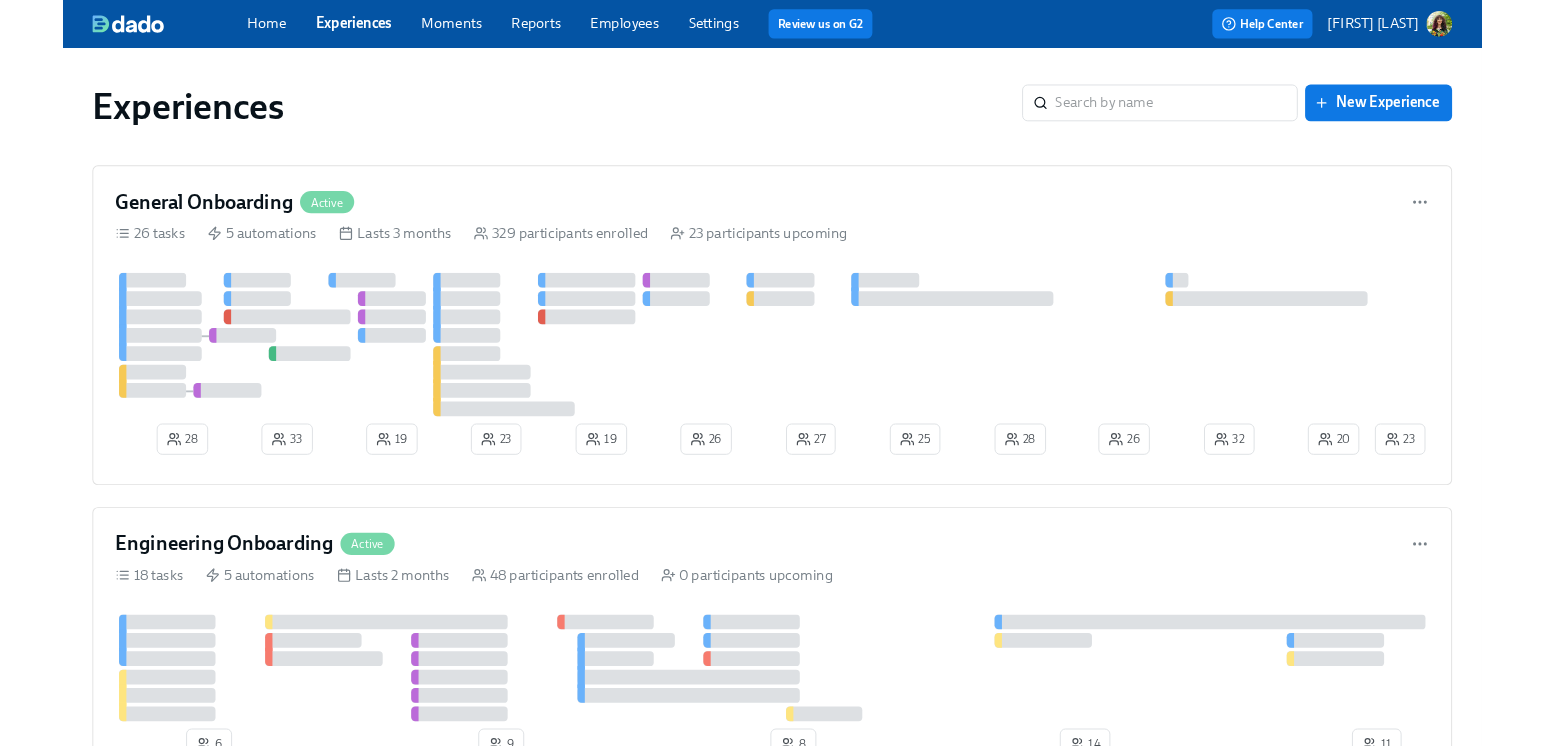 scroll, scrollTop: 0, scrollLeft: 0, axis: both 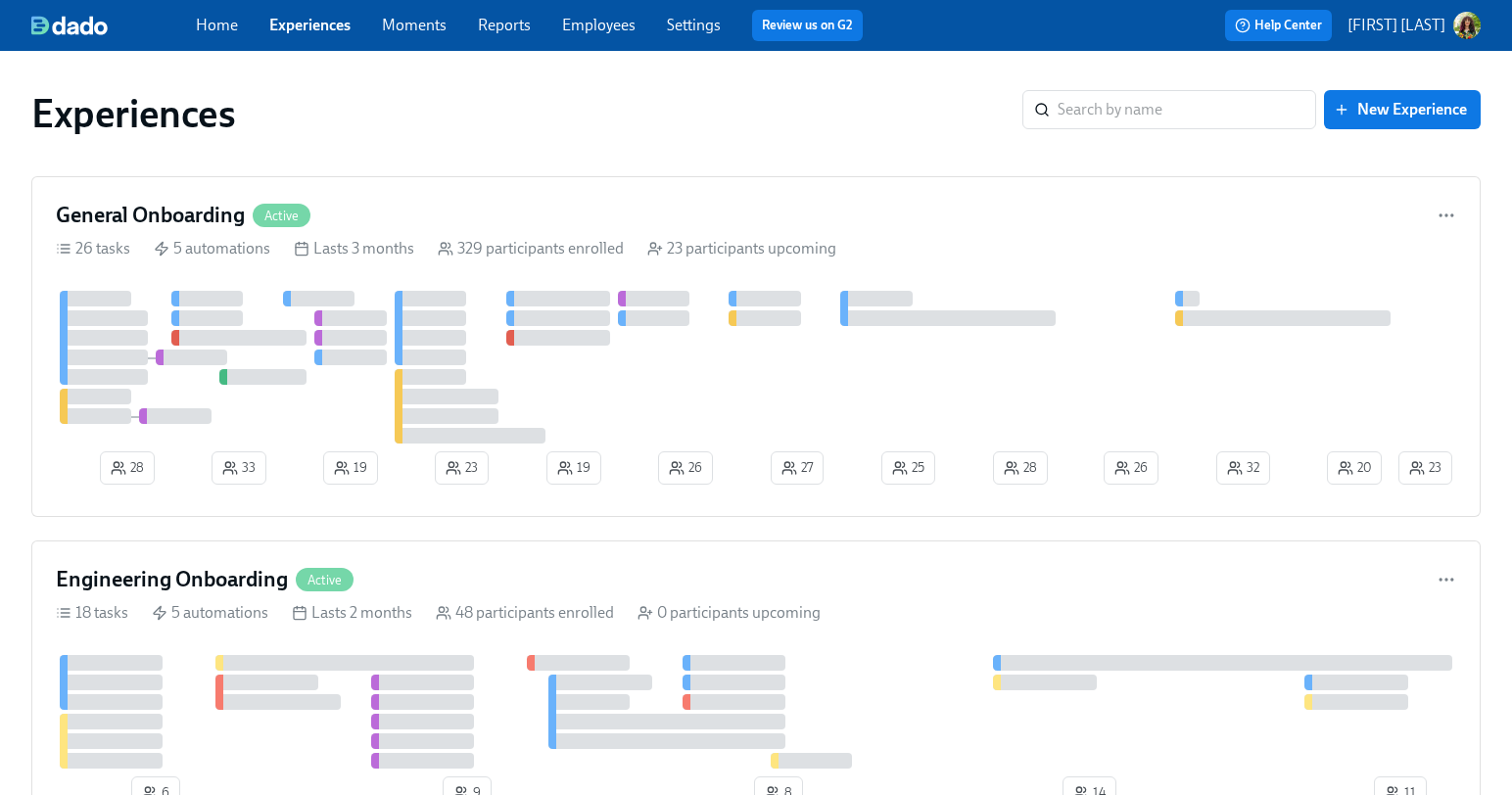 click on "Reports" at bounding box center [504, 24] 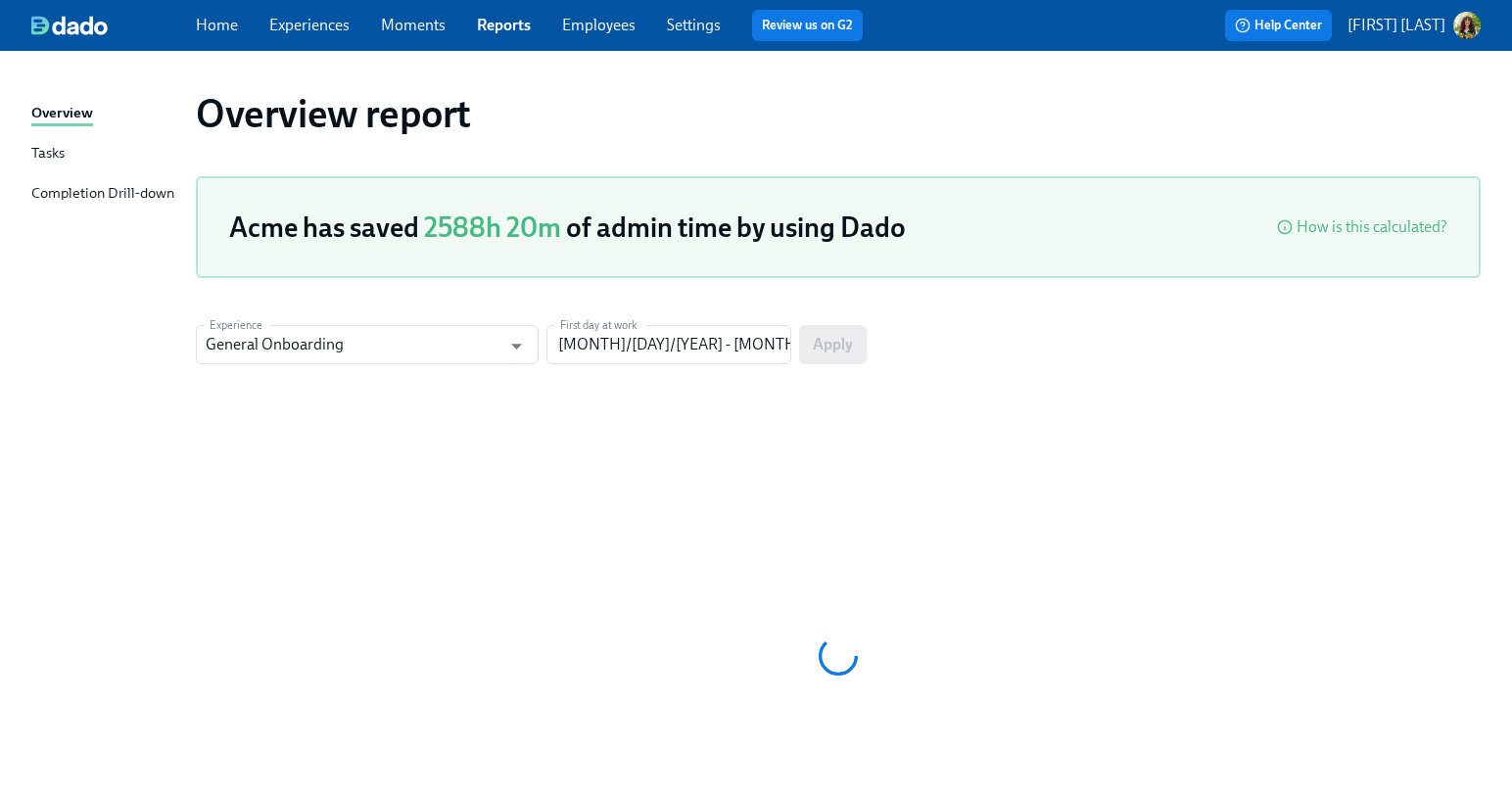 click on "Tasks" at bounding box center (48, 154) 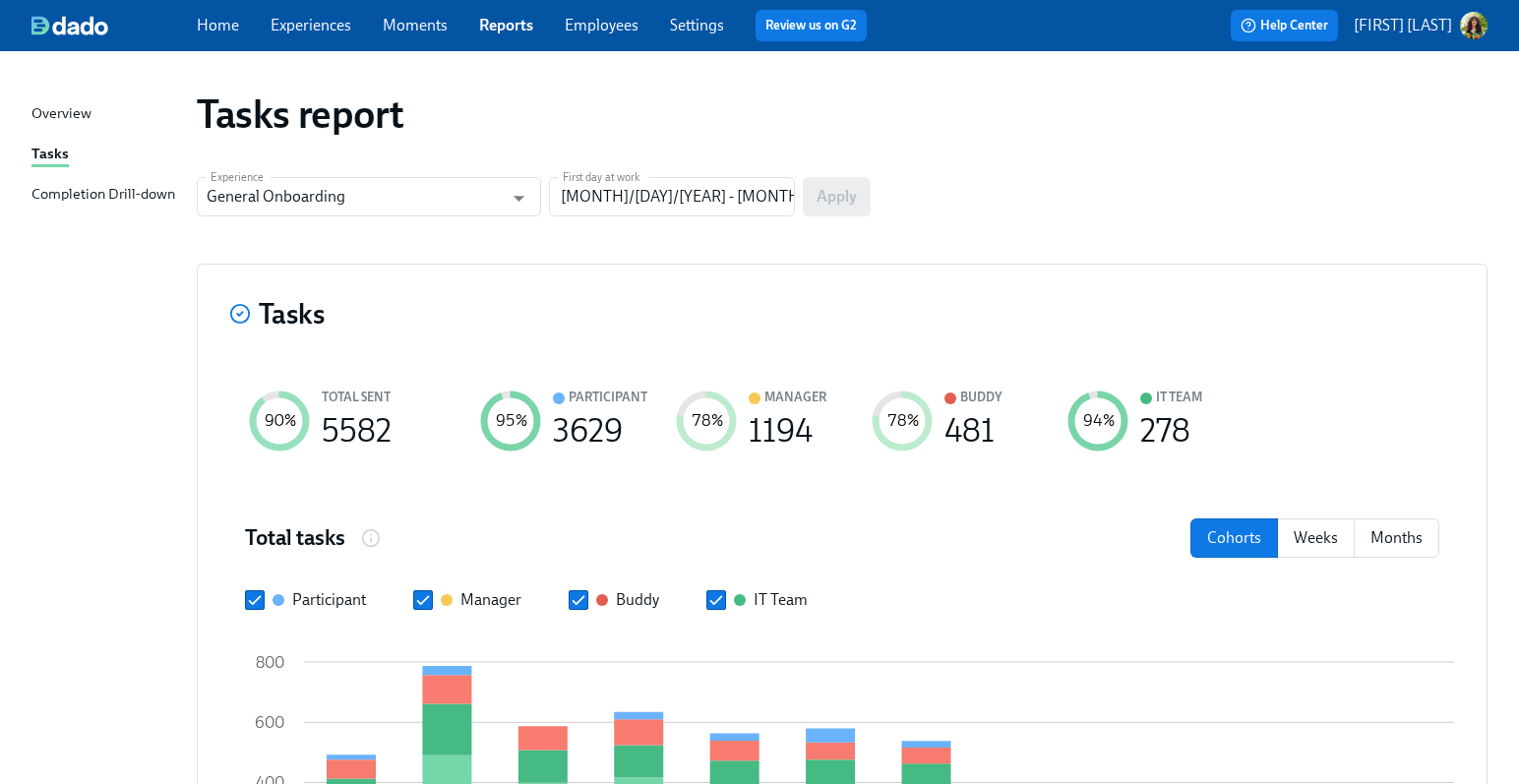 drag, startPoint x: 327, startPoint y: 20, endPoint x: 354, endPoint y: 0, distance: 33.6006 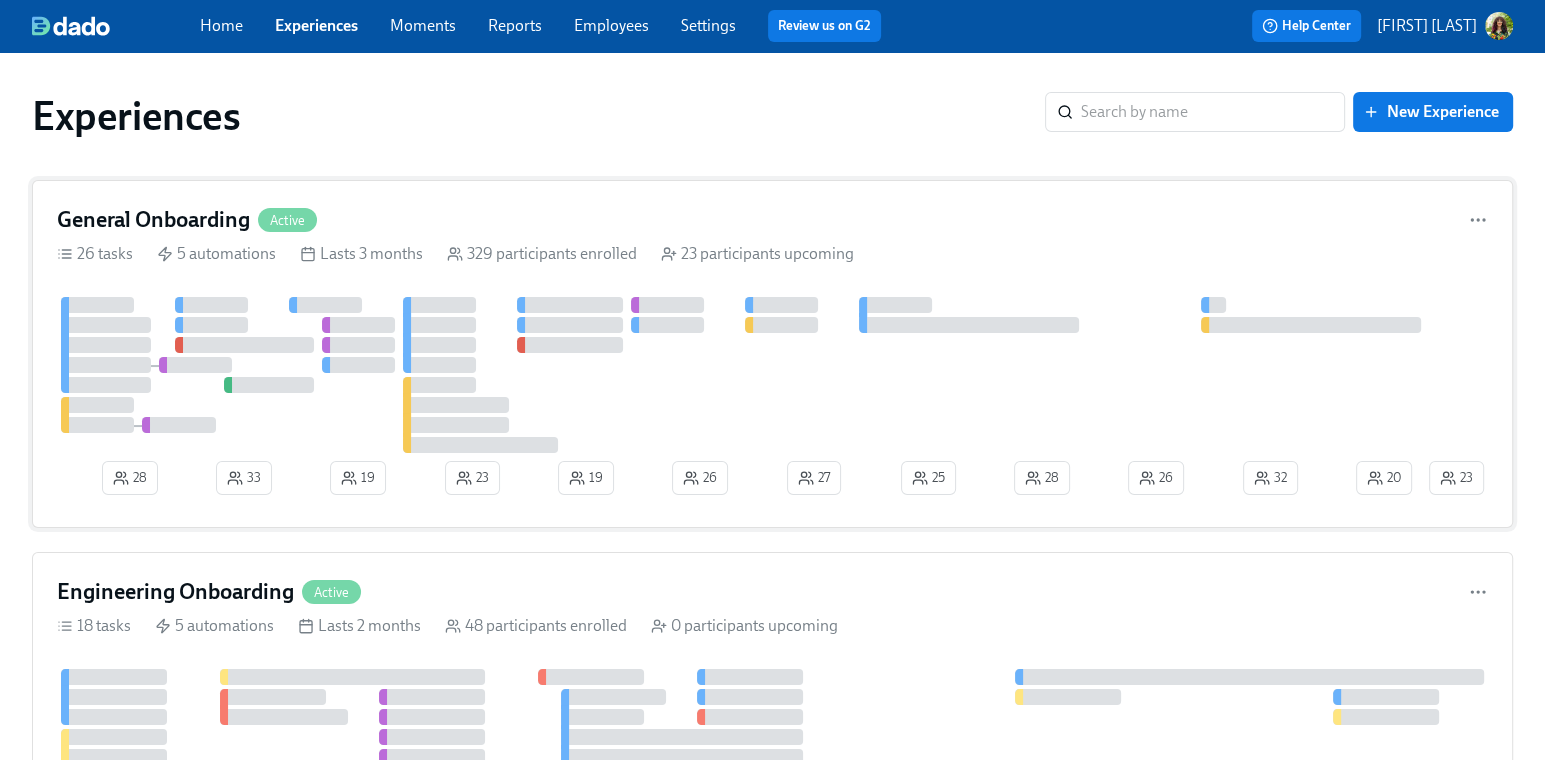 click on "General Onboarding Active [NUMBER] tasks [NUMBER] automations Lasts [NUMBER] months [NUMBER] participants enrolled [NUMBER] participants upcoming [NUMBER] [NUMBER] [NUMBER] [NUMBER] [NUMBER] [NUMBER] [NUMBER] [NUMBER] [NUMBER] [NUMBER] [NUMBER] [NUMBER] [NUMBER]" at bounding box center (772, 354) 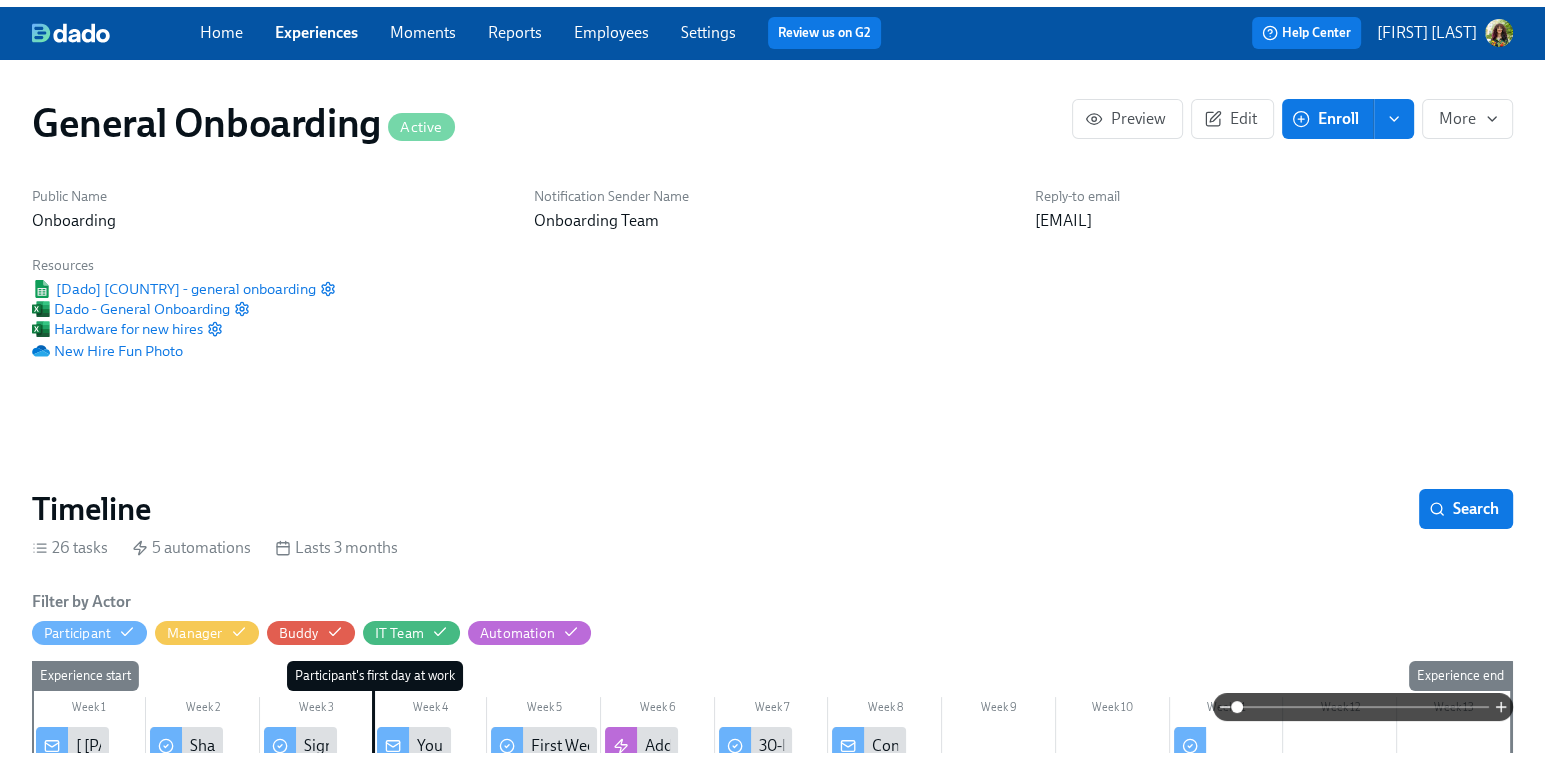 scroll, scrollTop: 0, scrollLeft: 22112, axis: horizontal 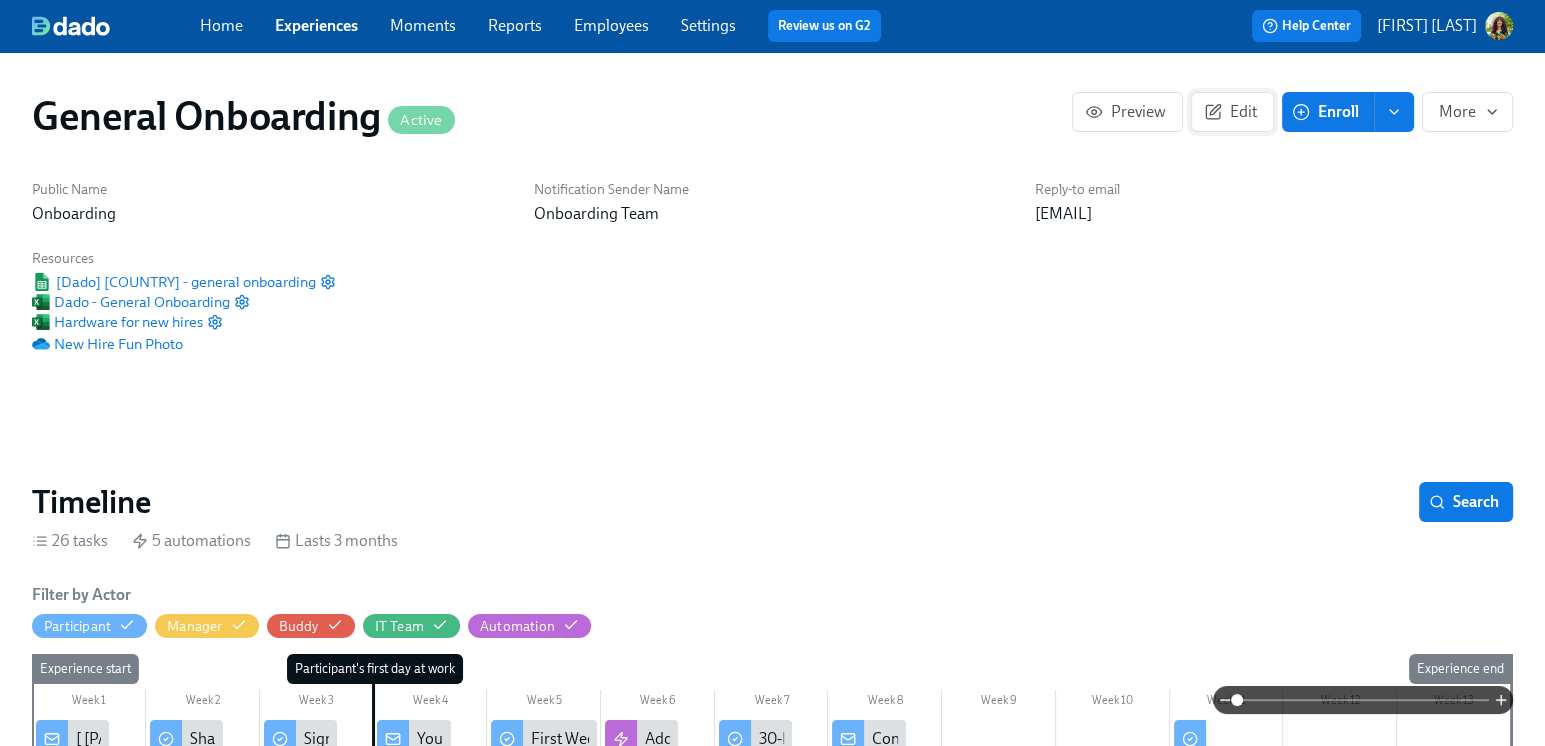 click on "Edit" at bounding box center [1232, 112] 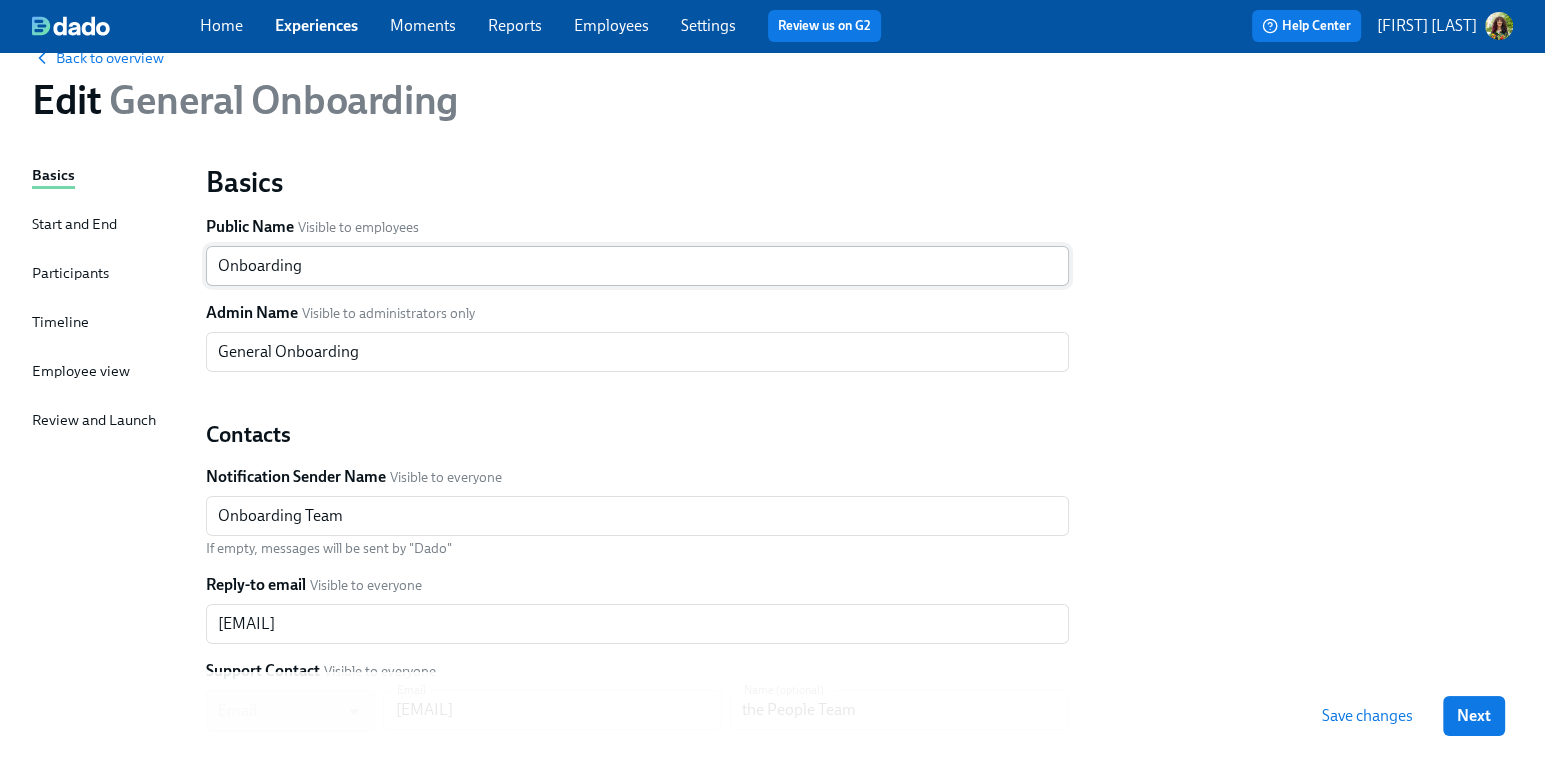 scroll, scrollTop: 43, scrollLeft: 0, axis: vertical 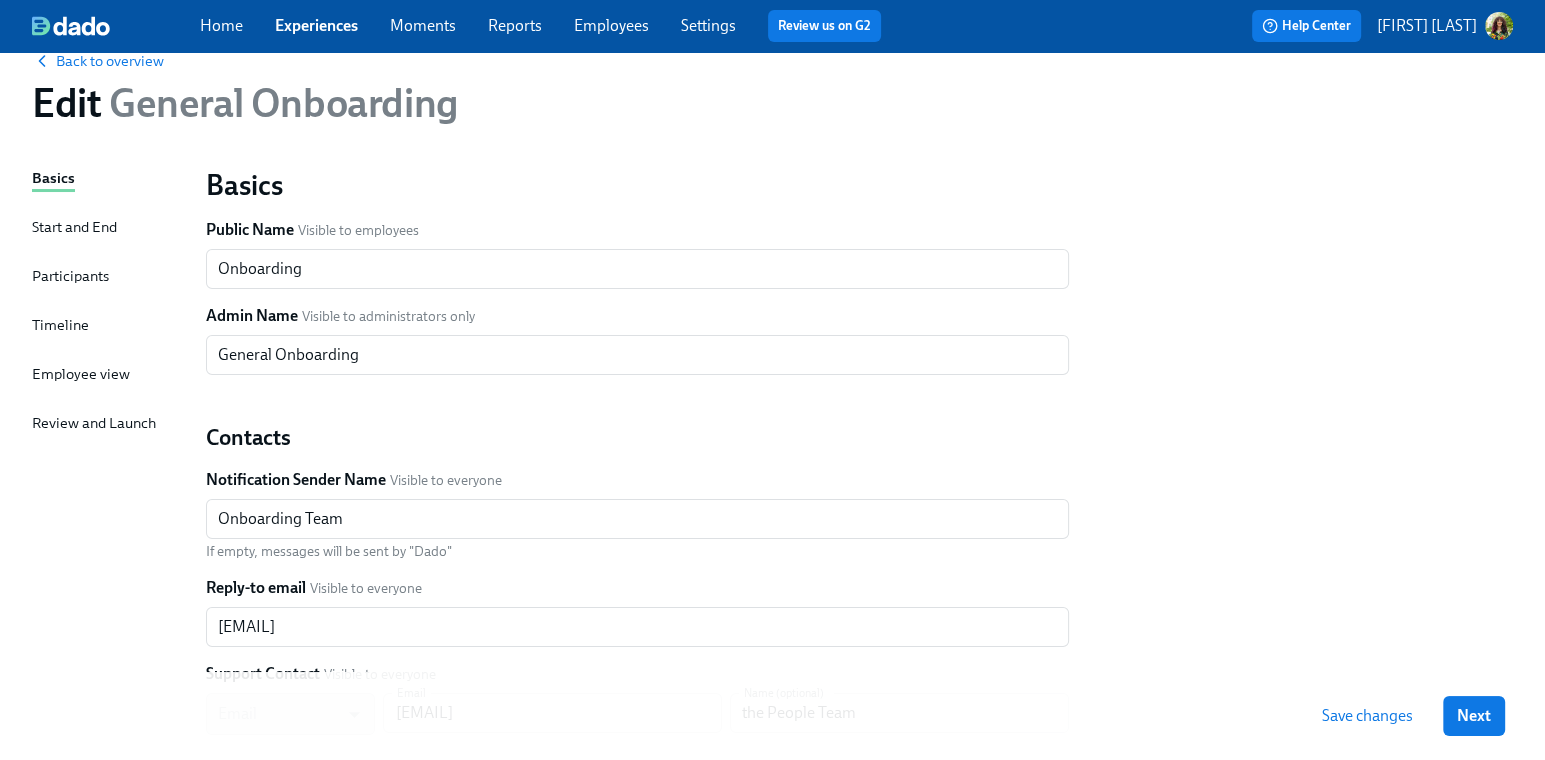 click on "Timeline" at bounding box center [60, 325] 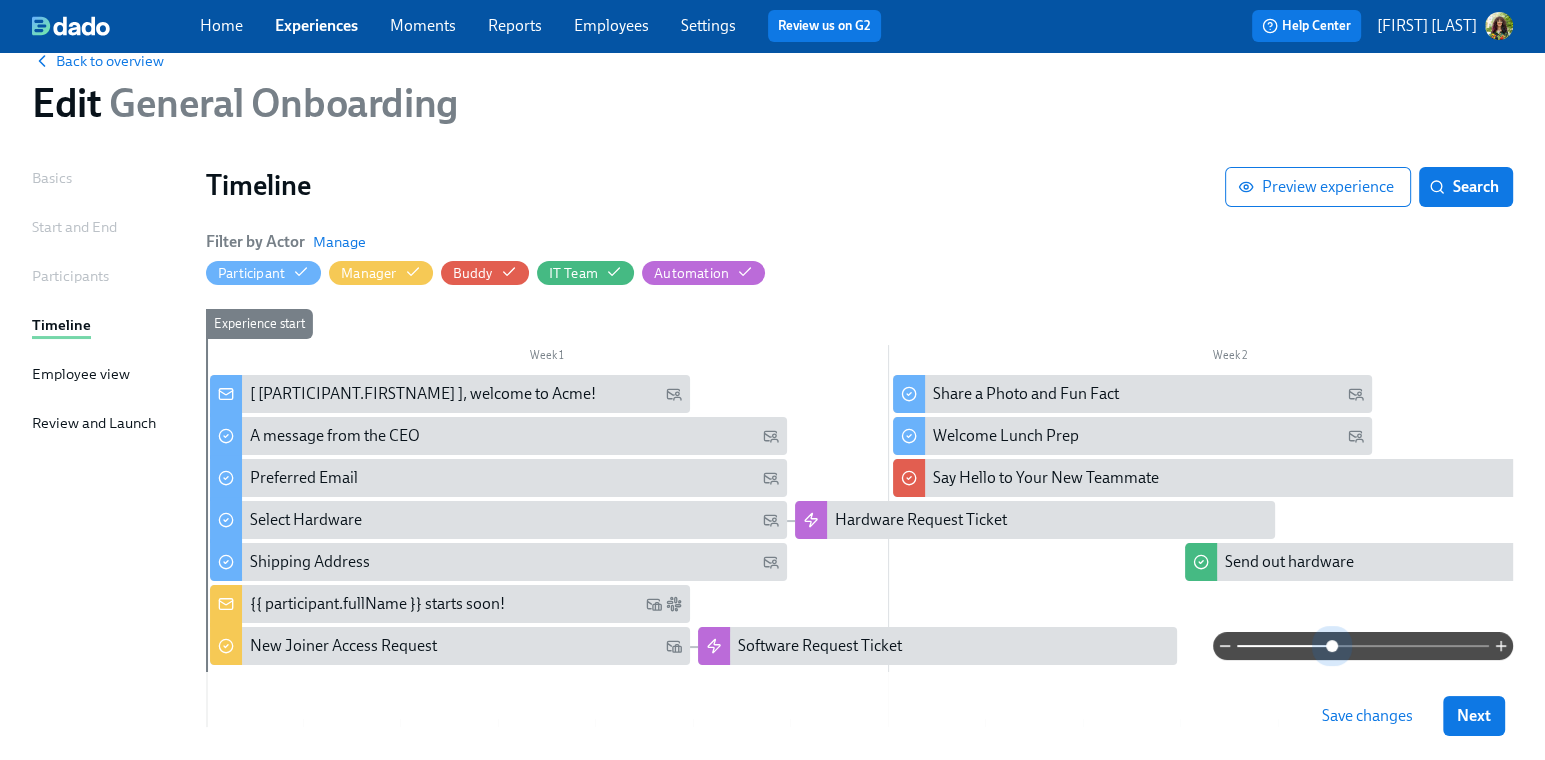 click at bounding box center [1363, 646] 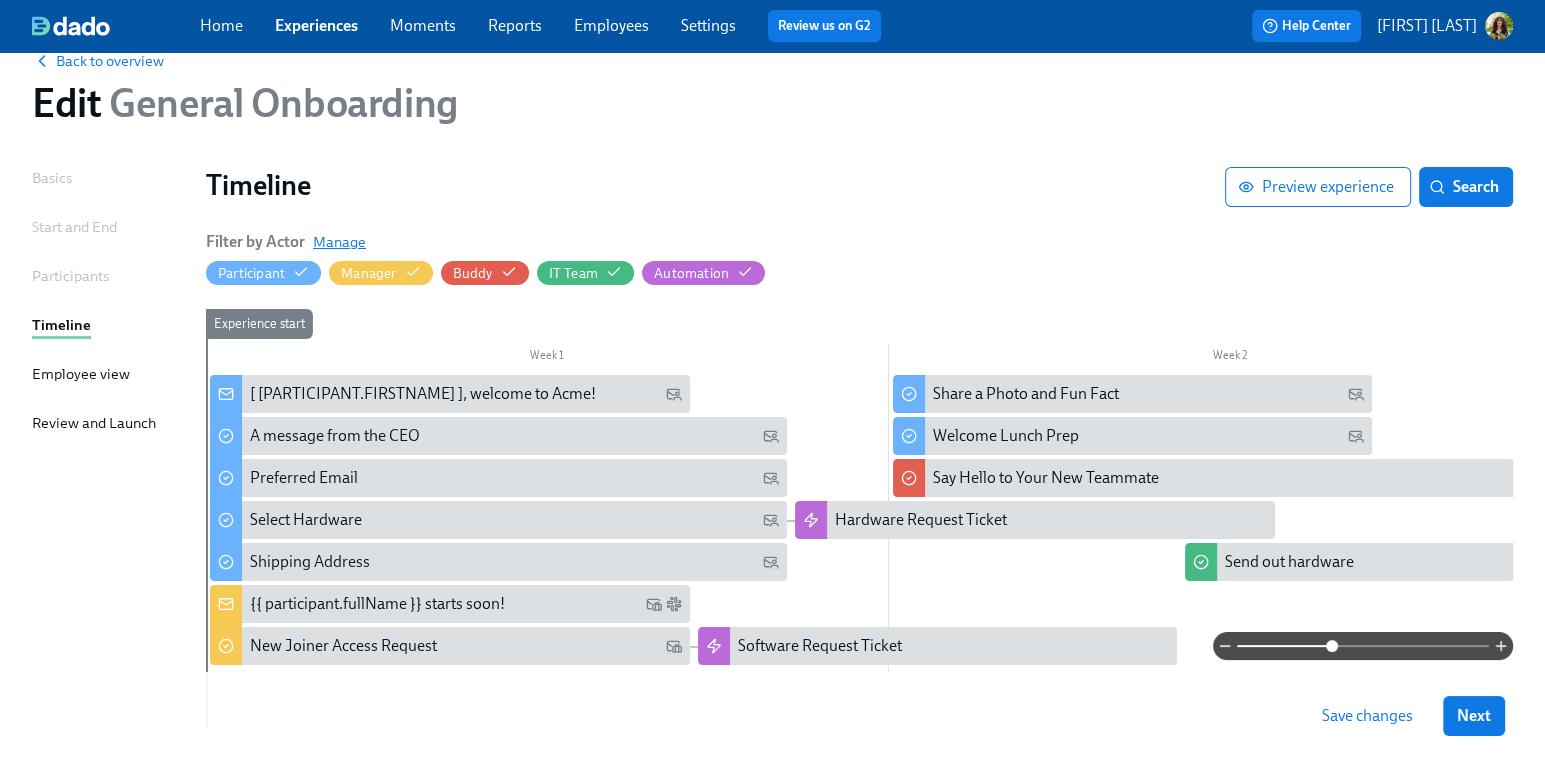 click on "Manage" at bounding box center (339, 242) 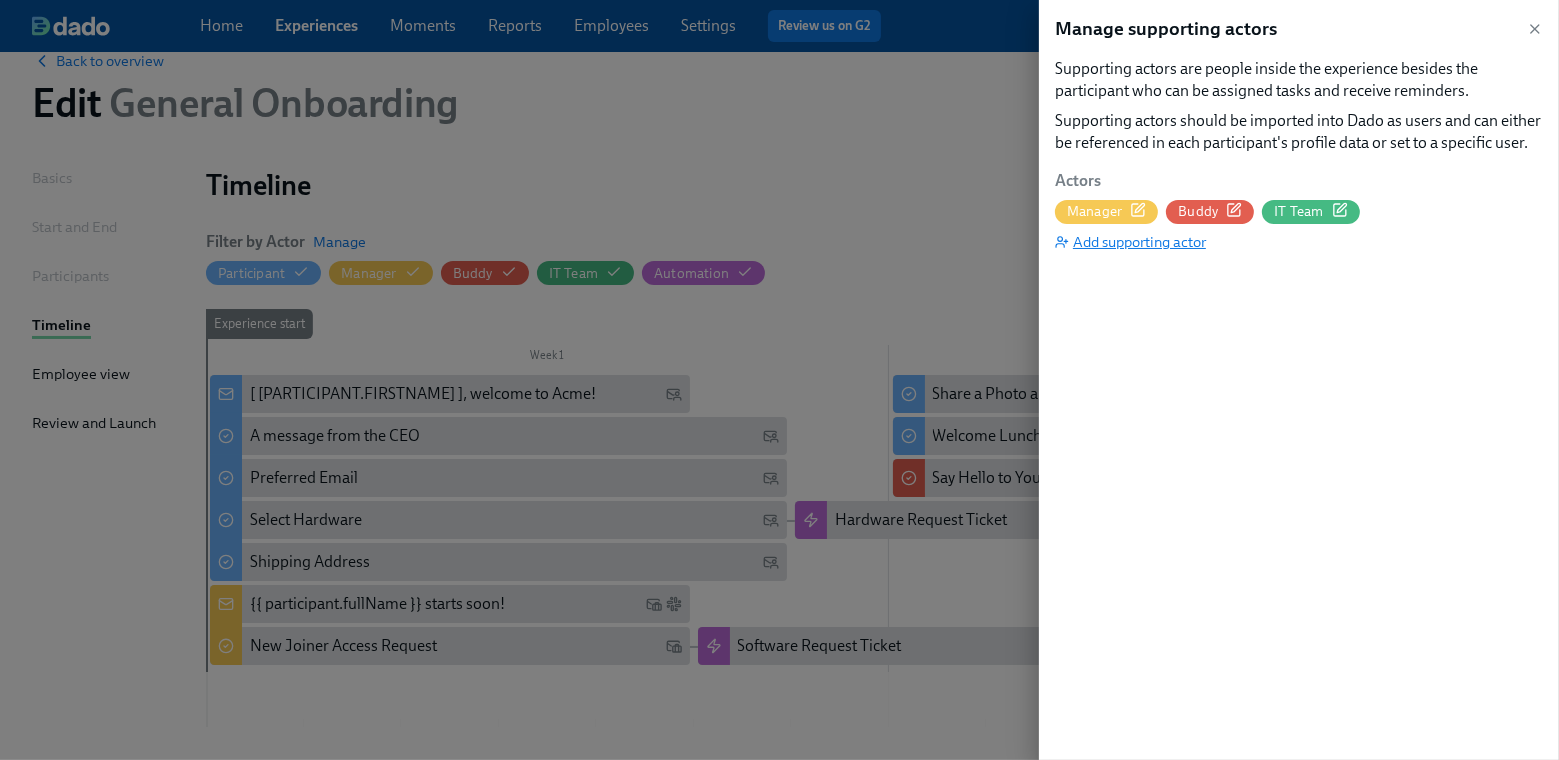 click on "Add supporting actor" at bounding box center [1130, 242] 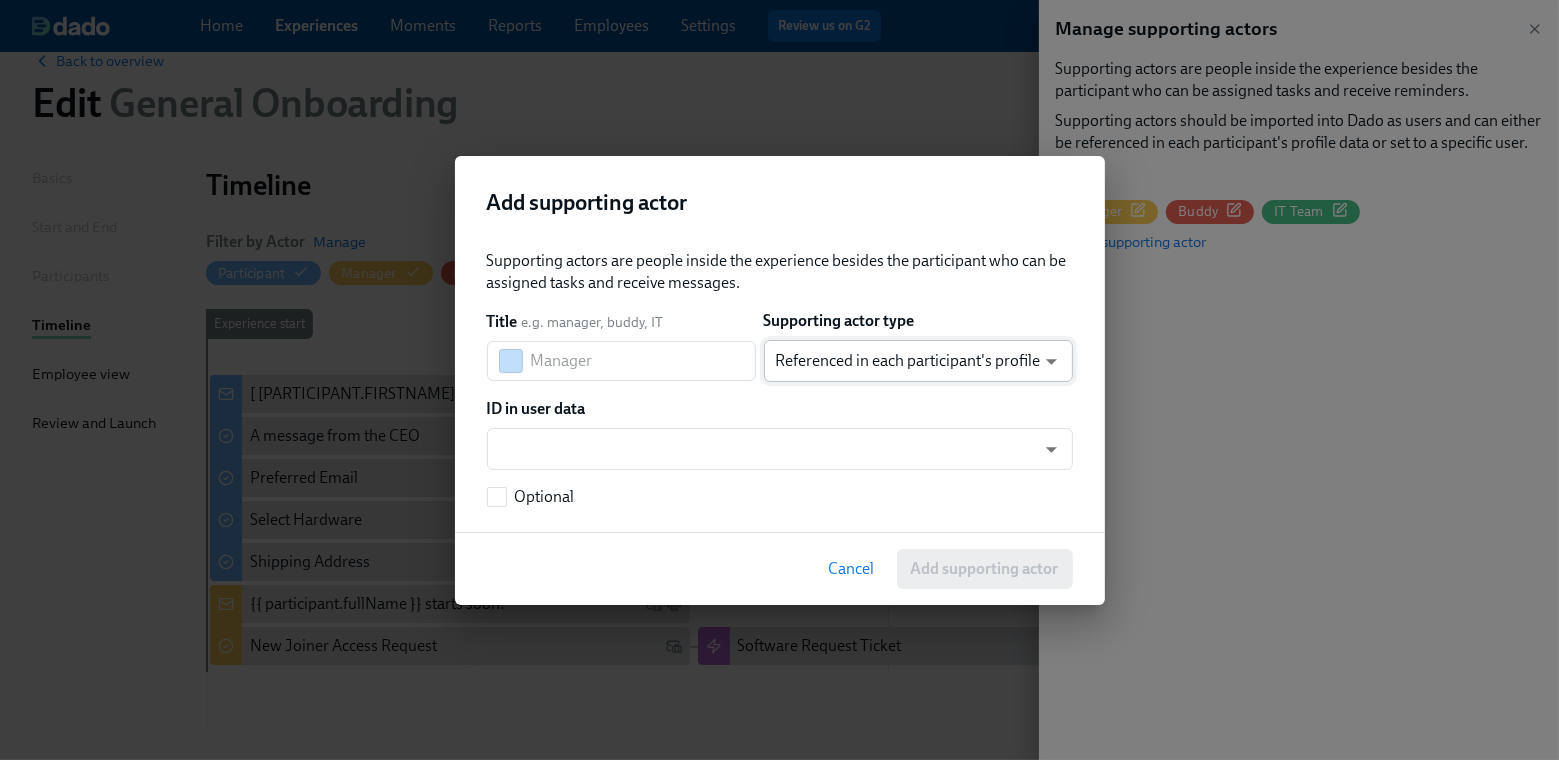 click on "[FIRST] [LAST]" at bounding box center (779, 428) 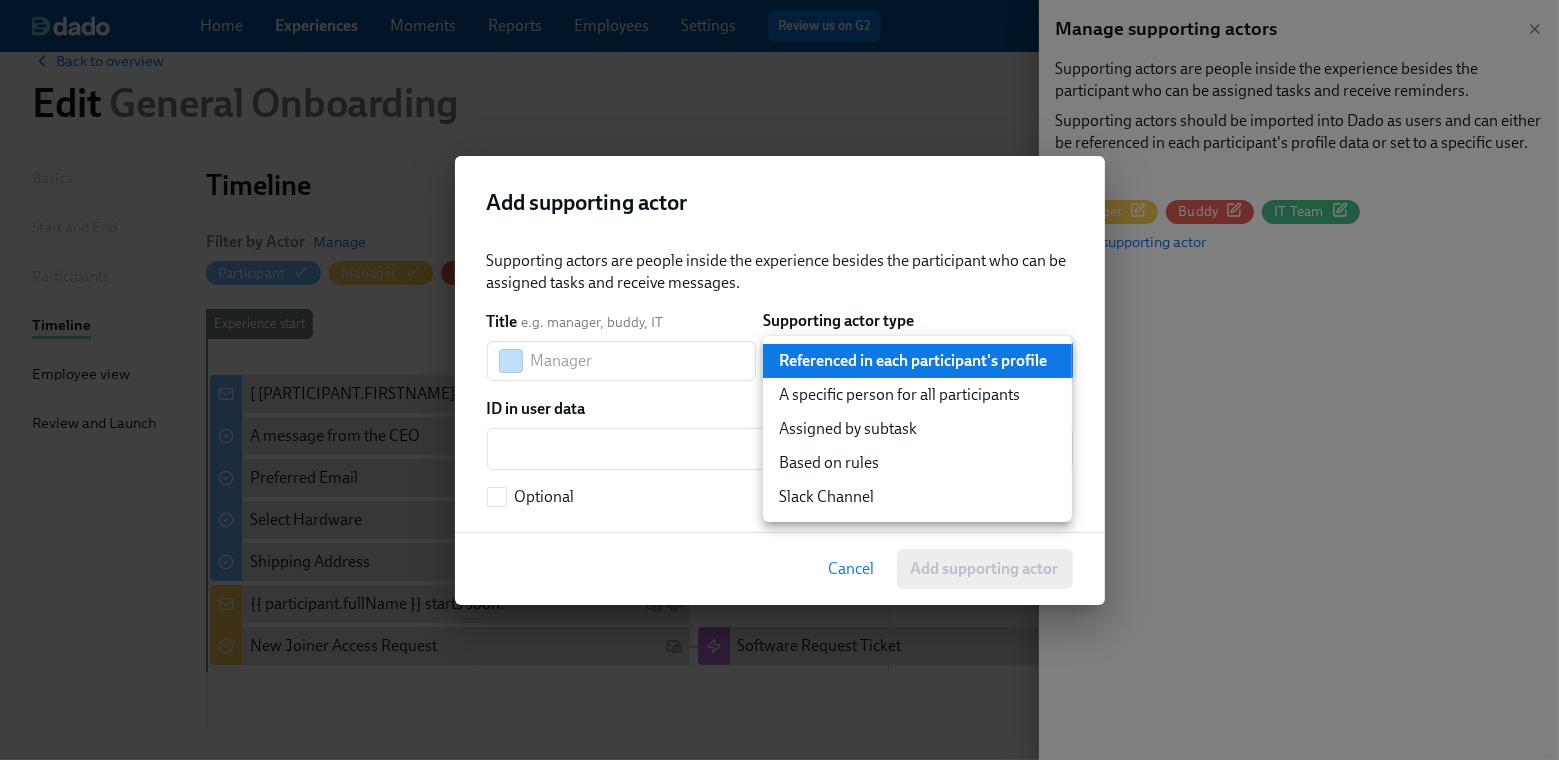 click on "Based on rules" at bounding box center (917, 463) 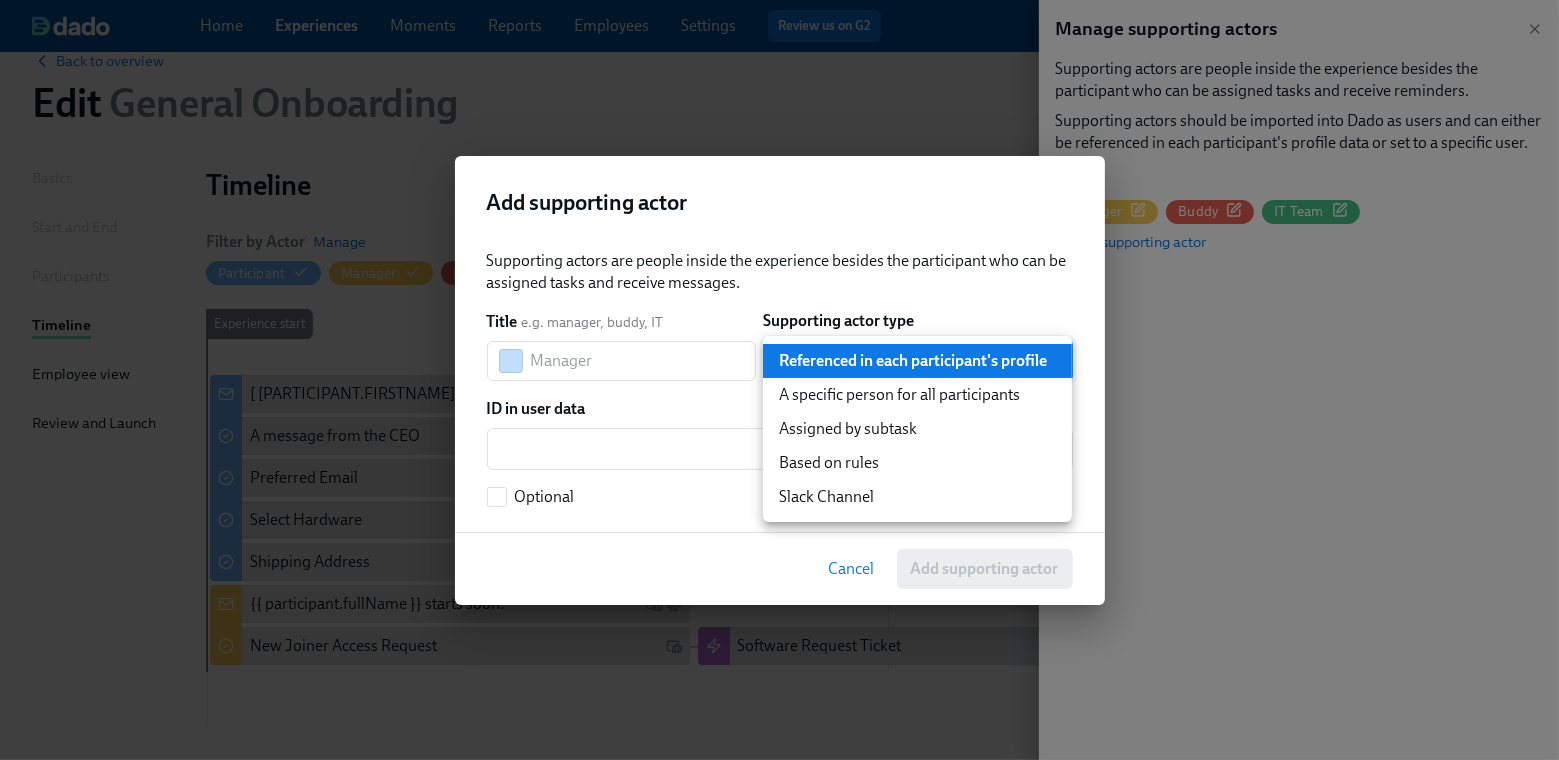 type on "ruleBasedUser" 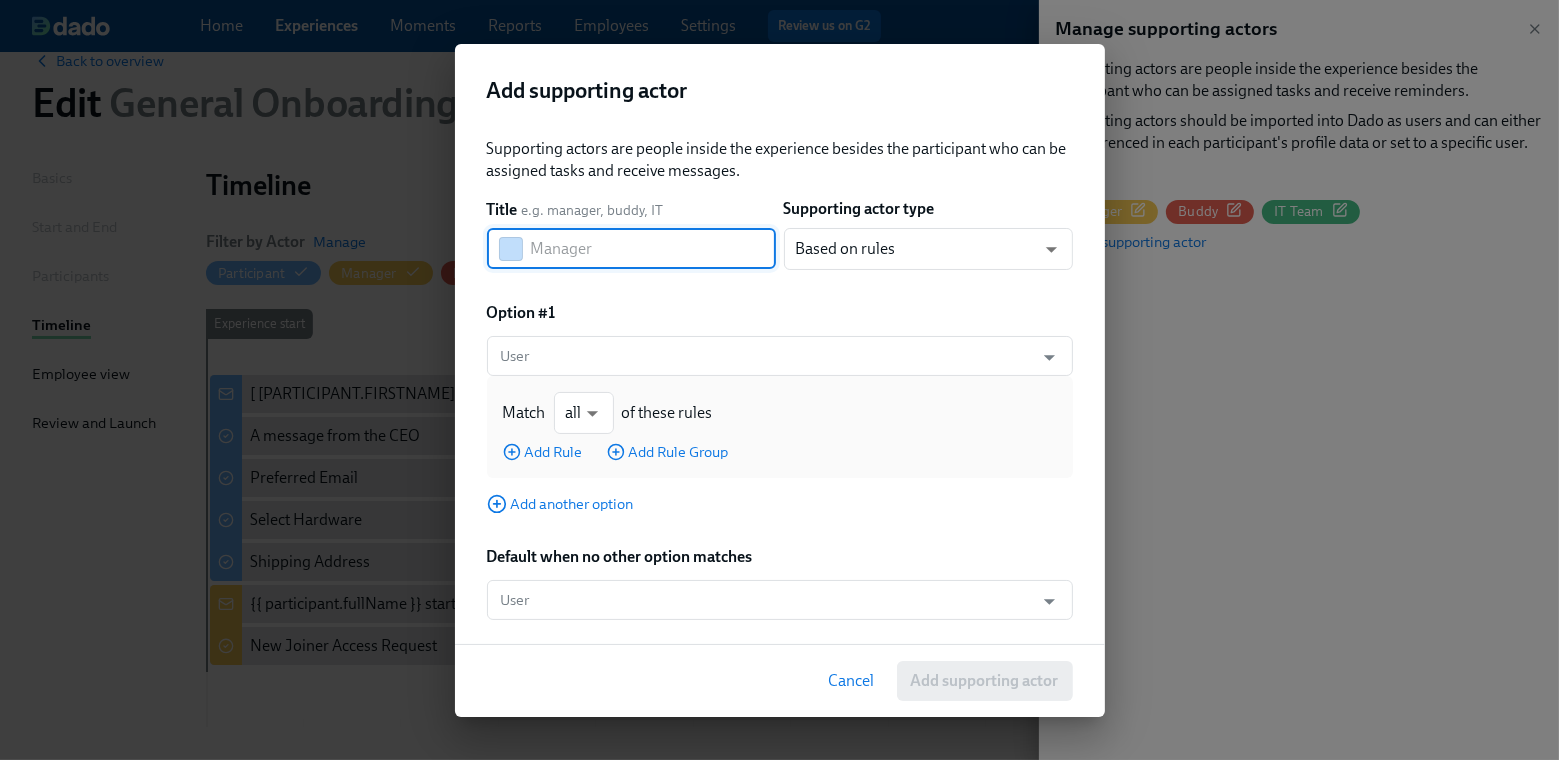 click at bounding box center [653, 249] 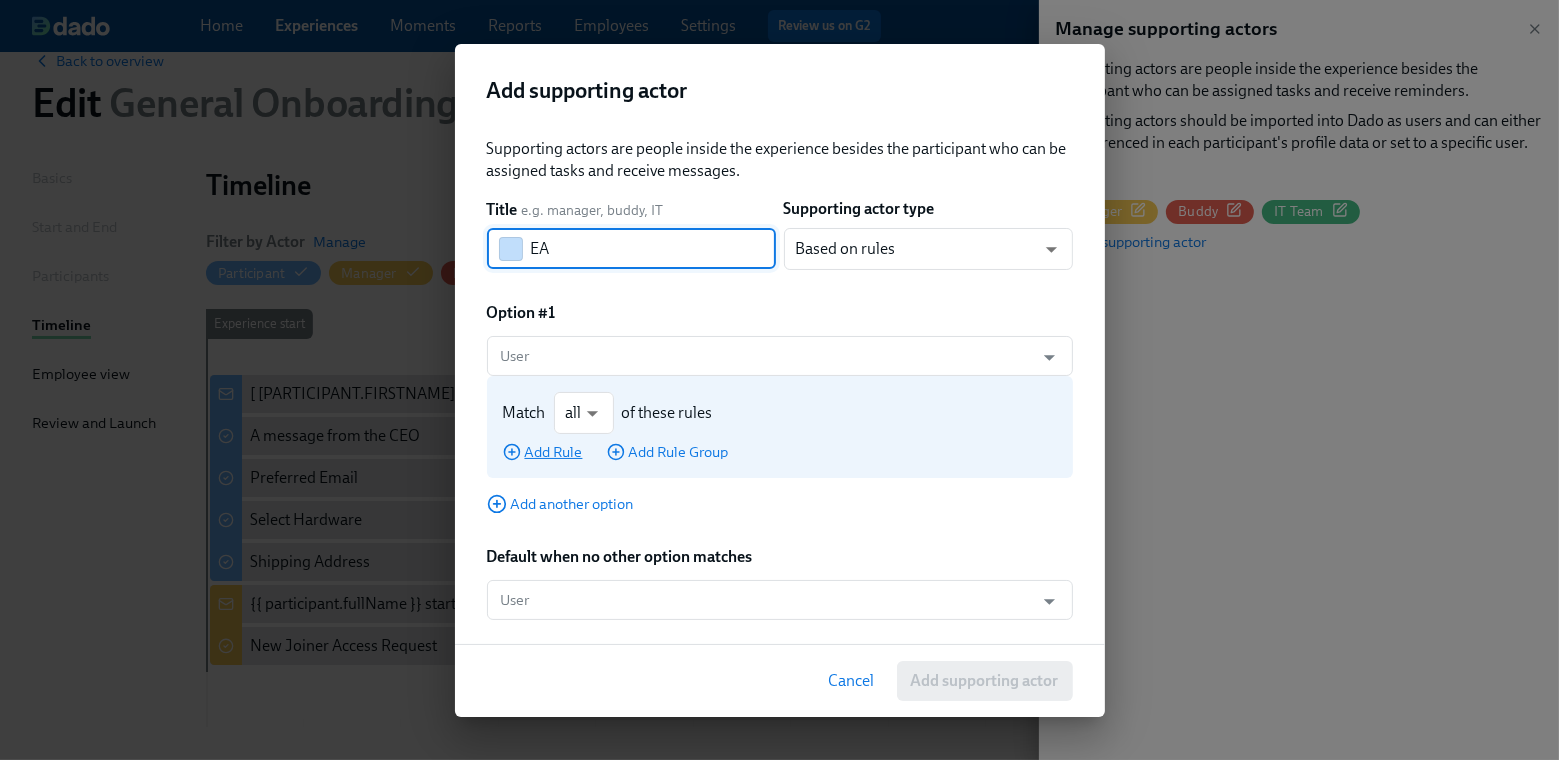 type on "EA" 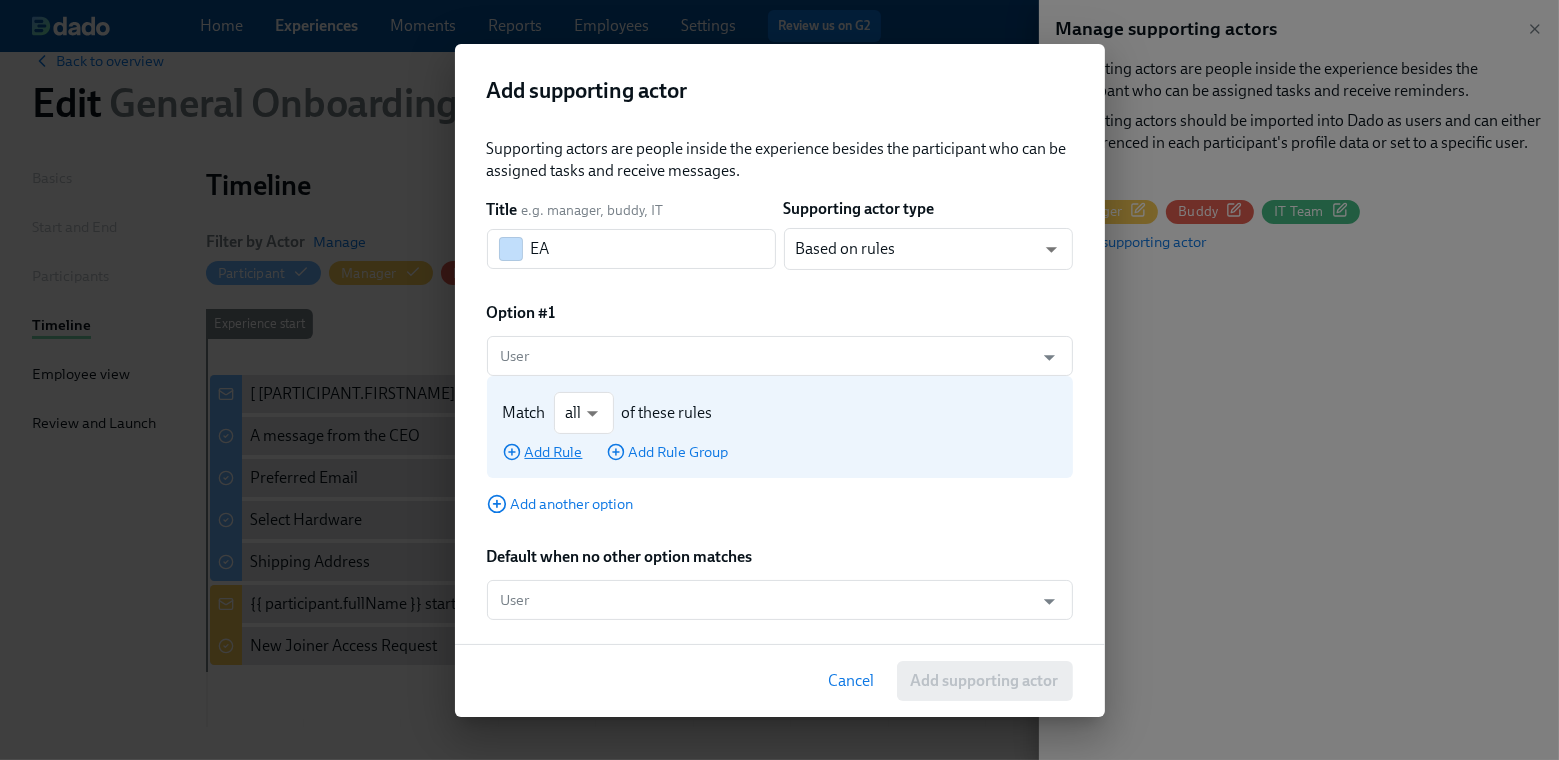 click on "Add Rule" at bounding box center [543, 452] 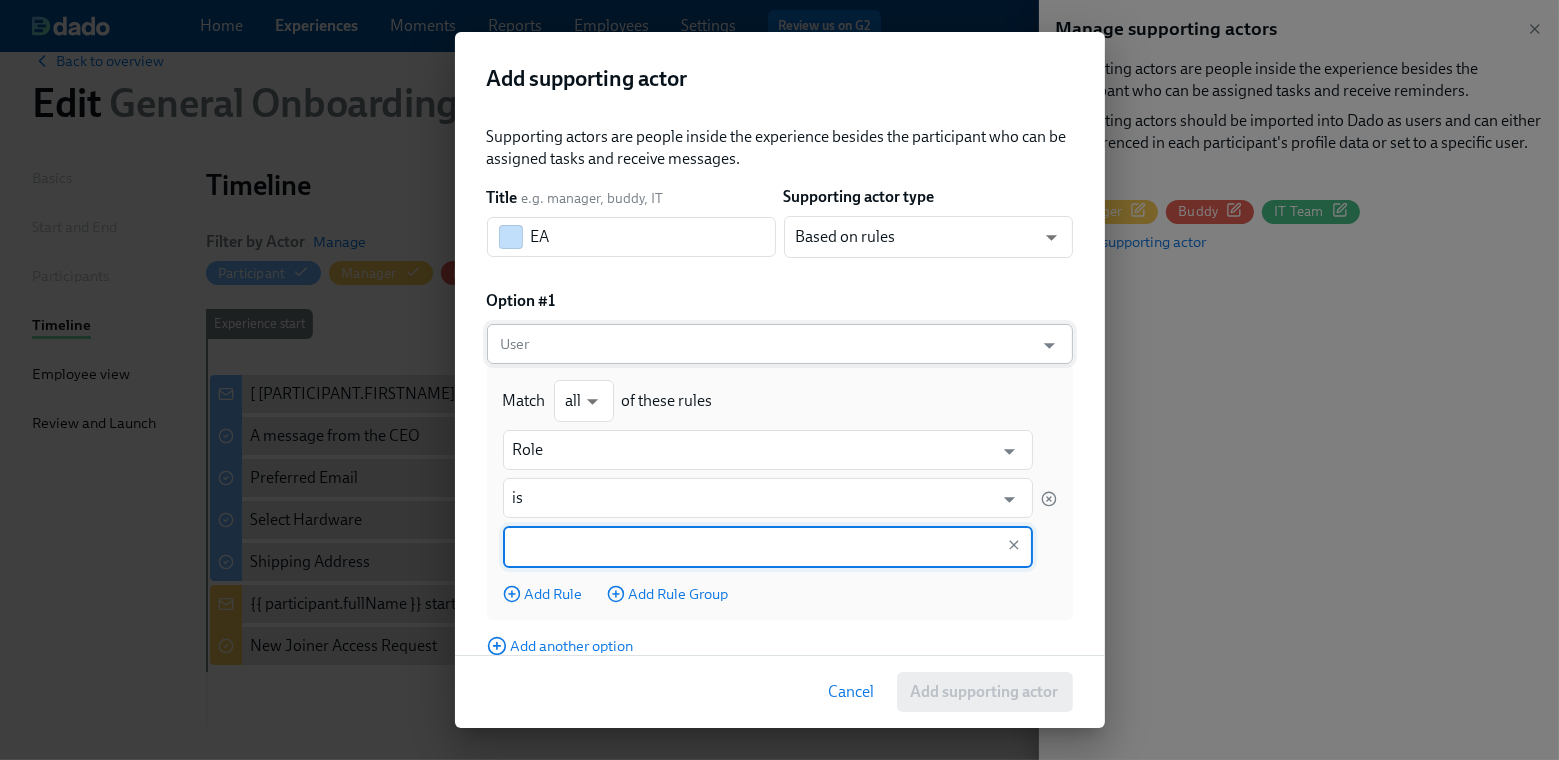 click on "User" at bounding box center (761, 344) 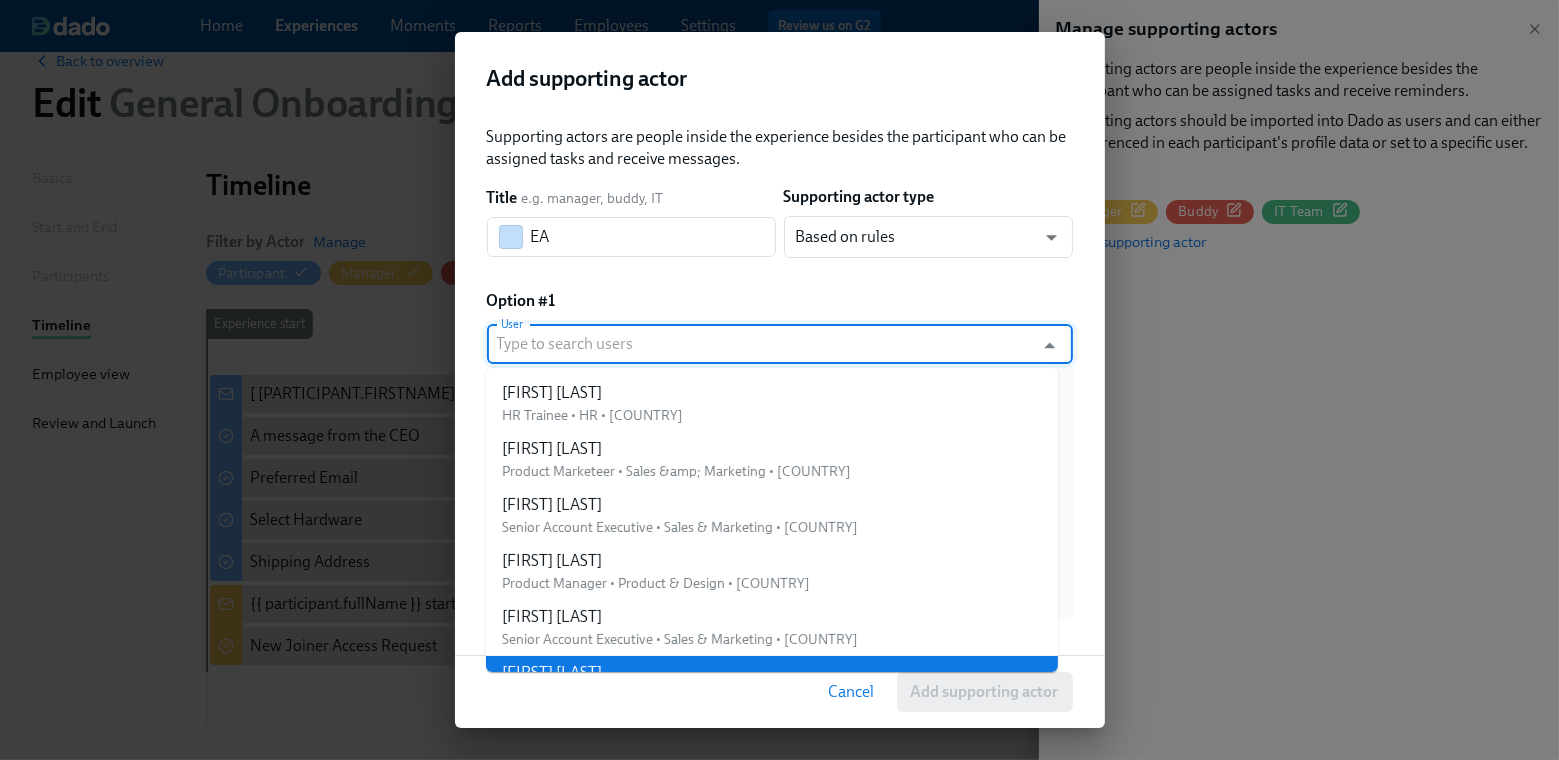 click on "Cancel" at bounding box center (852, 692) 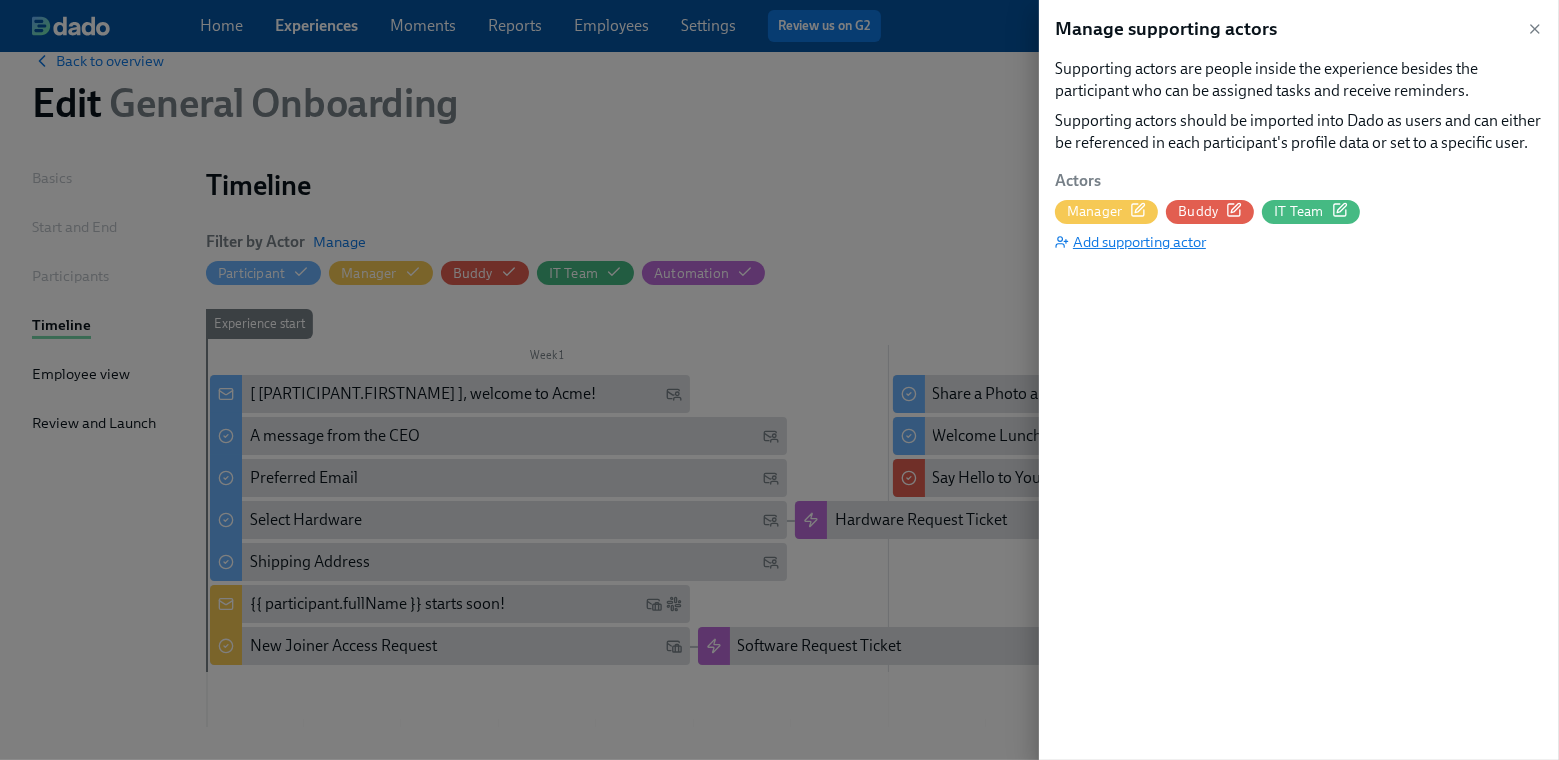 click on "Add supporting actor" at bounding box center [1130, 242] 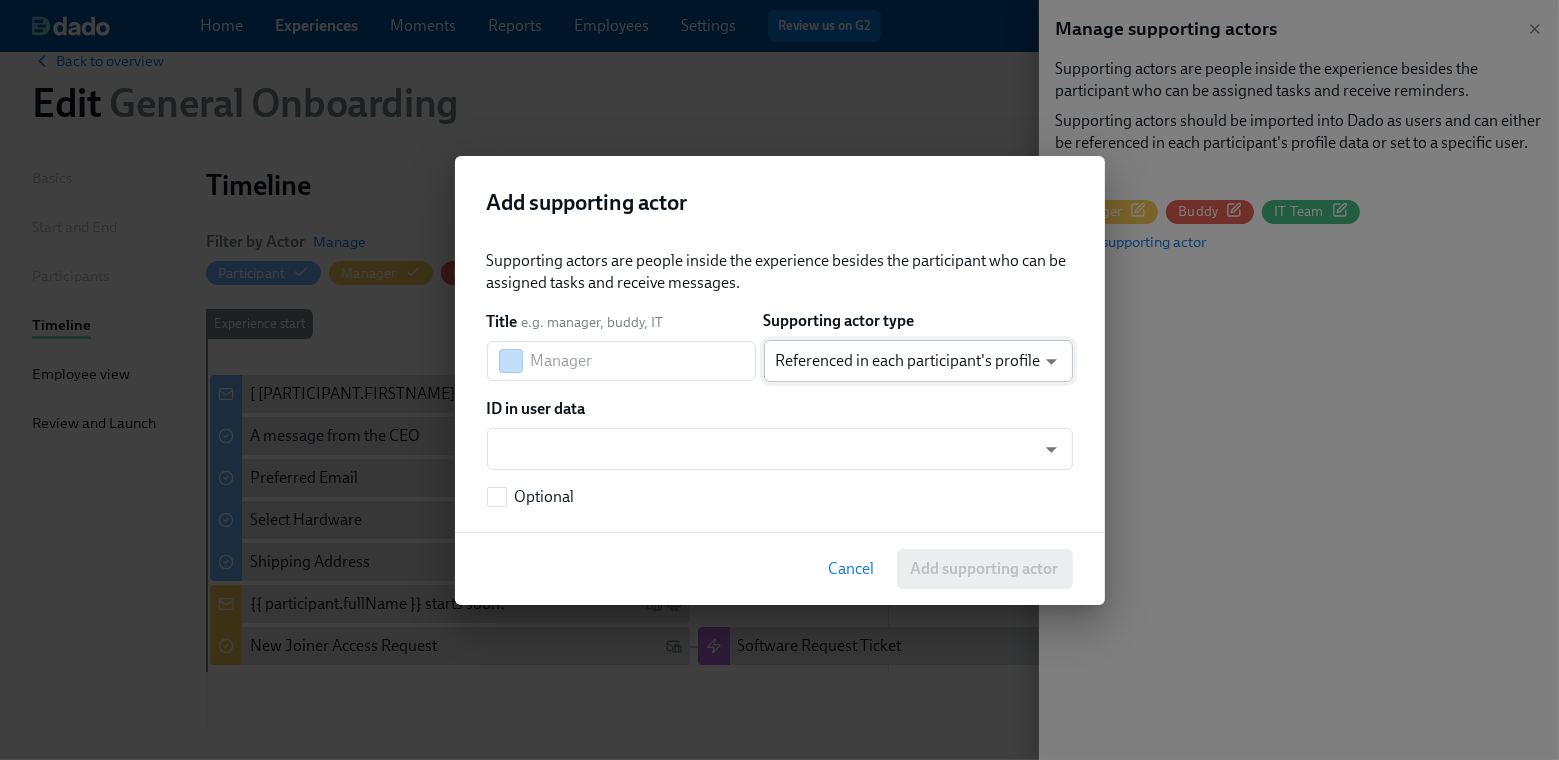 click on "[FIRST] [LAST]" at bounding box center [779, 428] 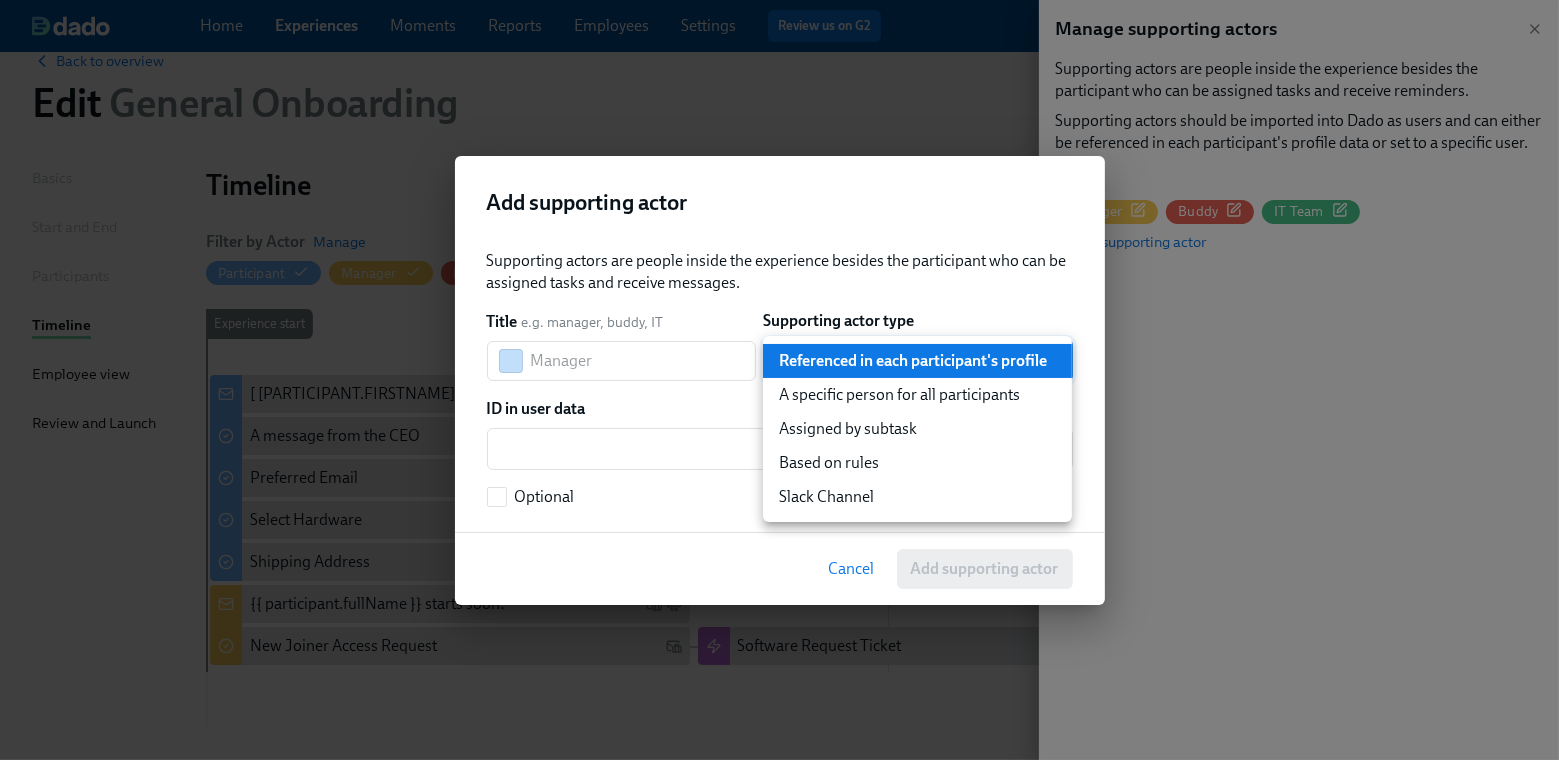 click at bounding box center [779, 380] 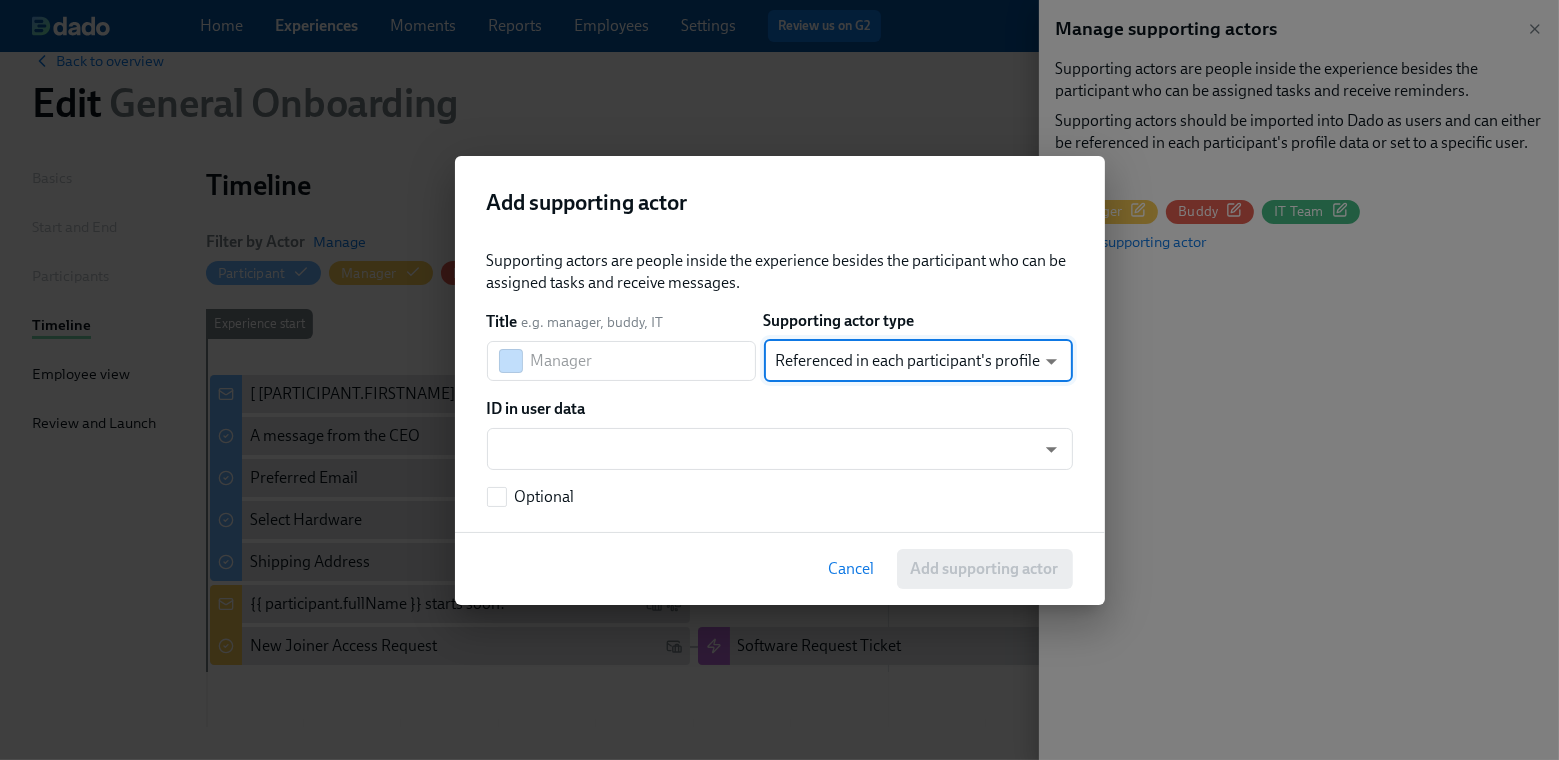 click on "Cancel" at bounding box center [852, 569] 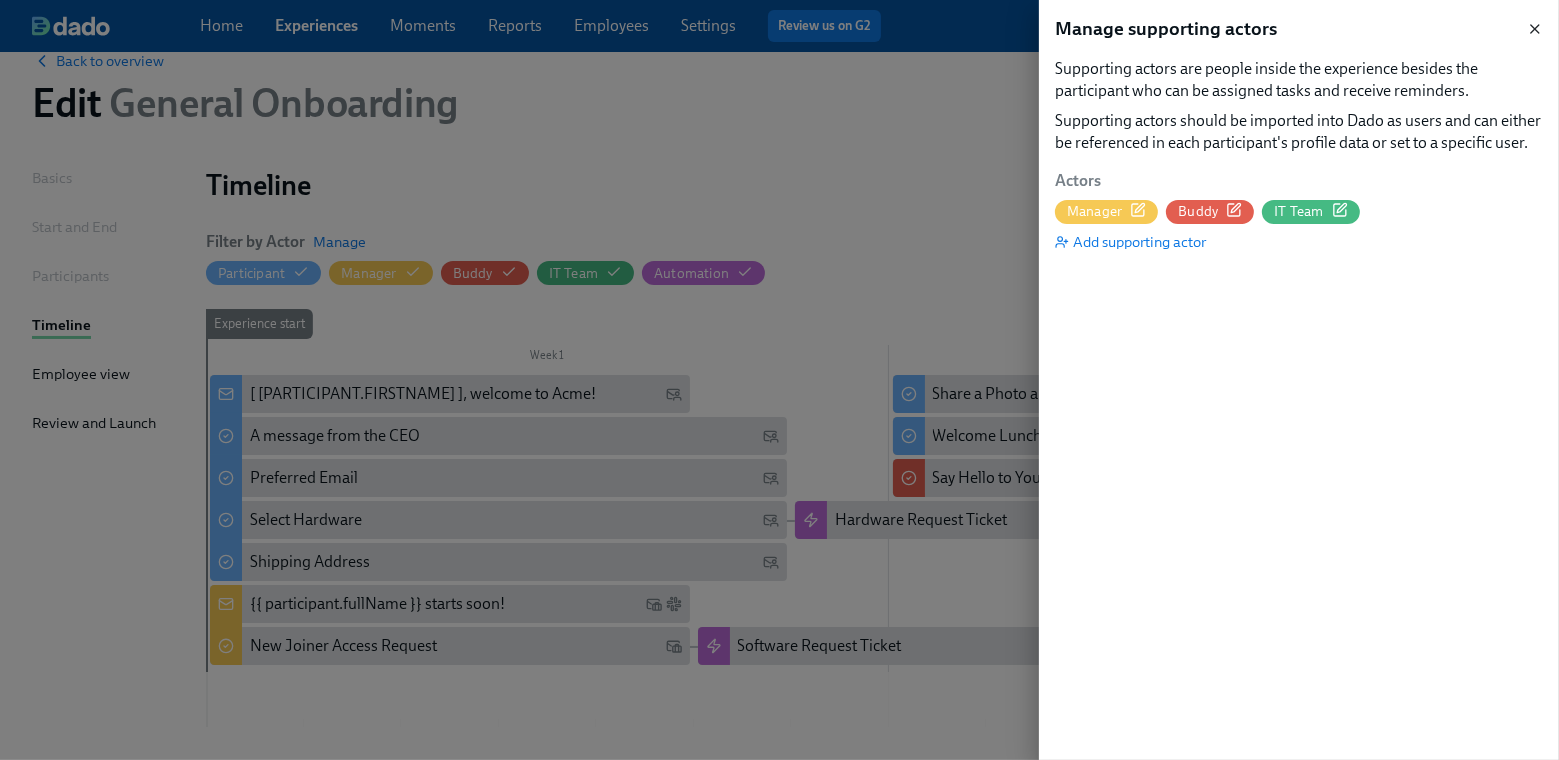 click 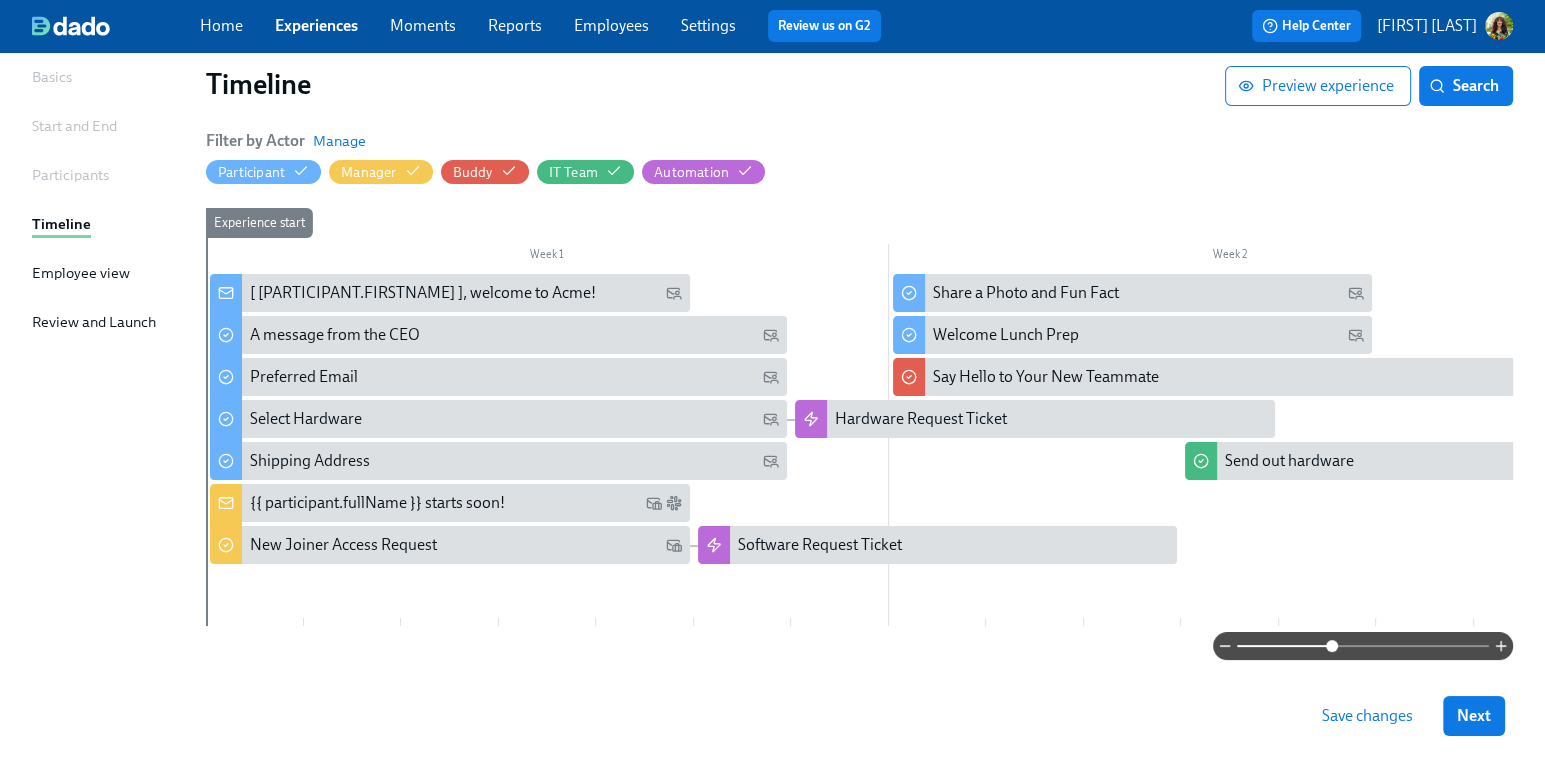 scroll, scrollTop: 190, scrollLeft: 0, axis: vertical 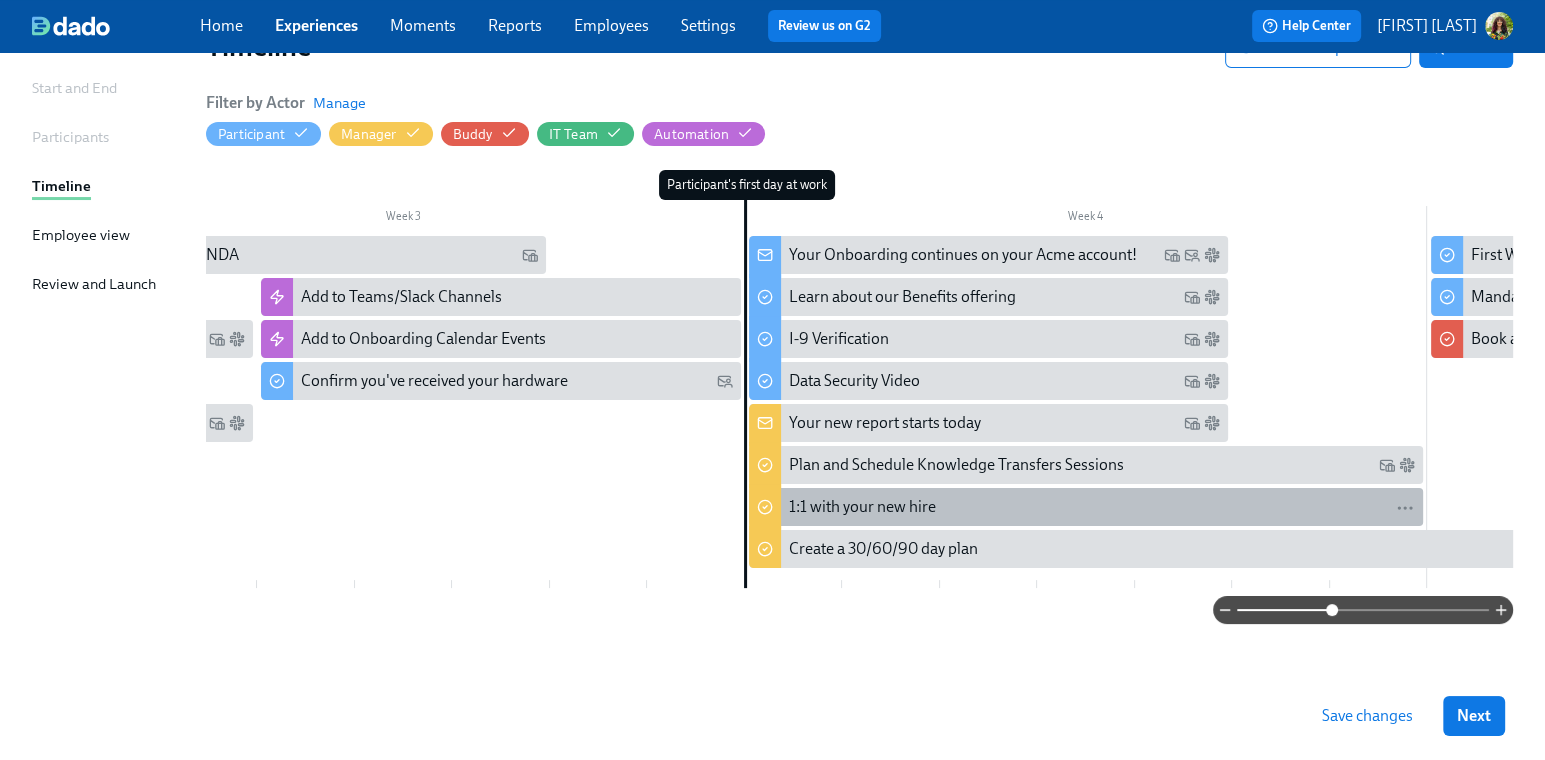 click on "1:1 with your new hire" at bounding box center [1102, 507] 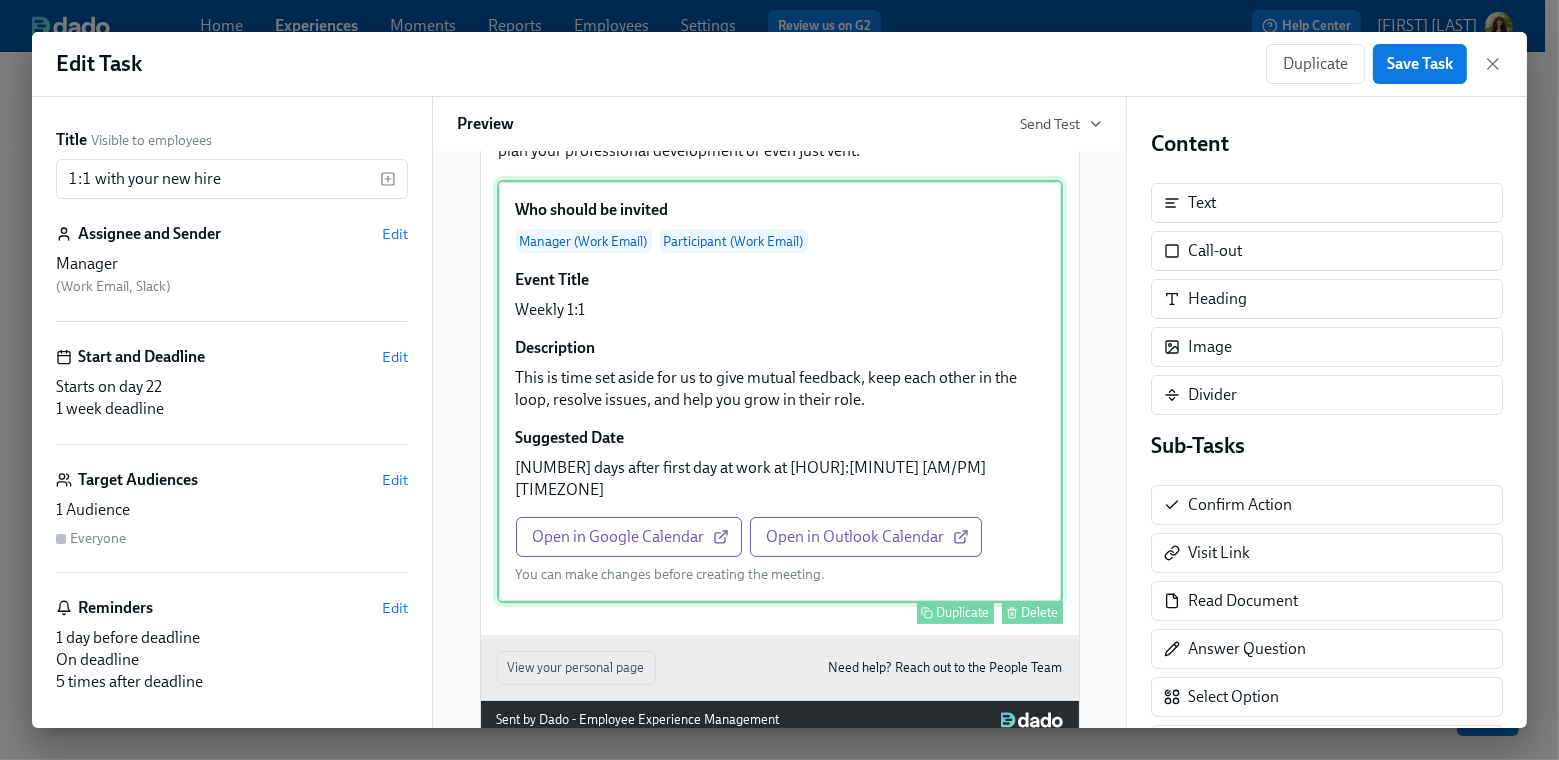 scroll, scrollTop: 158, scrollLeft: 0, axis: vertical 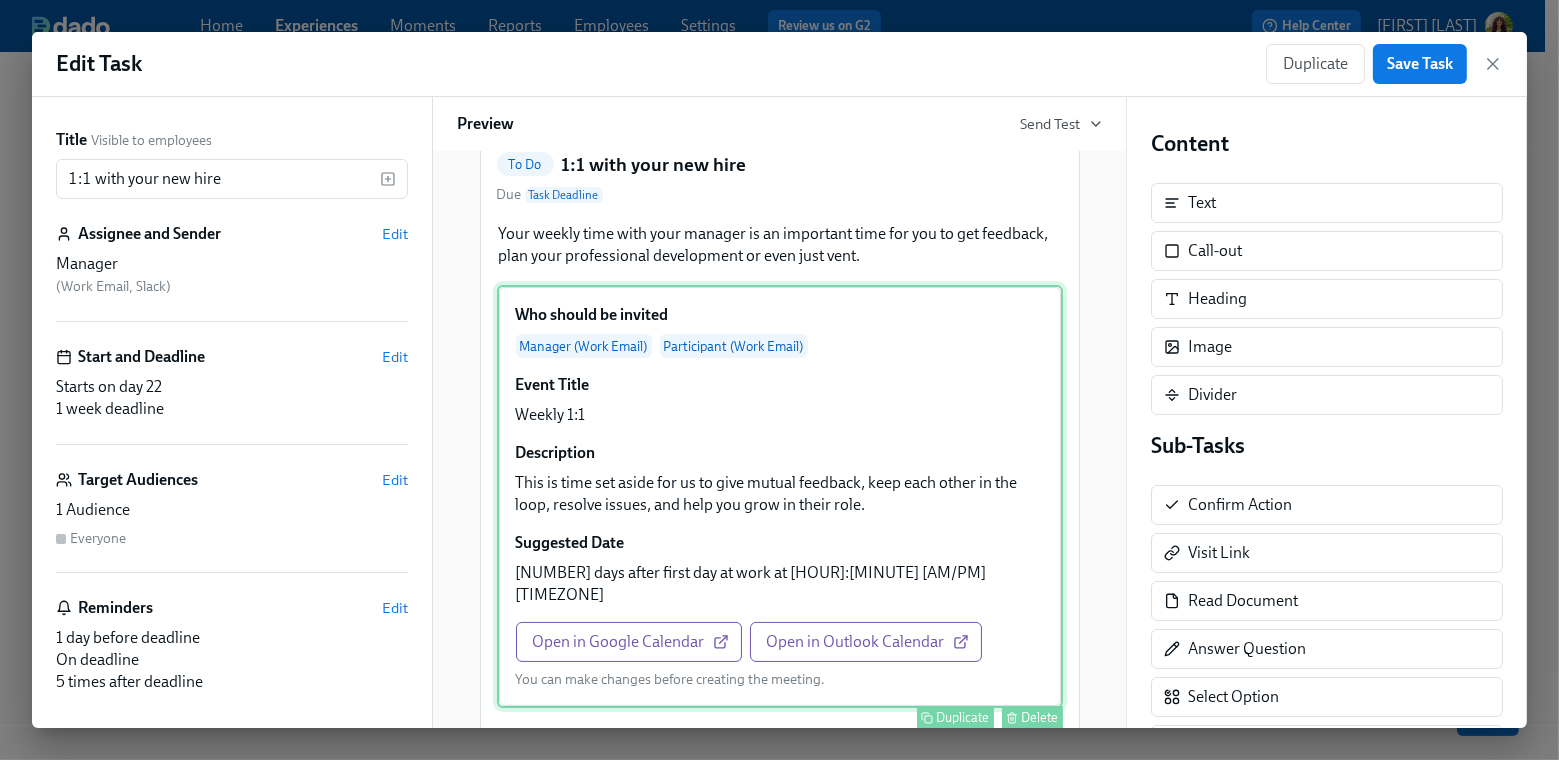 click on "Who should be invited Manager (Work Email) Participant (Work Email) Event Title Weekly 1:1 Description This is time set aside for us to give mutual feedback, keep each other in the loop, resolve issues, and help you grow in their role. Suggested Date 4 days after first day at work at 03:00 pm CEST Open in Google Calendar Open in Outlook Calendar You can make changes before creating the meeting.   Duplicate   Delete" at bounding box center (780, 496) 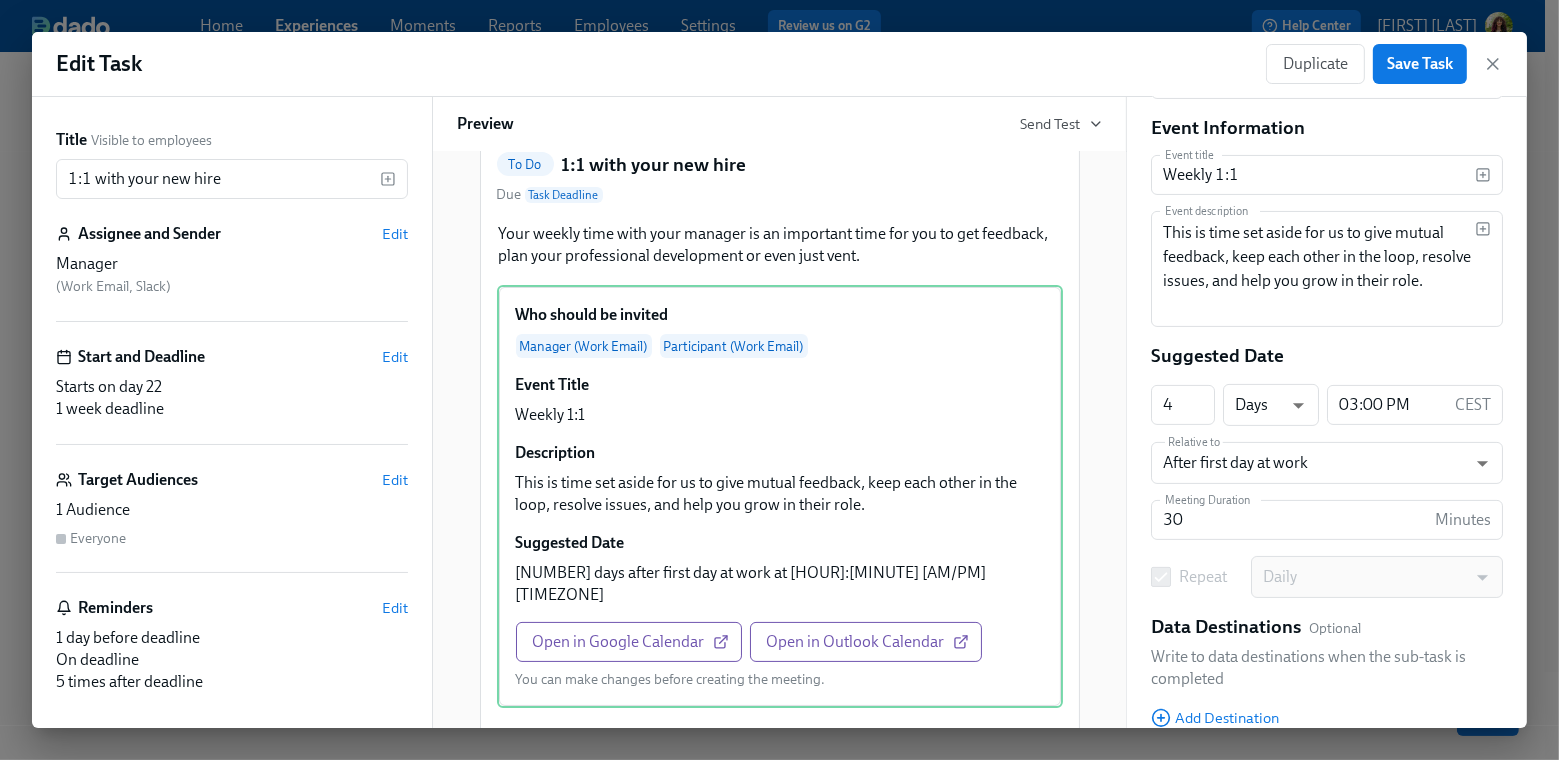 scroll, scrollTop: 345, scrollLeft: 0, axis: vertical 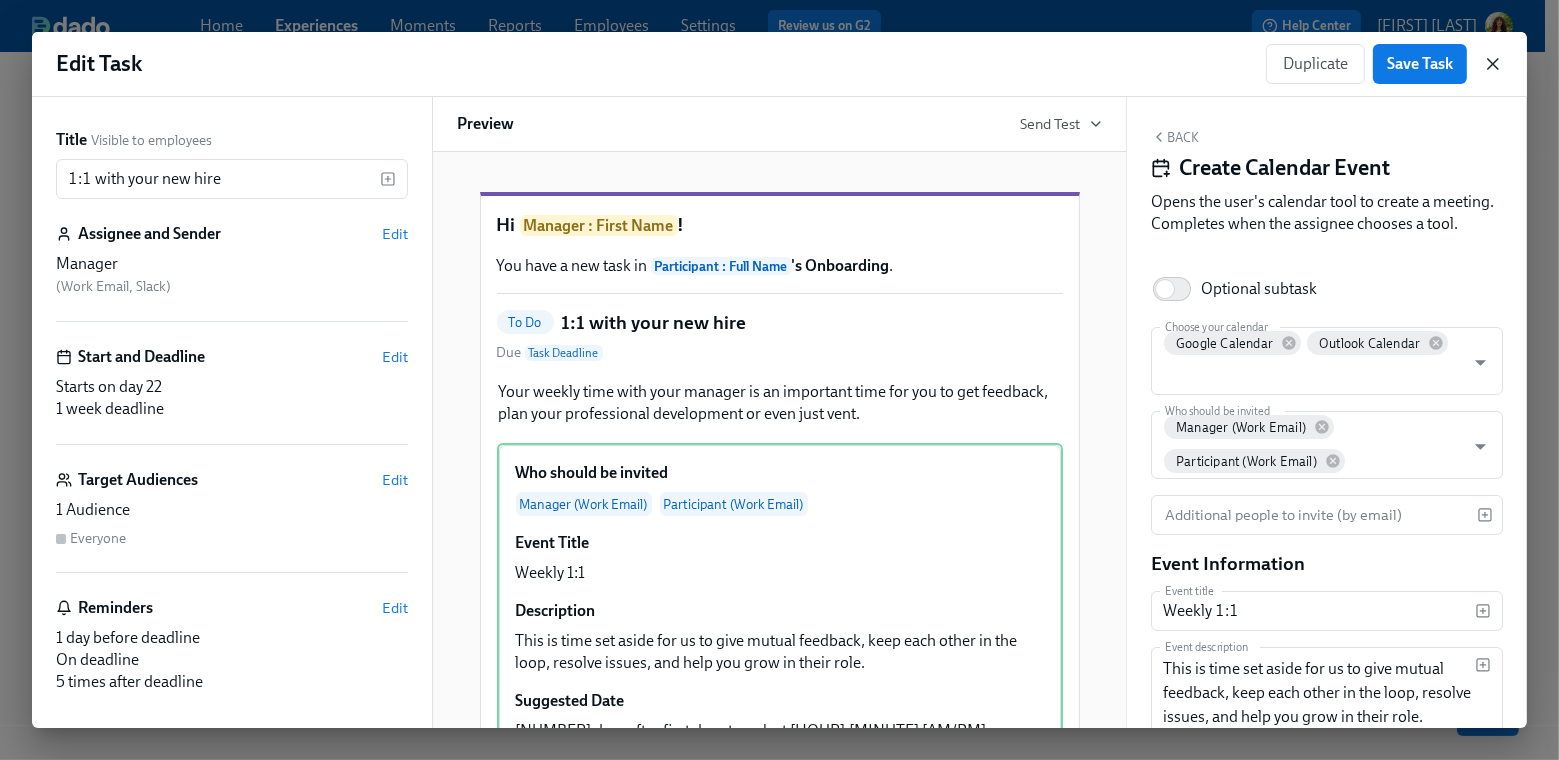 click 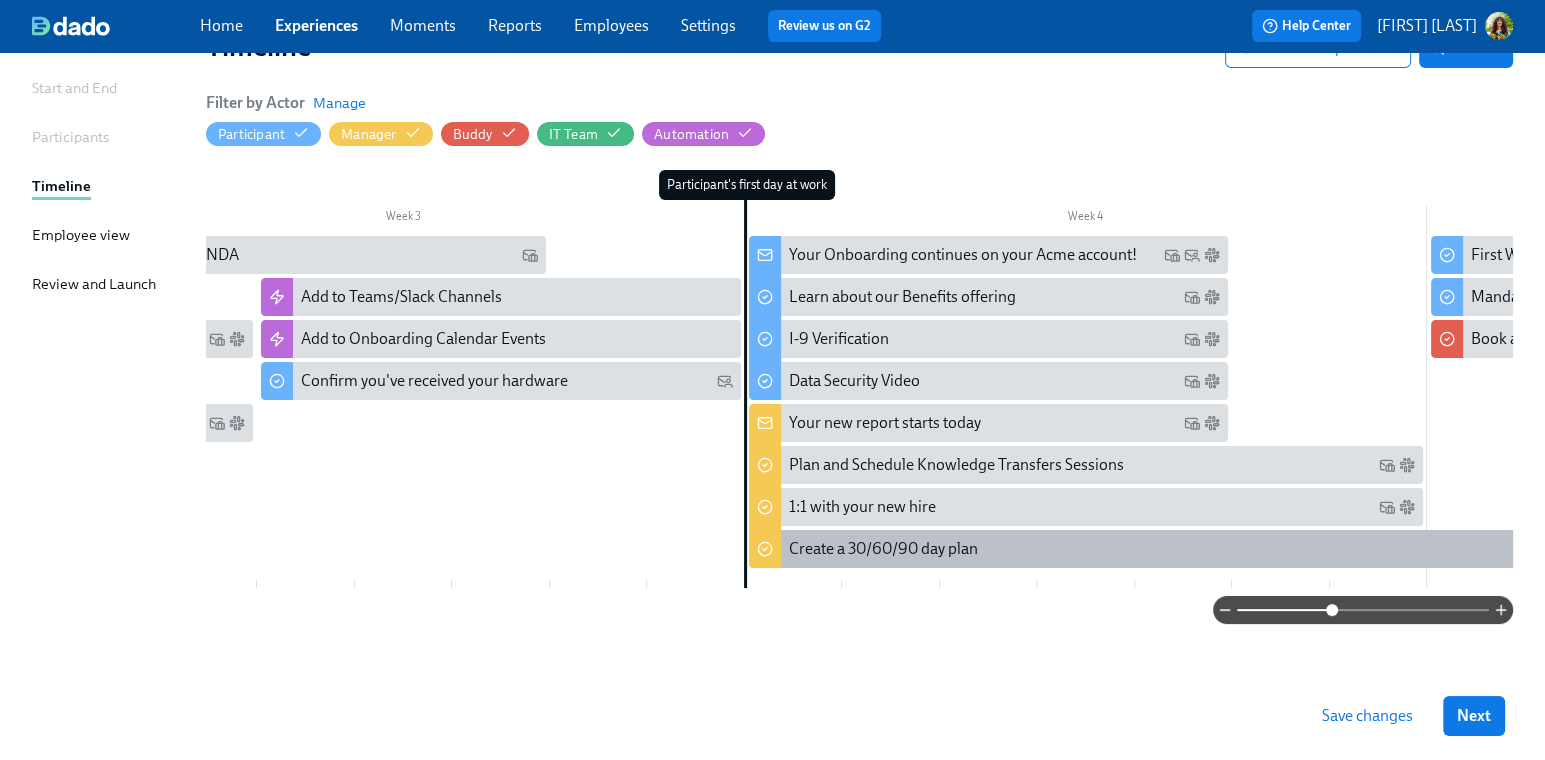 click on "Create a 30/60/90 day plan" at bounding box center [883, 549] 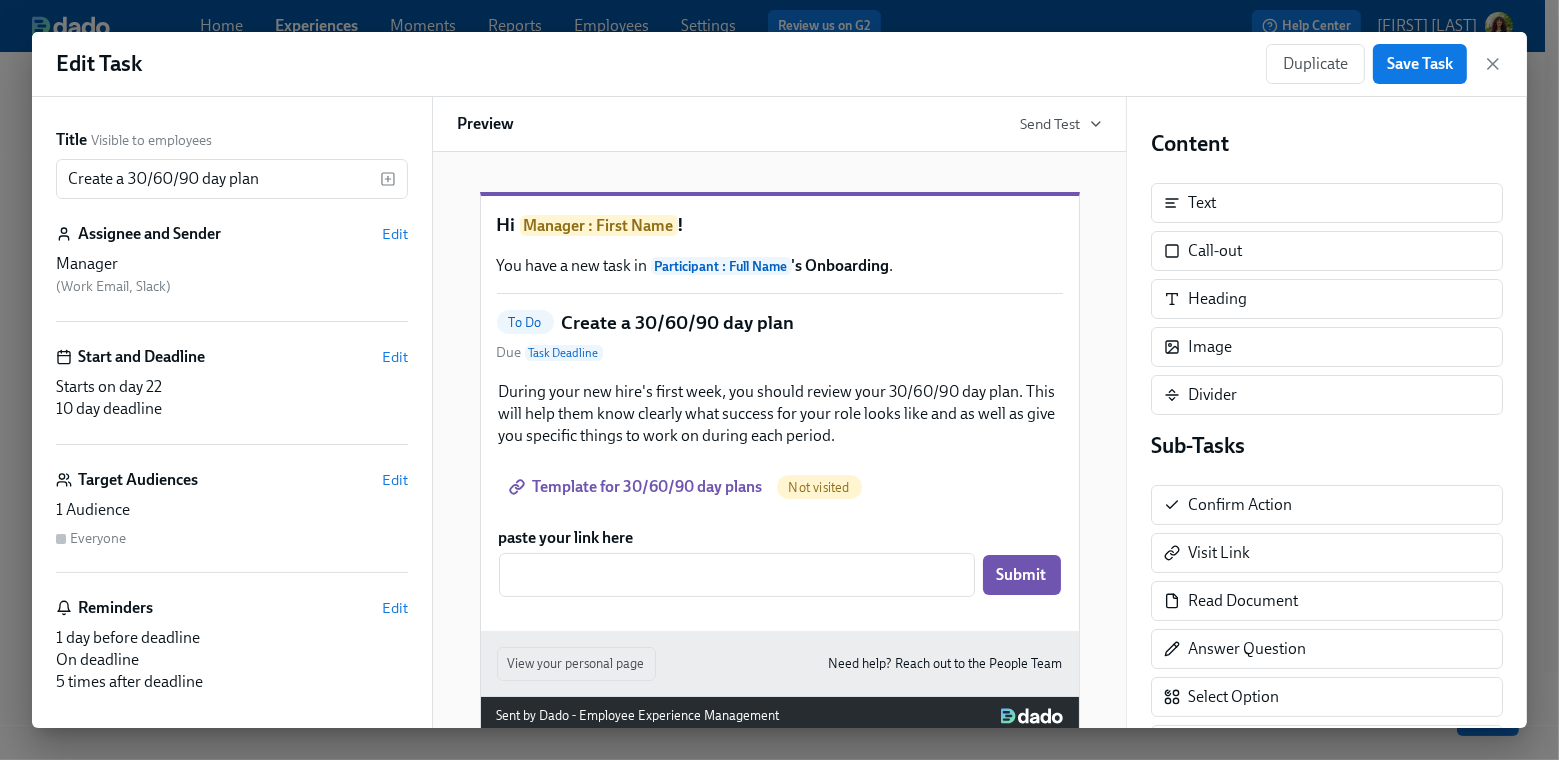 click 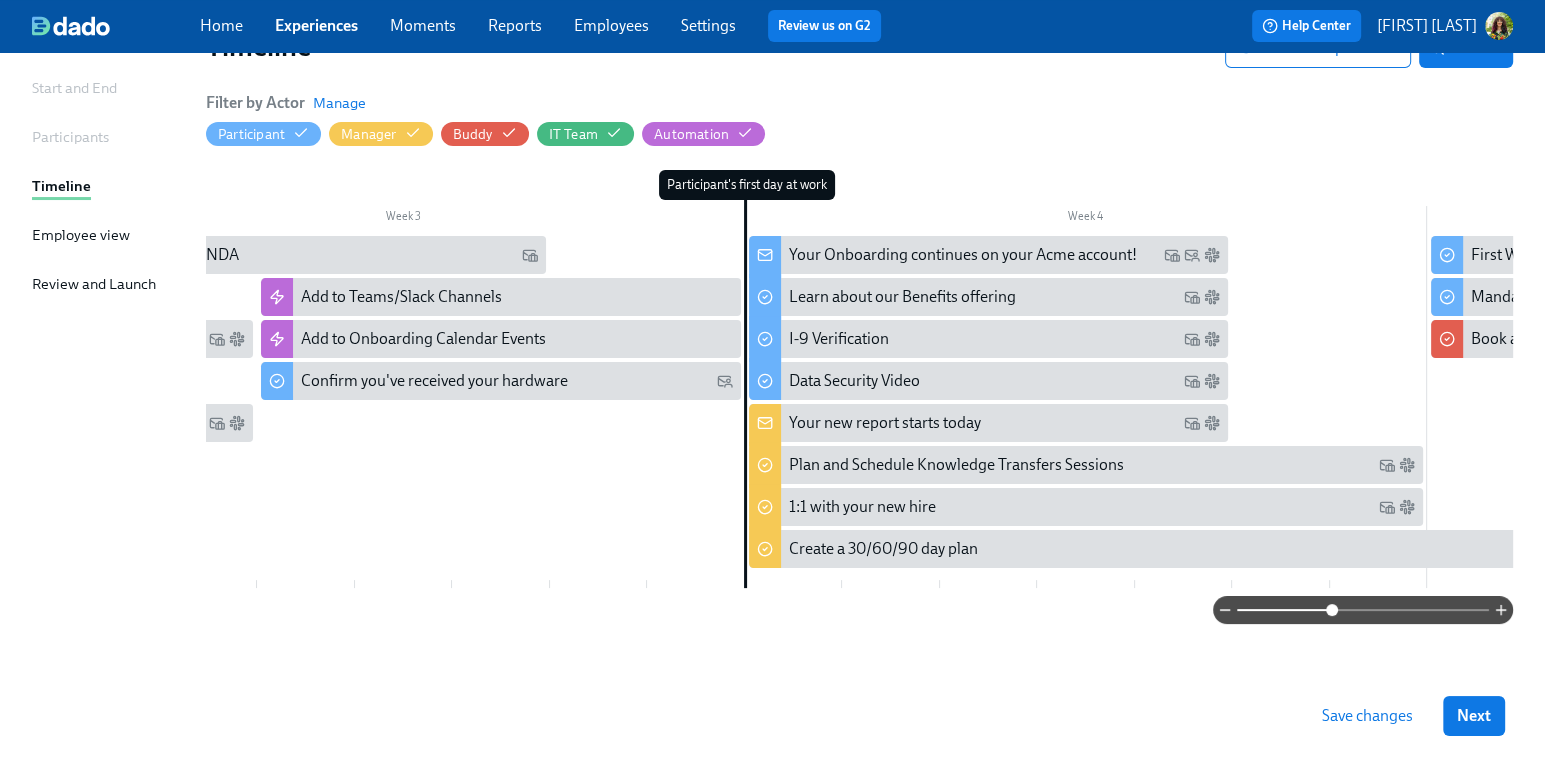 click at bounding box center (3474, 412) 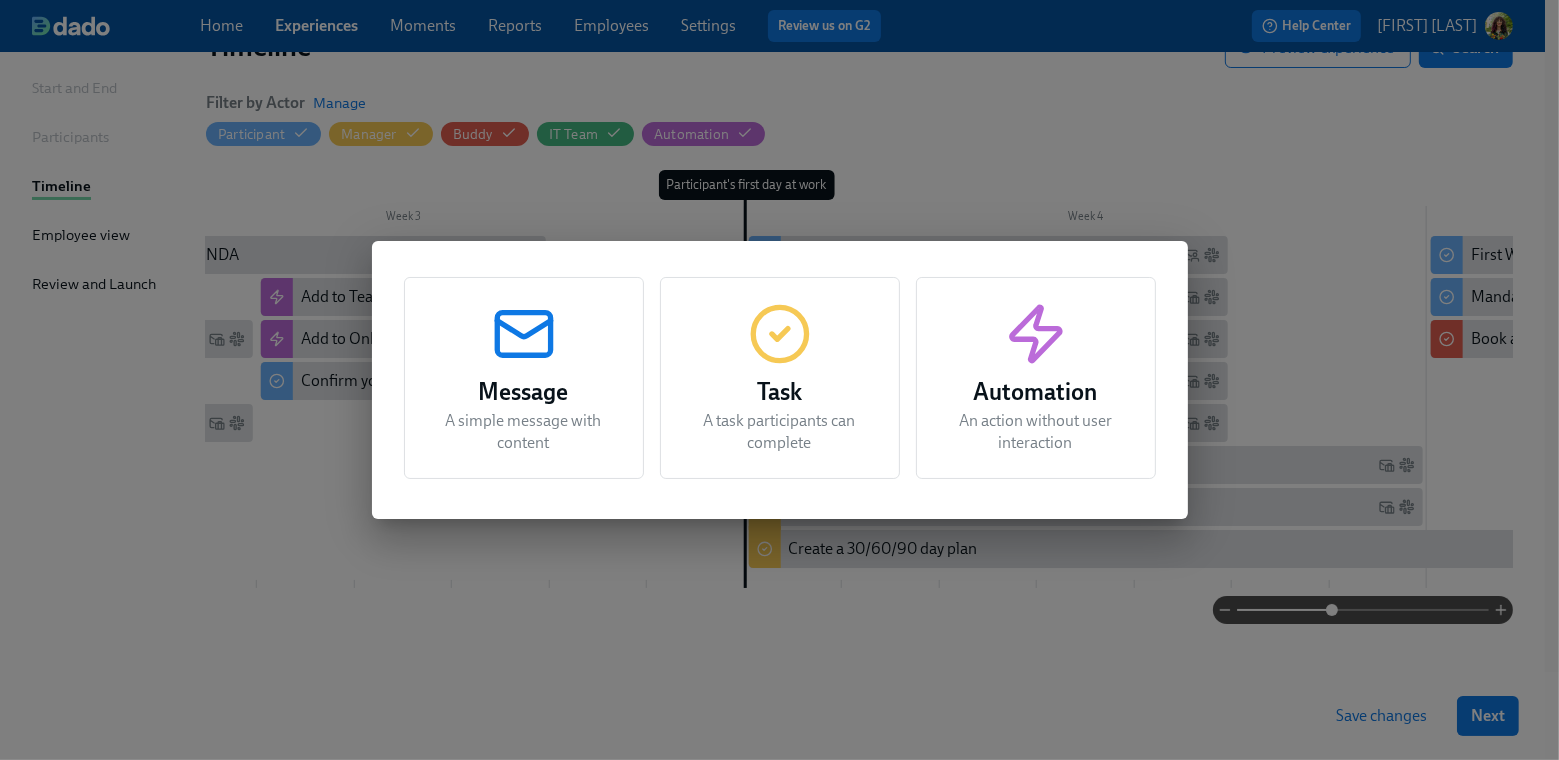 click on "Automation" at bounding box center [1036, 392] 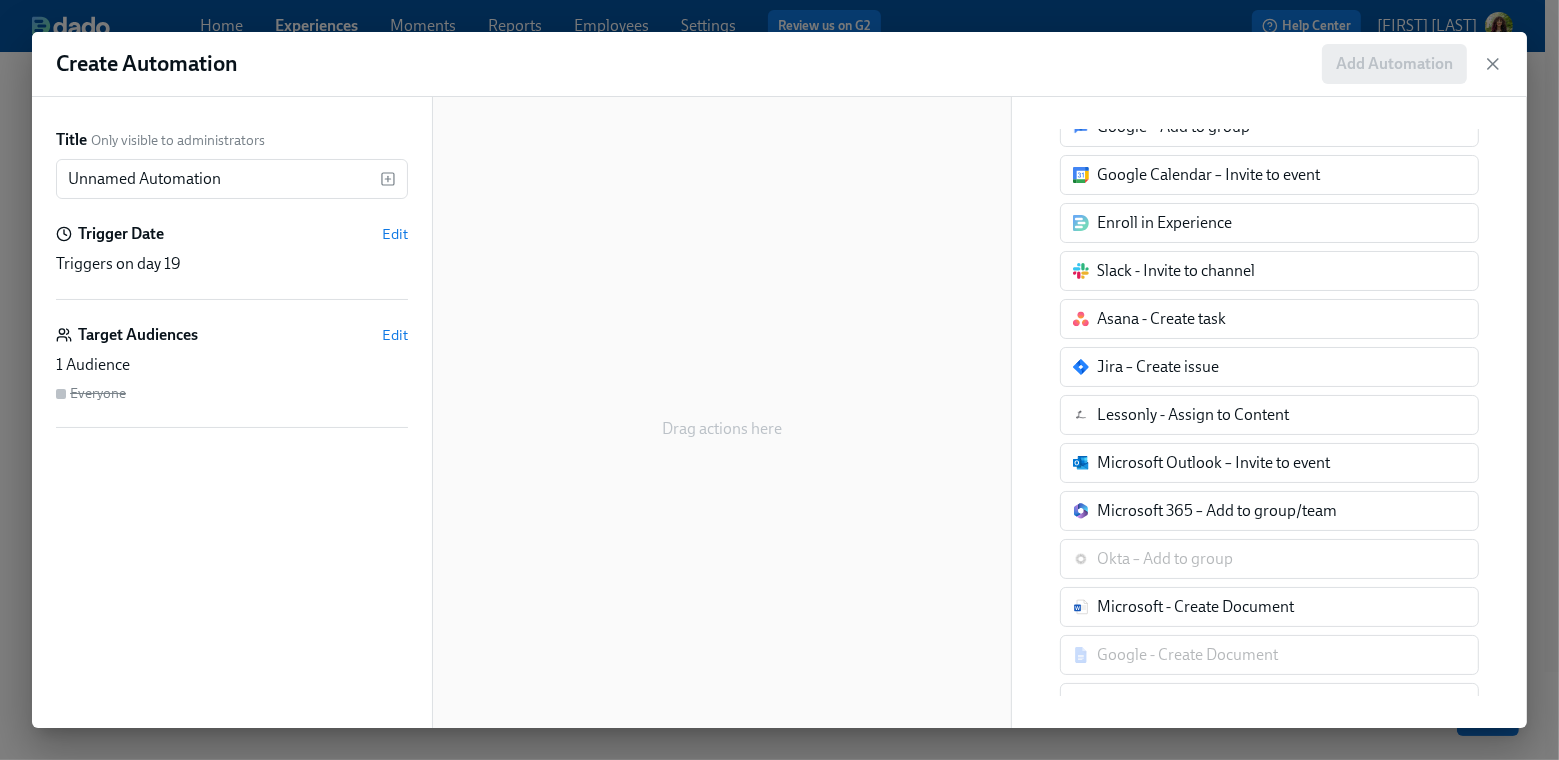 scroll, scrollTop: 108, scrollLeft: 0, axis: vertical 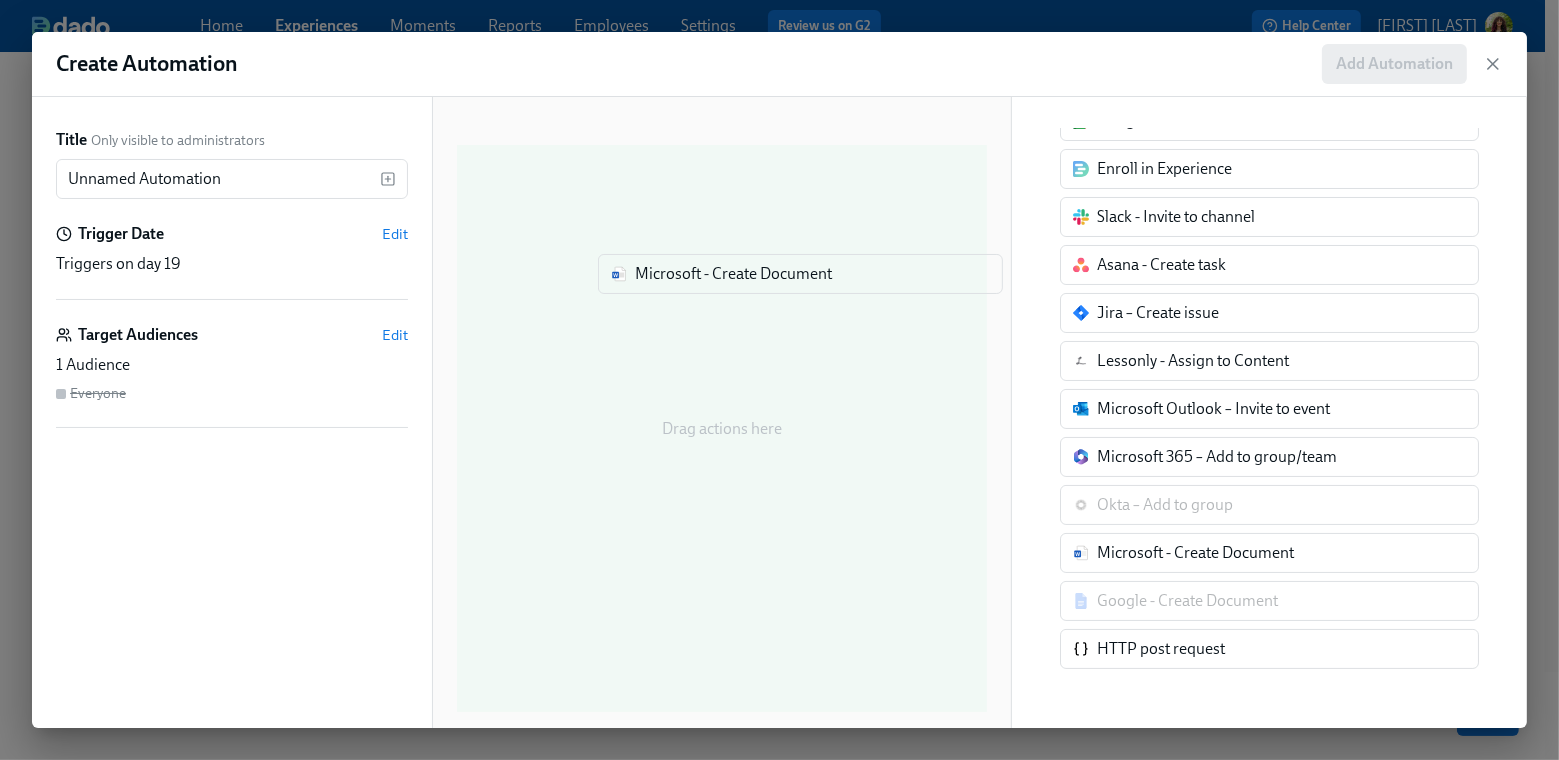 drag, startPoint x: 1043, startPoint y: 546, endPoint x: 764, endPoint y: 279, distance: 386.17352 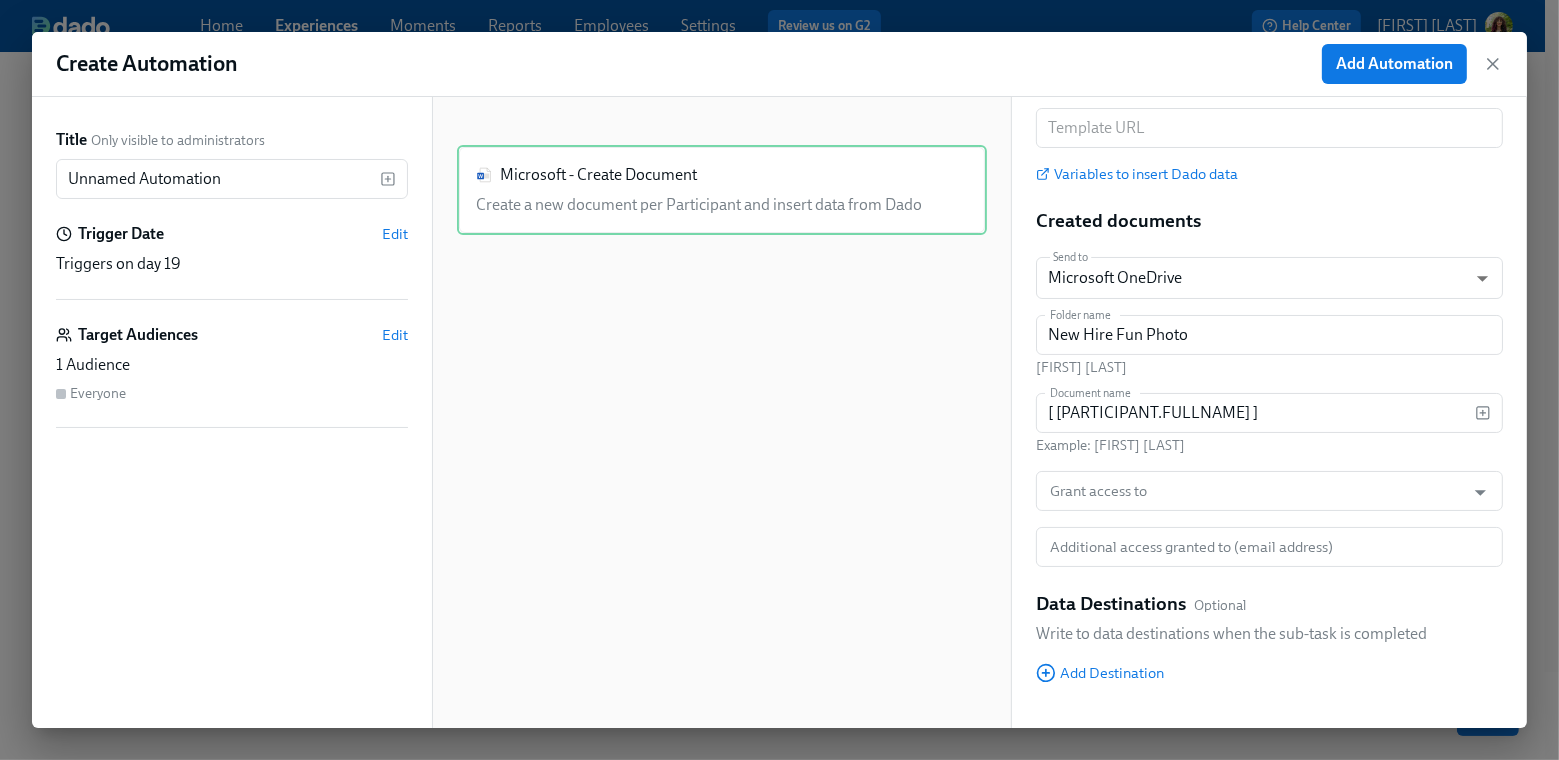 scroll, scrollTop: 116, scrollLeft: 0, axis: vertical 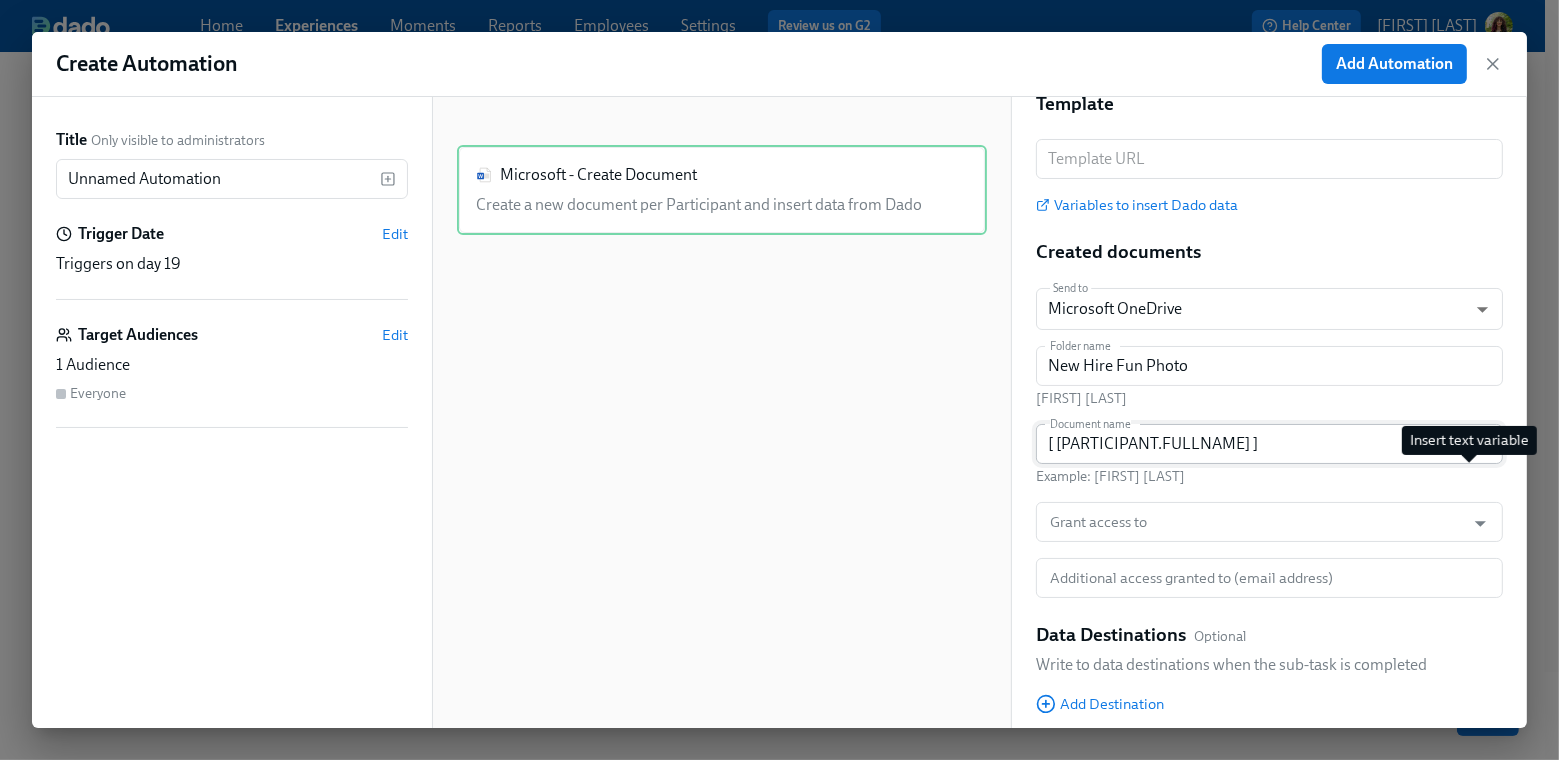 click 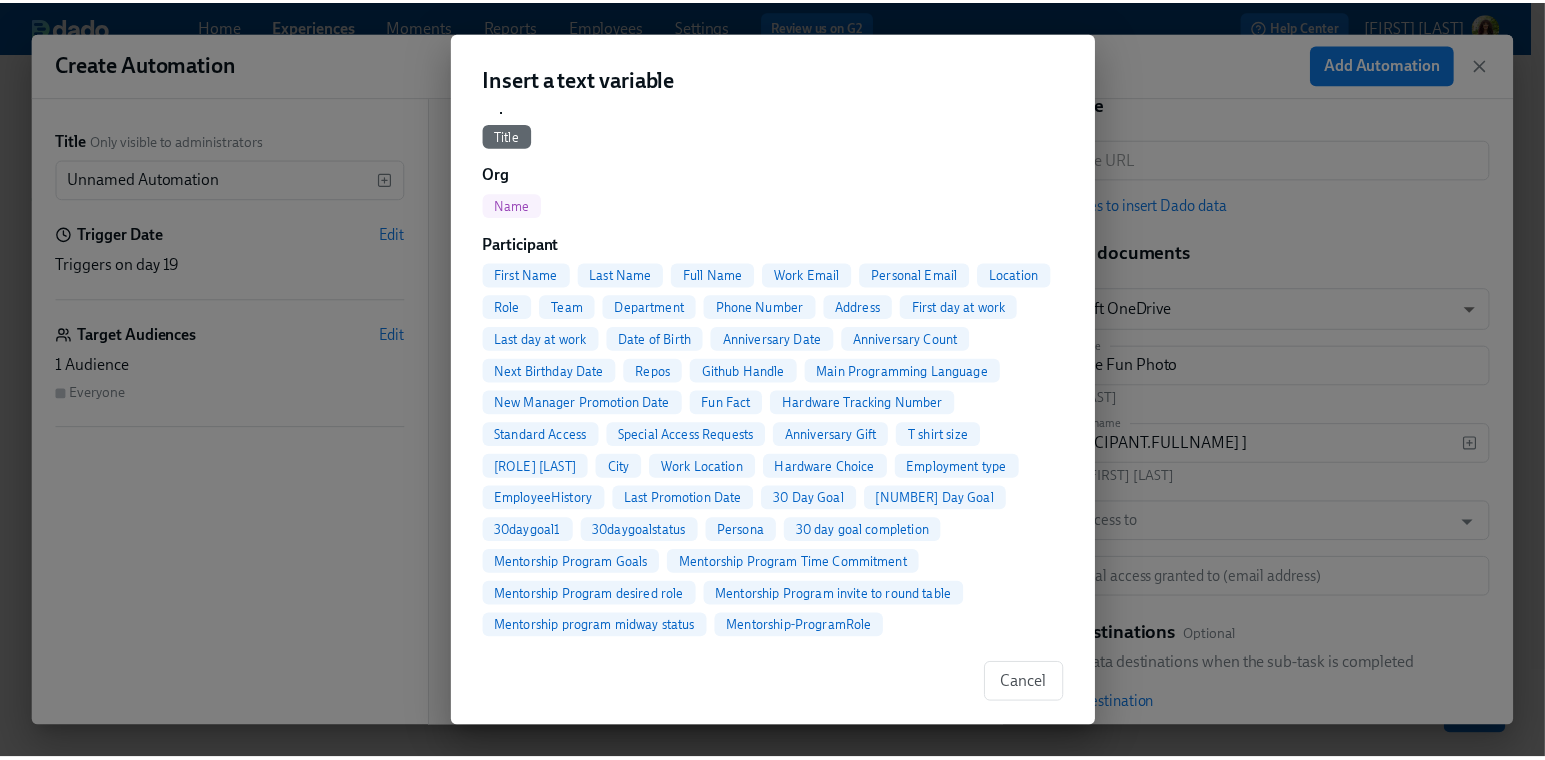 scroll, scrollTop: 0, scrollLeft: 0, axis: both 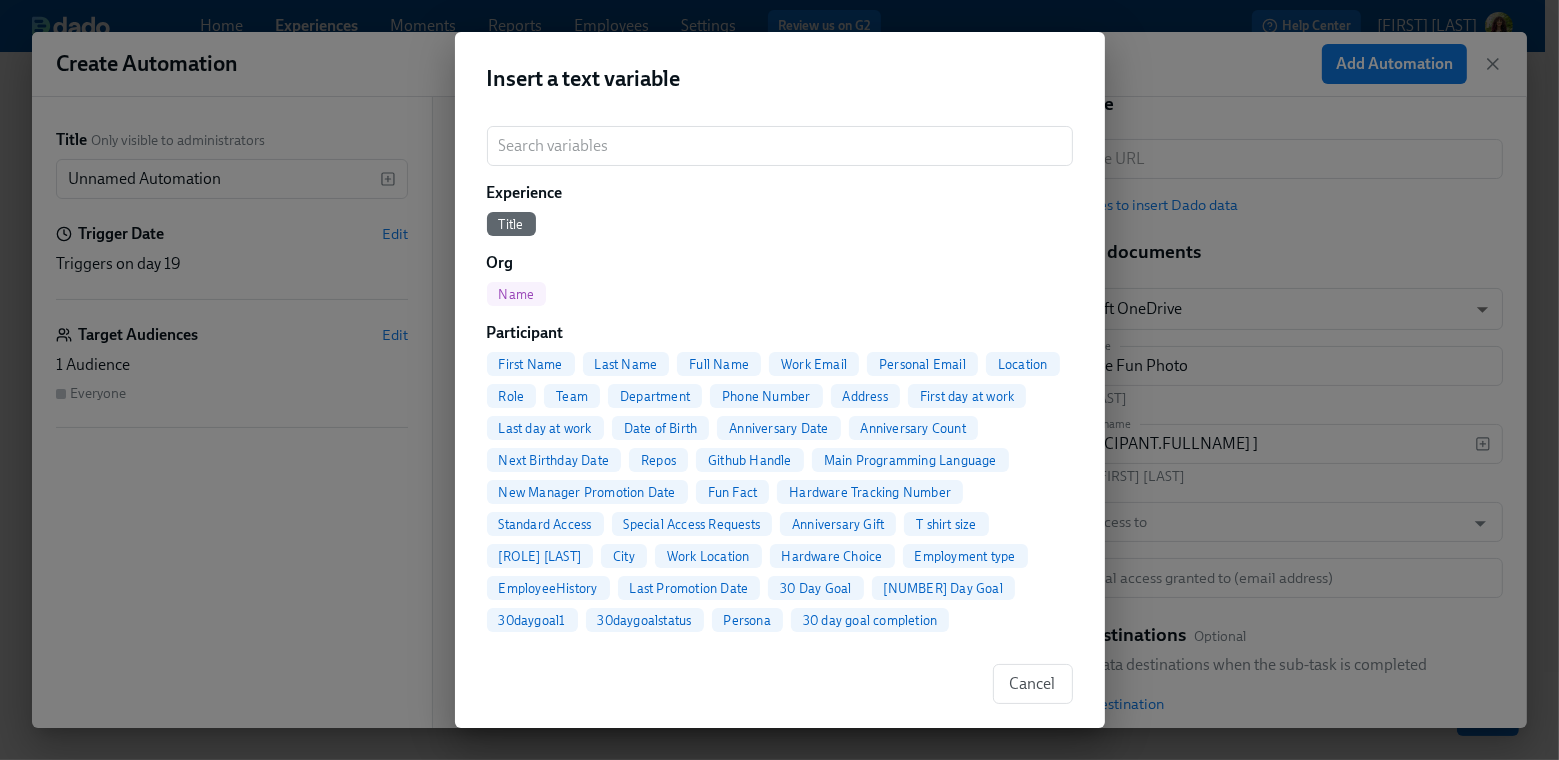 click on "Insert a text variable ​ Experience Title Org Name Participant First Name Last Name Full Name Work Email Personal Email Location Role Team Department Phone Number Address First day at work Last day at work Date of Birth Anniversary Date Anniversary Count Next Birthday Date Repos Github Handle Main Programming Language New Manager Promotion Date Fun Fact Hardware Tracking Number Standard Access Special Access Requests Anniversary Gift T shirt size HRBP Full Name City Work Location Hardware Choice Employment type EmployeeHistory Last Promotion Date 30 Day Goal 60 Day Goal 30daygoal1 30daygoalstatus Persona 30 day goal completion Mentorship Program Goals Mentorship Program Time Commitment Mentorship Program desired role Mentorship Program invite to round table Mentorship program midway status Mentorship-ProgramRole Wants to be Mentor or Mentee Mentor/Mentee Preferences Parental Leave Birth Date Parental Leave Confirmed Start Date Parental Leave Date Change Reason Parental Leave Length Parental Leave Start Date" at bounding box center [779, 380] 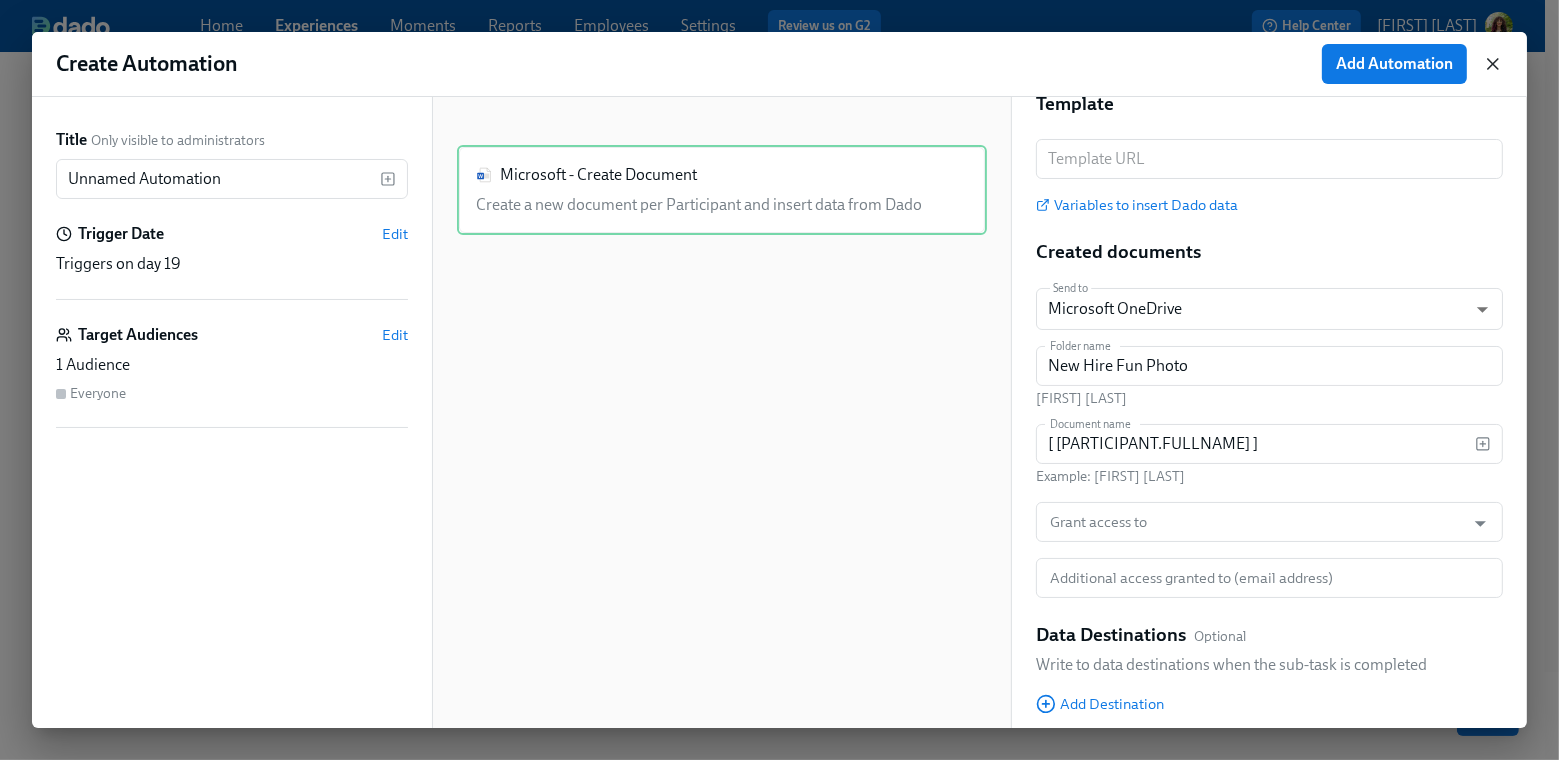 click 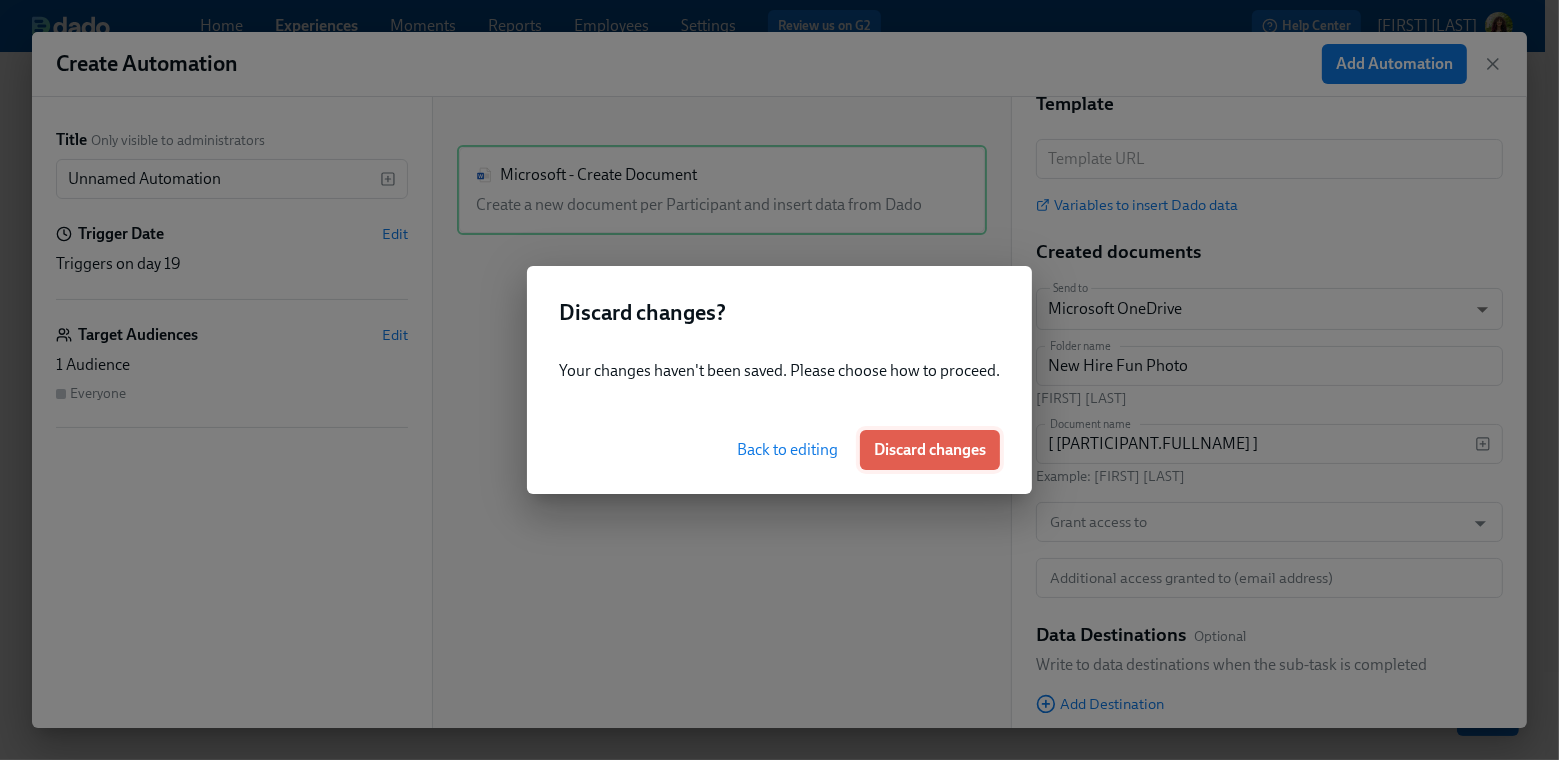 click on "Discard changes" at bounding box center (930, 450) 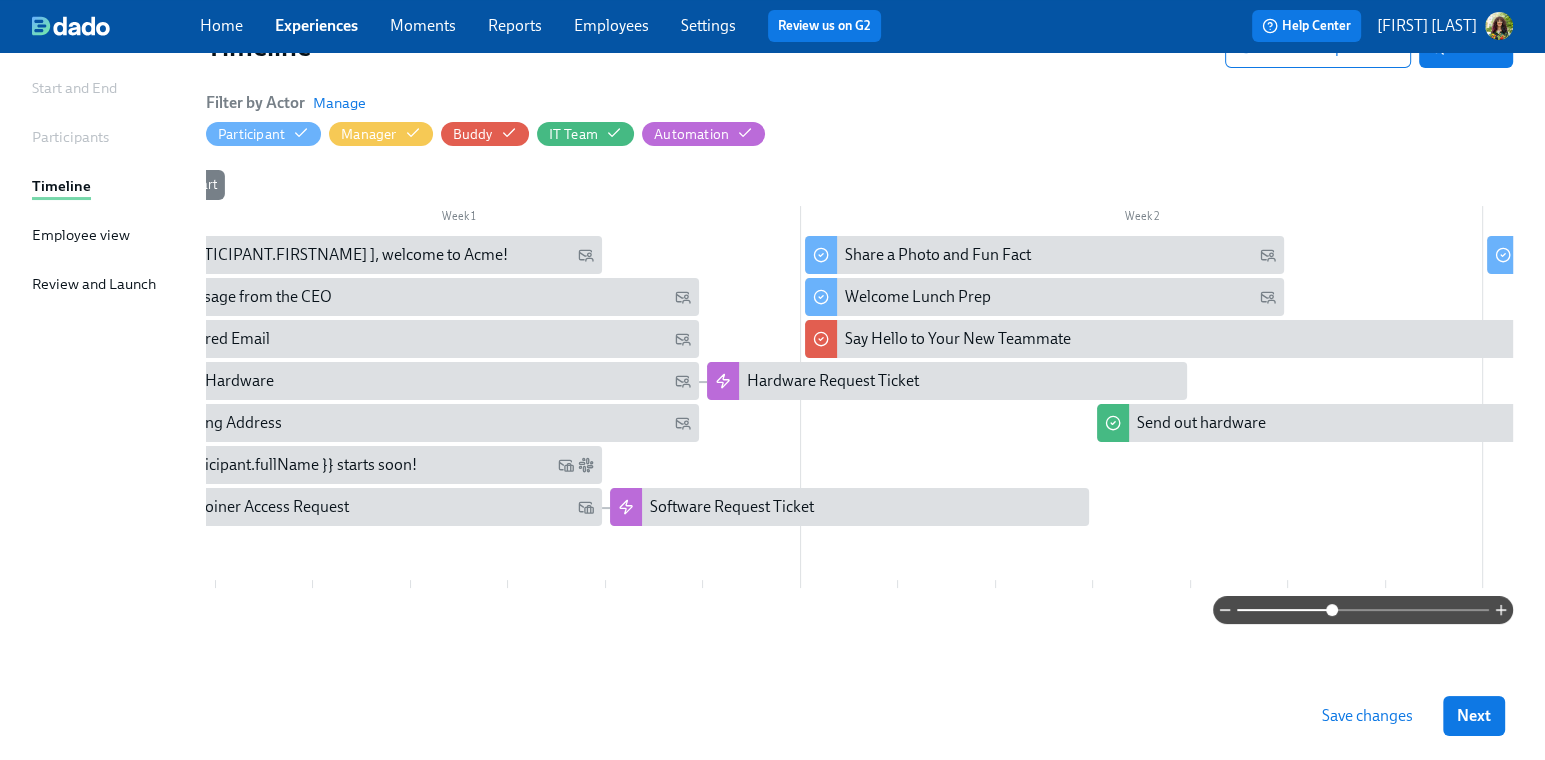 scroll, scrollTop: 0, scrollLeft: 58, axis: horizontal 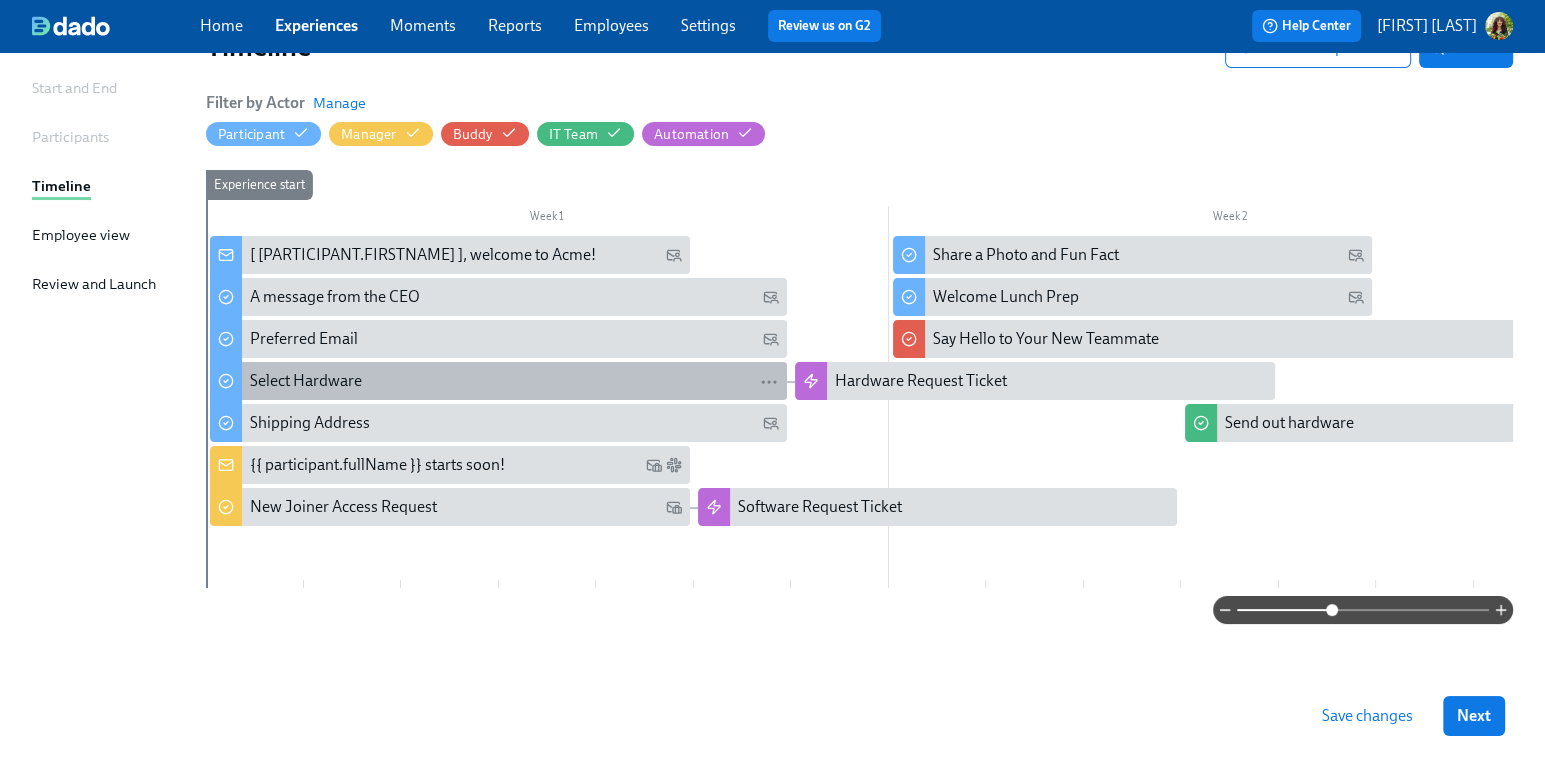 click on "Select Hardware" at bounding box center (514, 381) 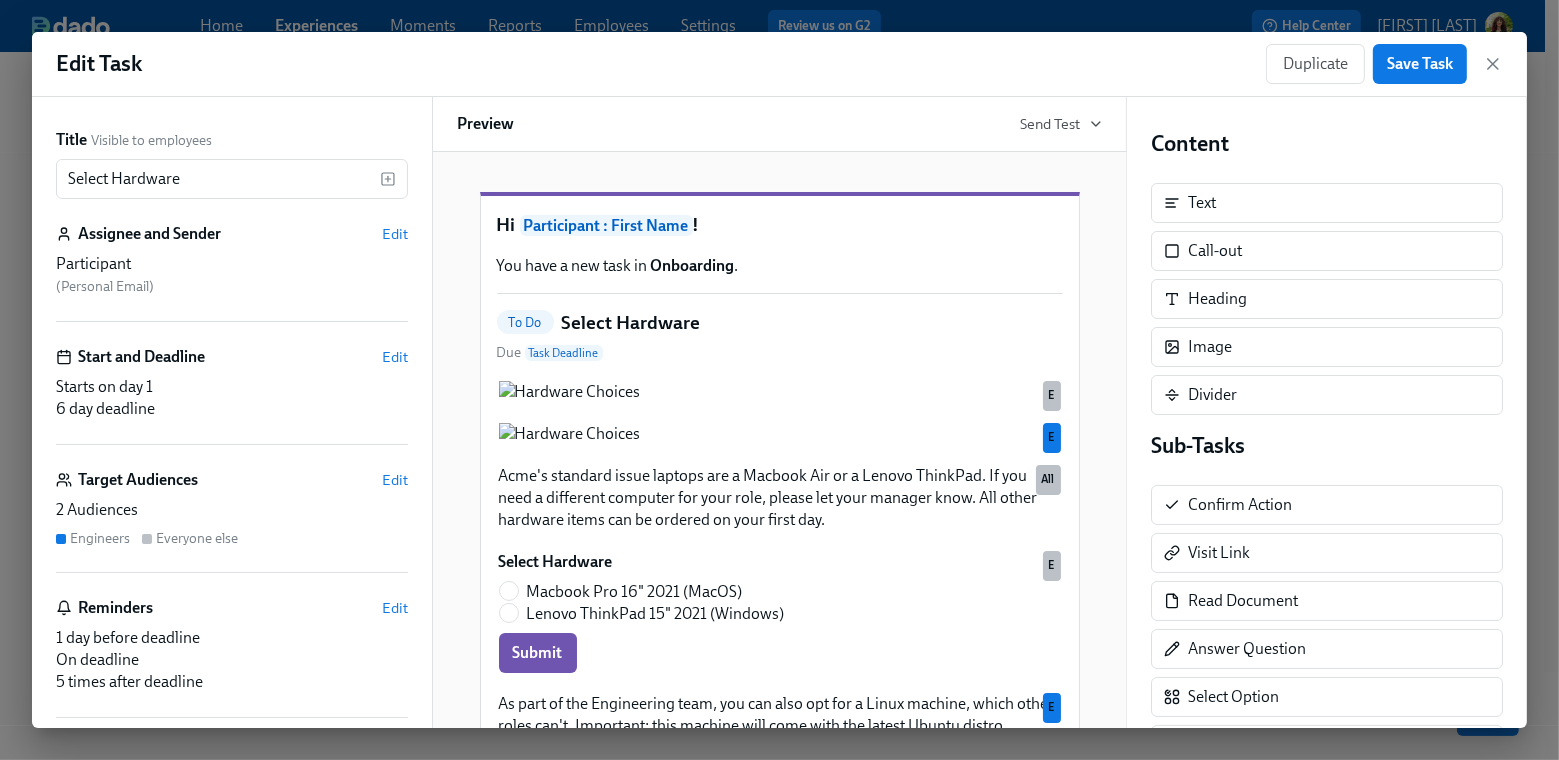 click on "Target Audiences Edit 2 Audiences Engineers Everyone else" at bounding box center (232, 521) 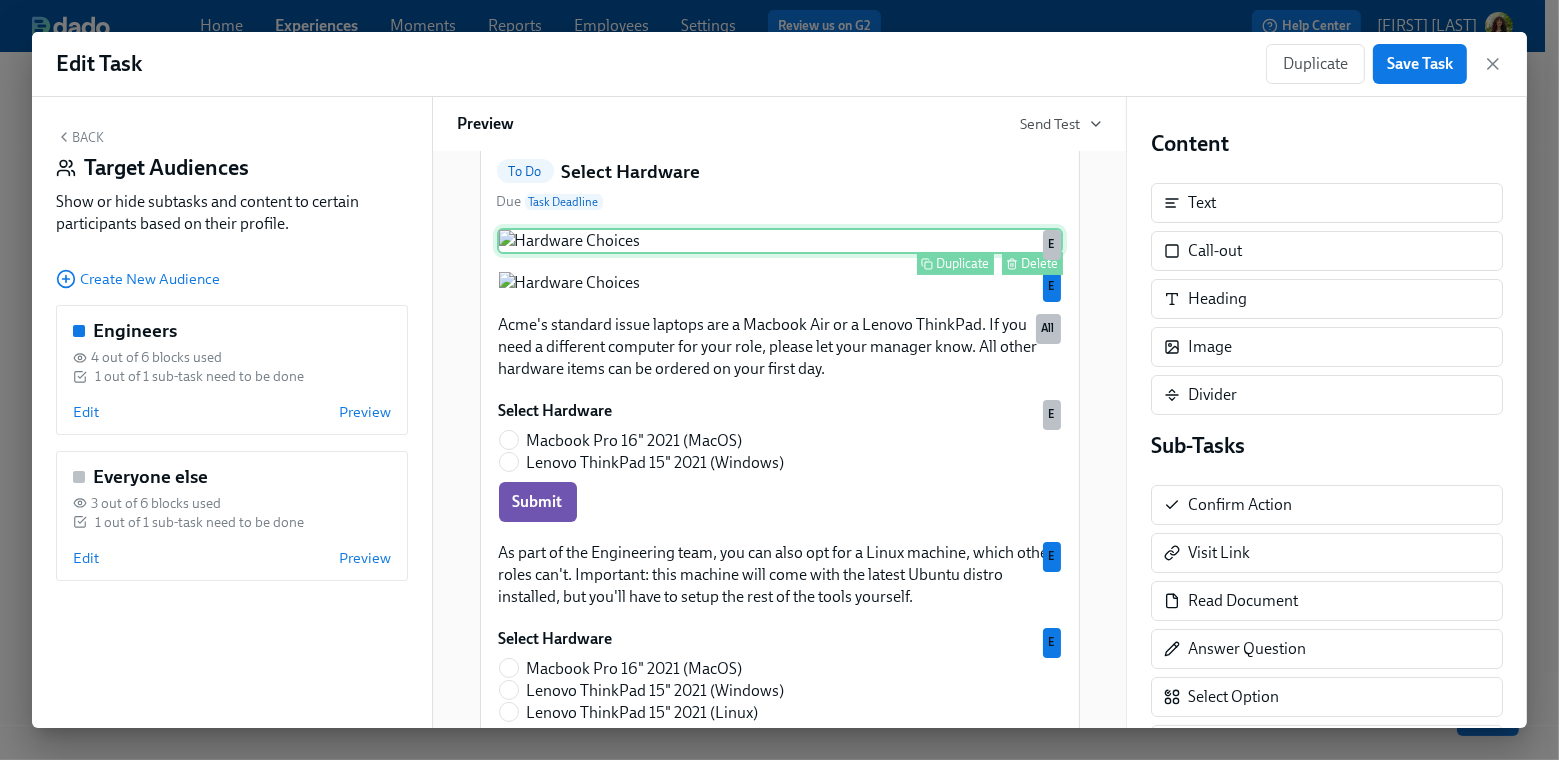 scroll, scrollTop: 380, scrollLeft: 0, axis: vertical 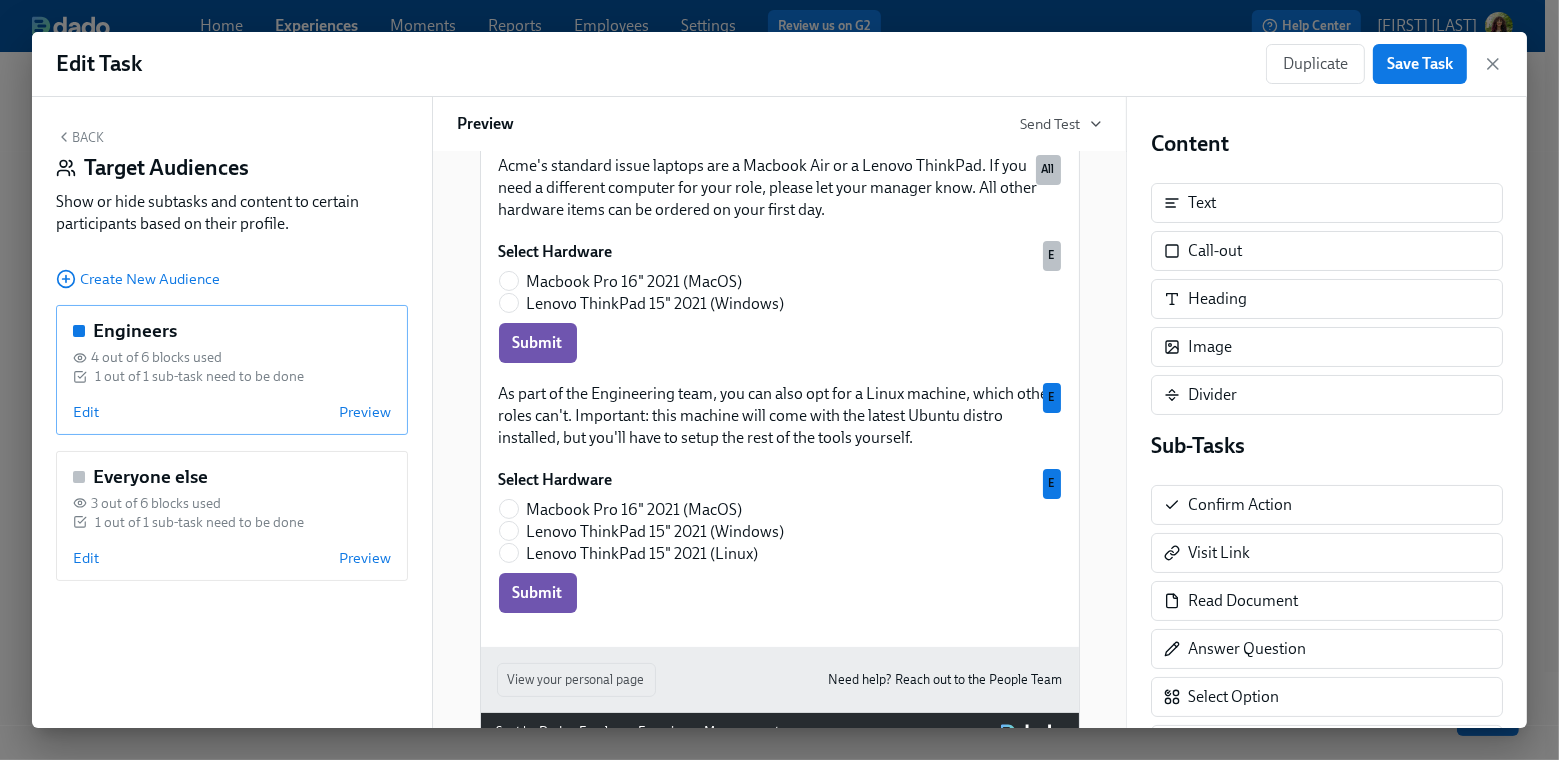 click on "Engineers 4 out of 6 blocks used 1 out of 1 sub-task need to be done Edit Preview" at bounding box center (232, 370) 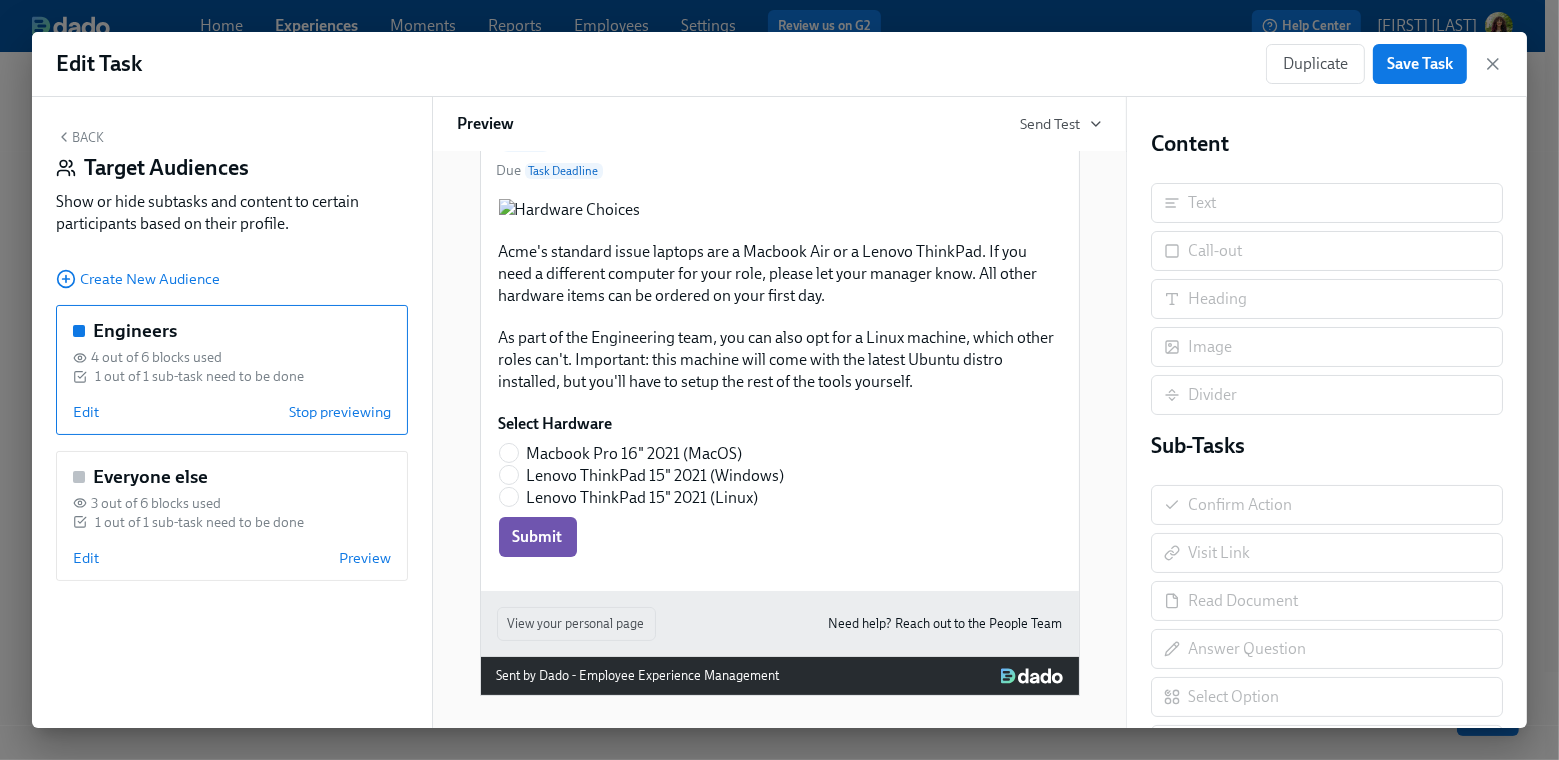 scroll, scrollTop: 548, scrollLeft: 0, axis: vertical 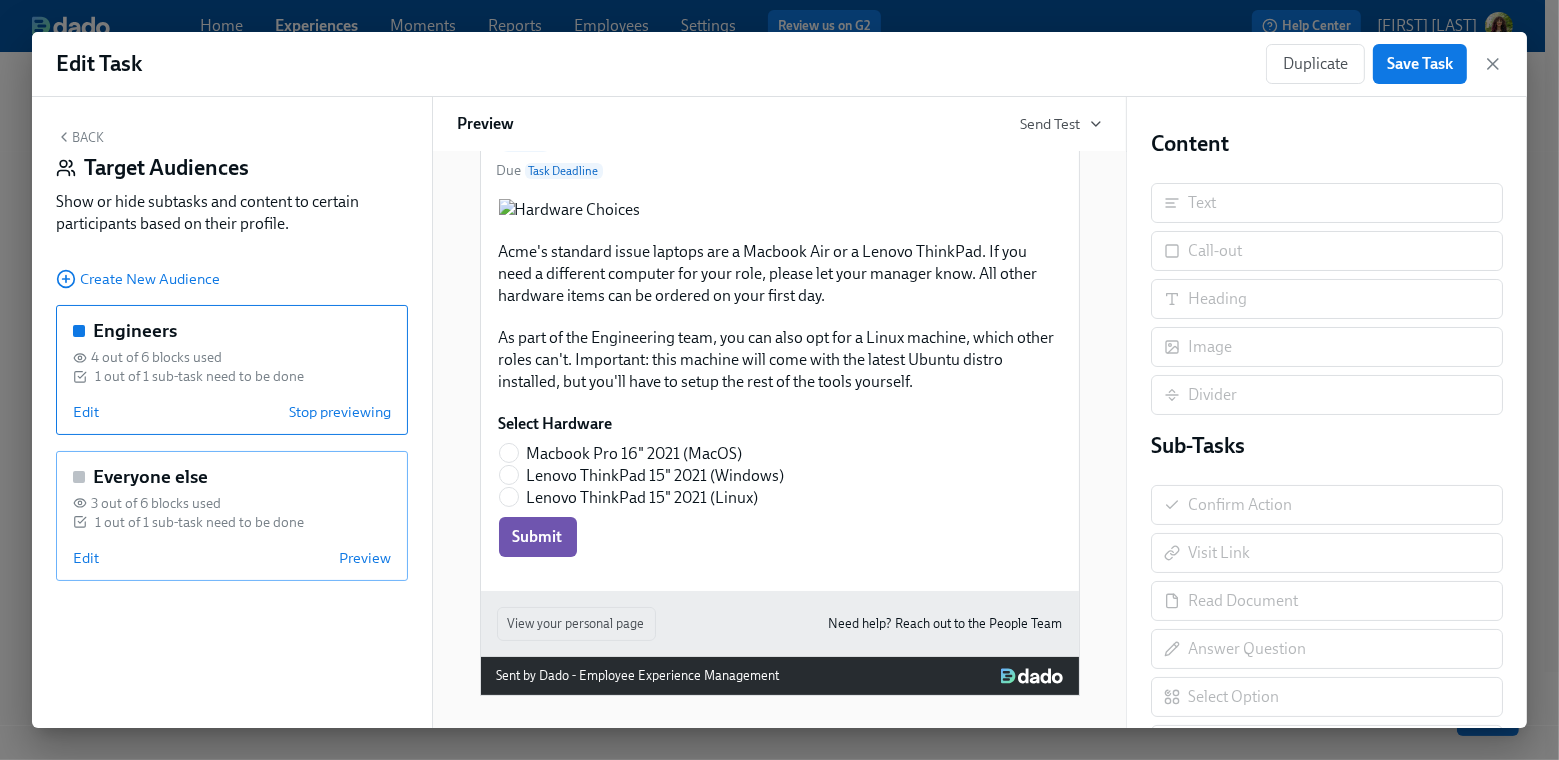click on "Edit Preview" at bounding box center (232, 558) 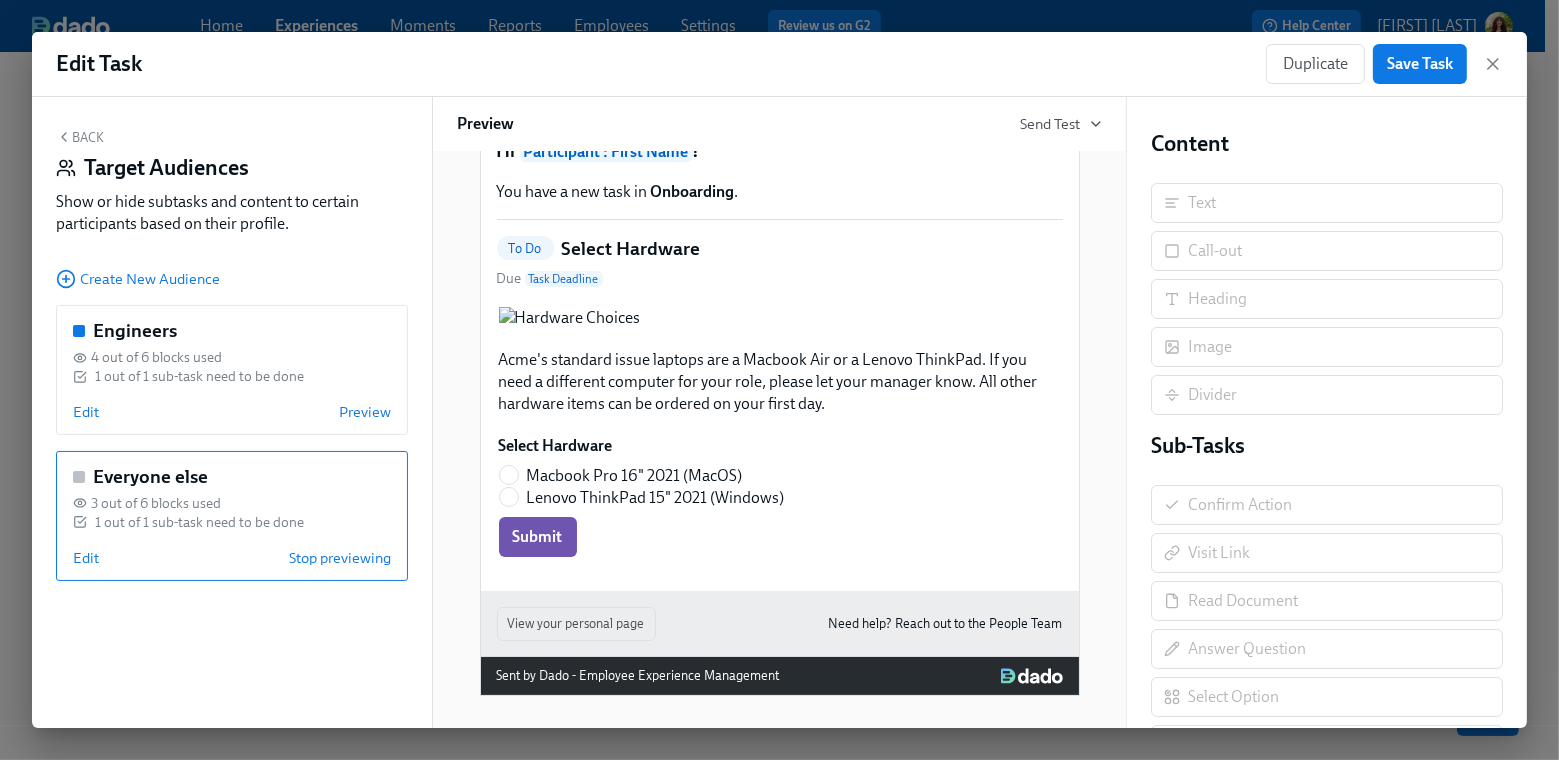 click on "Back" at bounding box center (80, 137) 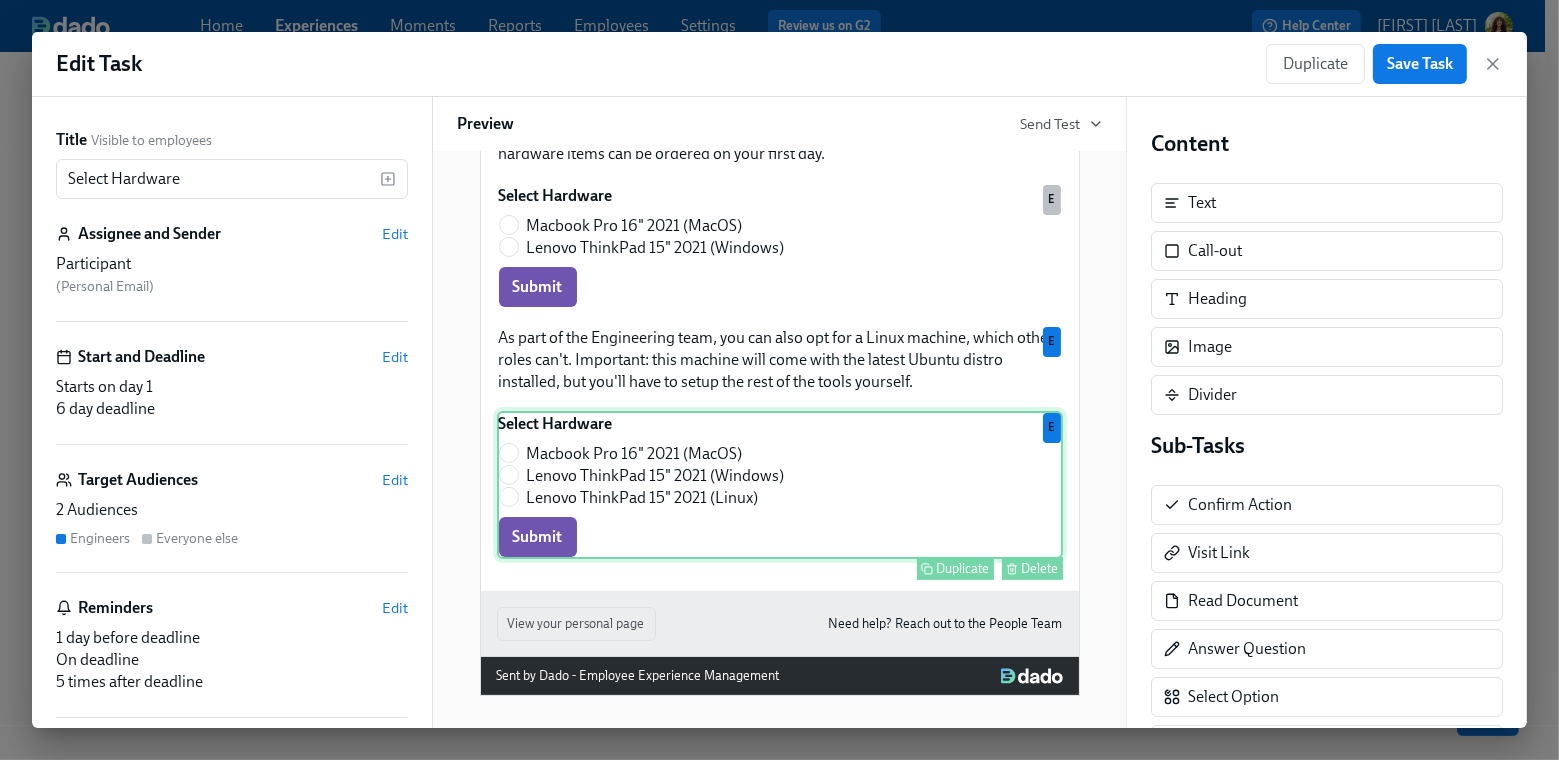 scroll, scrollTop: 882, scrollLeft: 0, axis: vertical 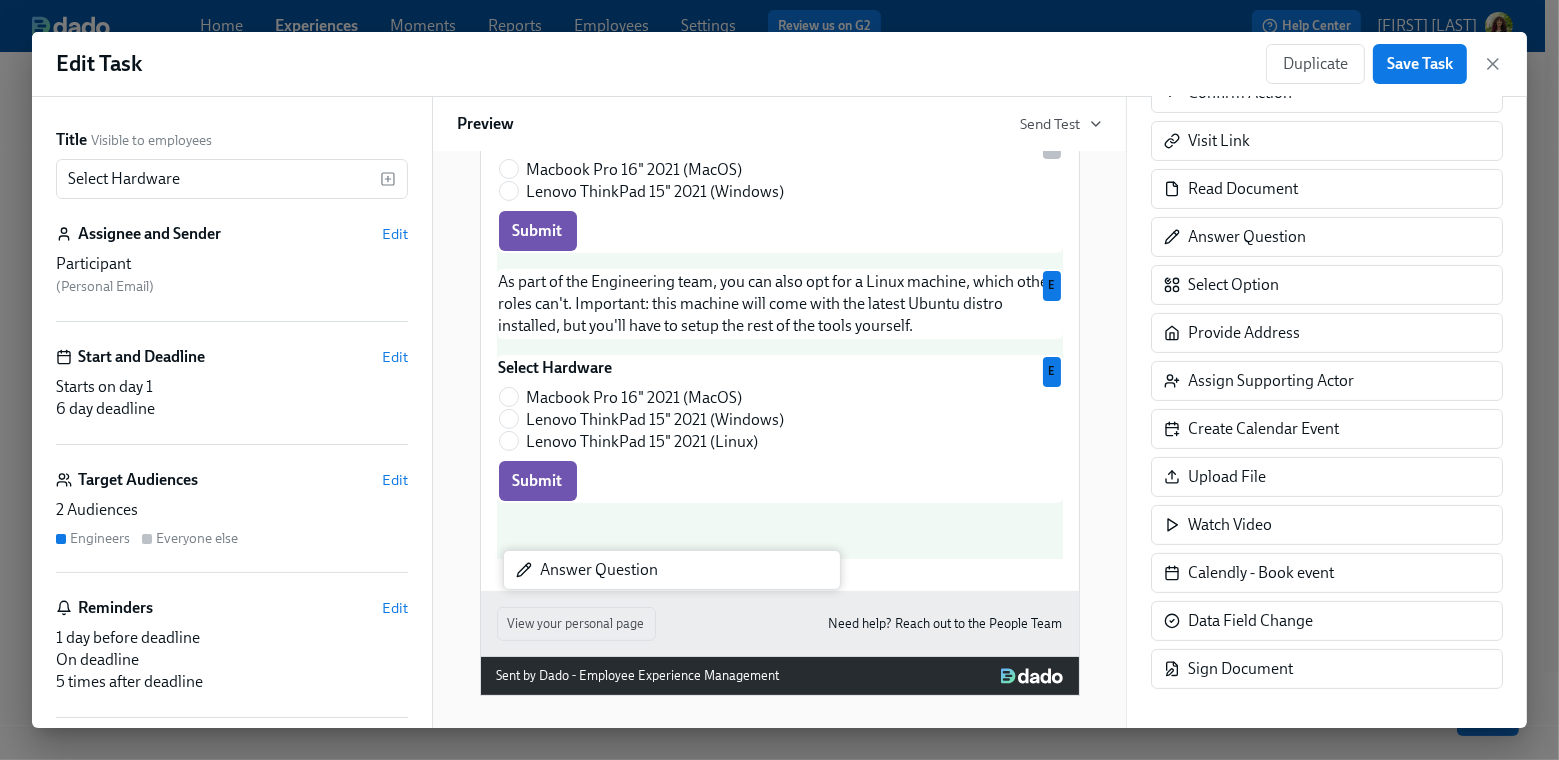 drag, startPoint x: 1187, startPoint y: 277, endPoint x: 628, endPoint y: 575, distance: 633.4706 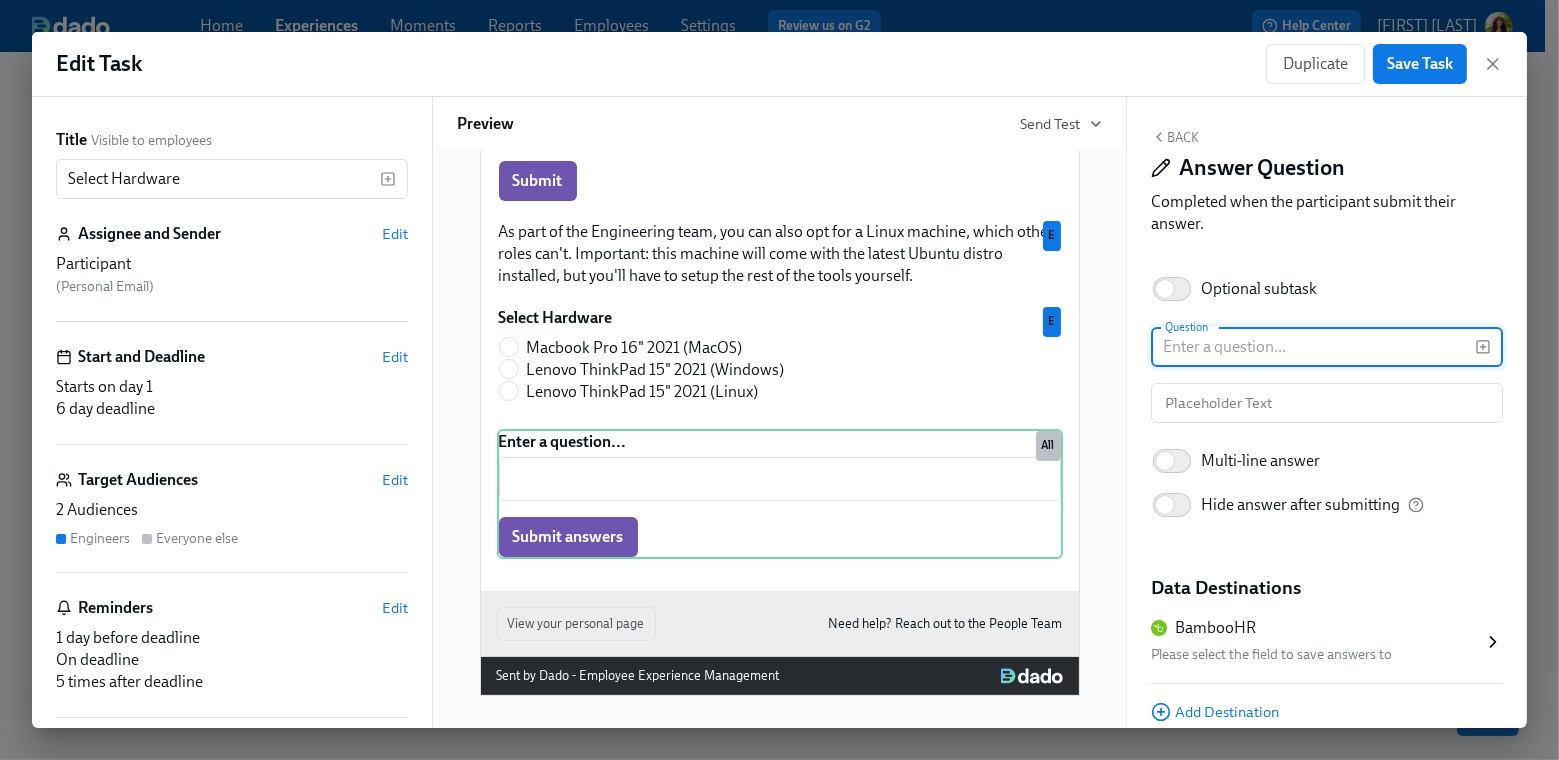 click at bounding box center [1313, 347] 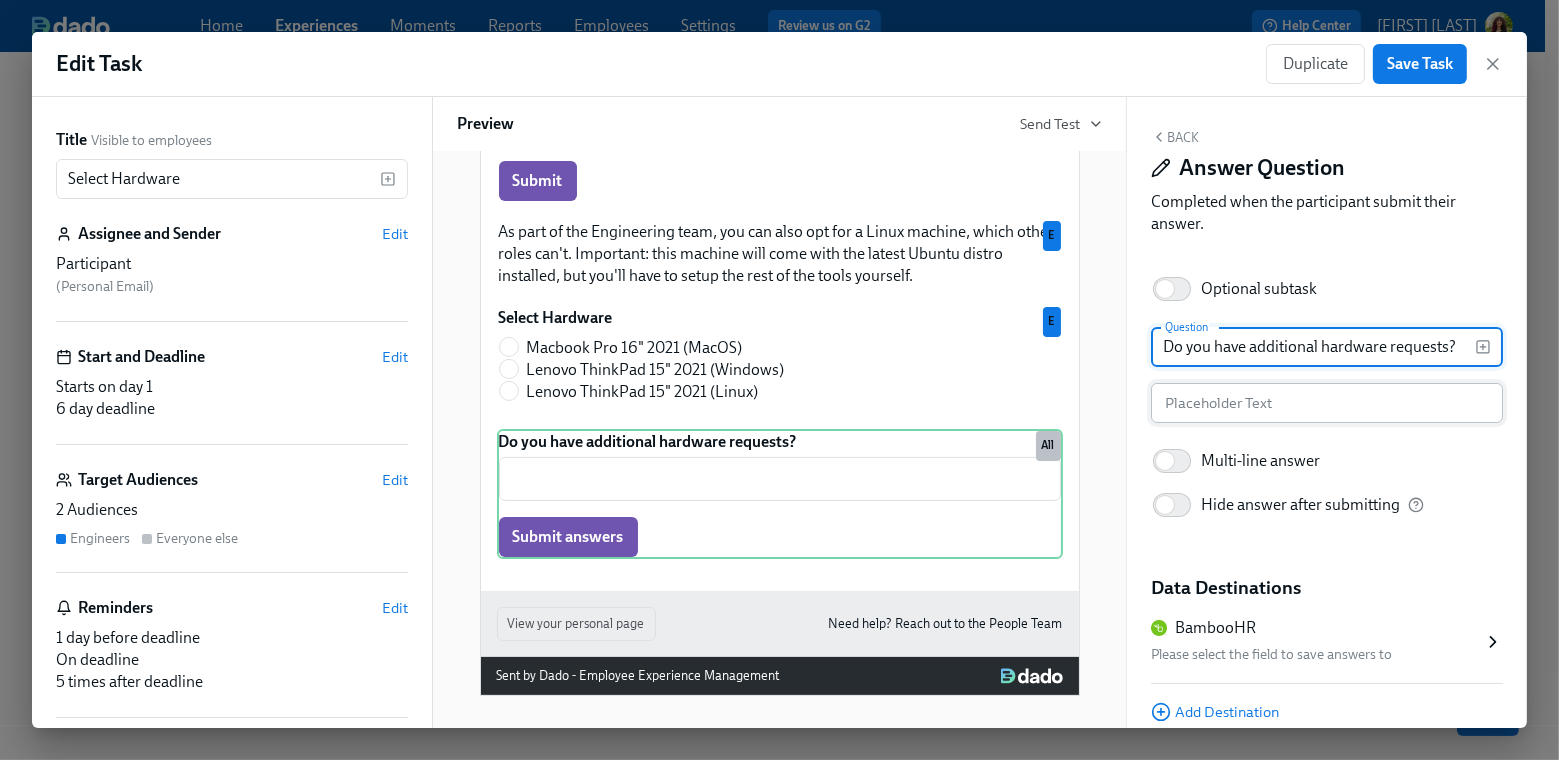 type on "Do you have additional hardware requests?" 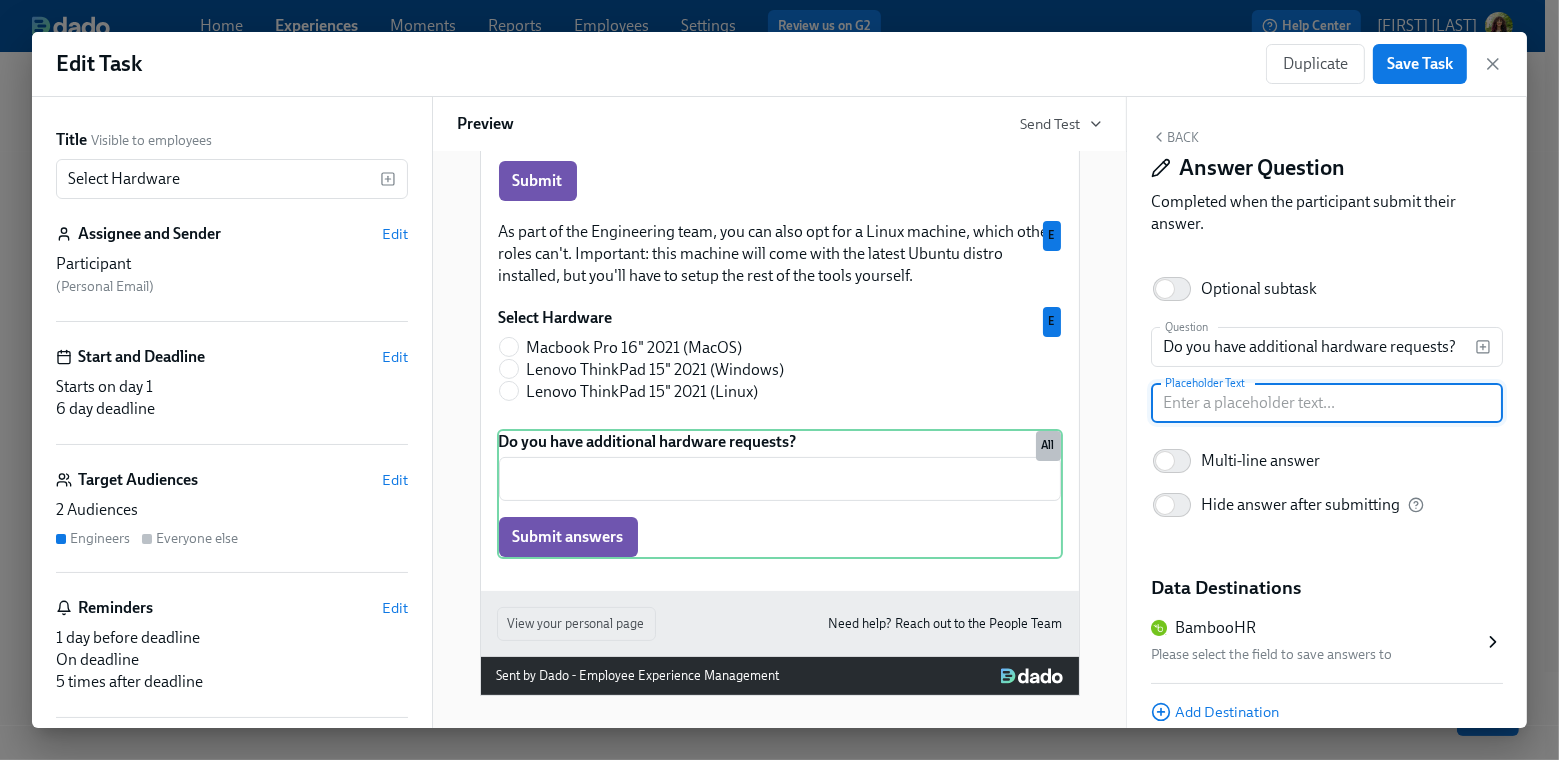 click at bounding box center [1327, 403] 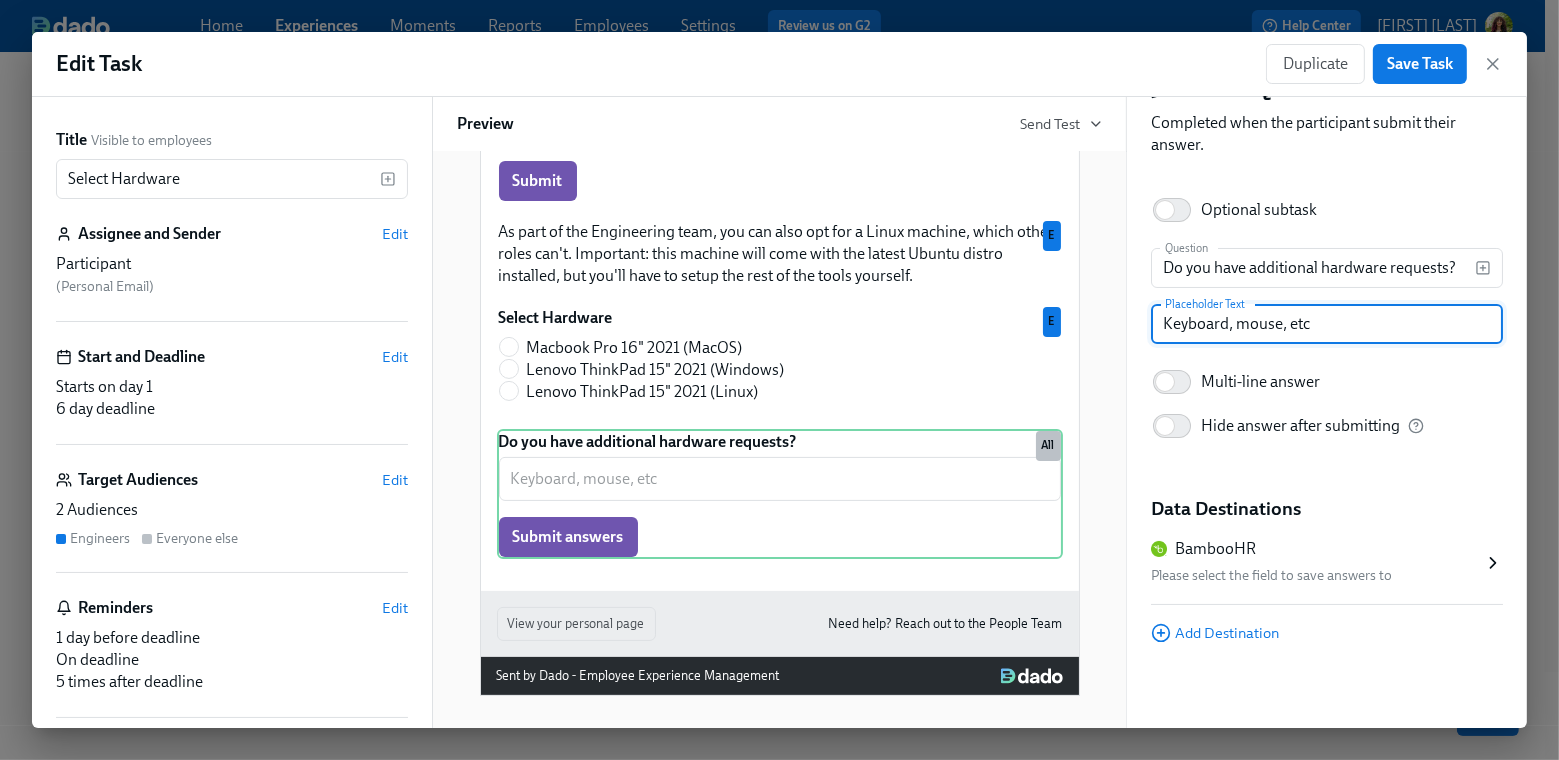scroll, scrollTop: 80, scrollLeft: 0, axis: vertical 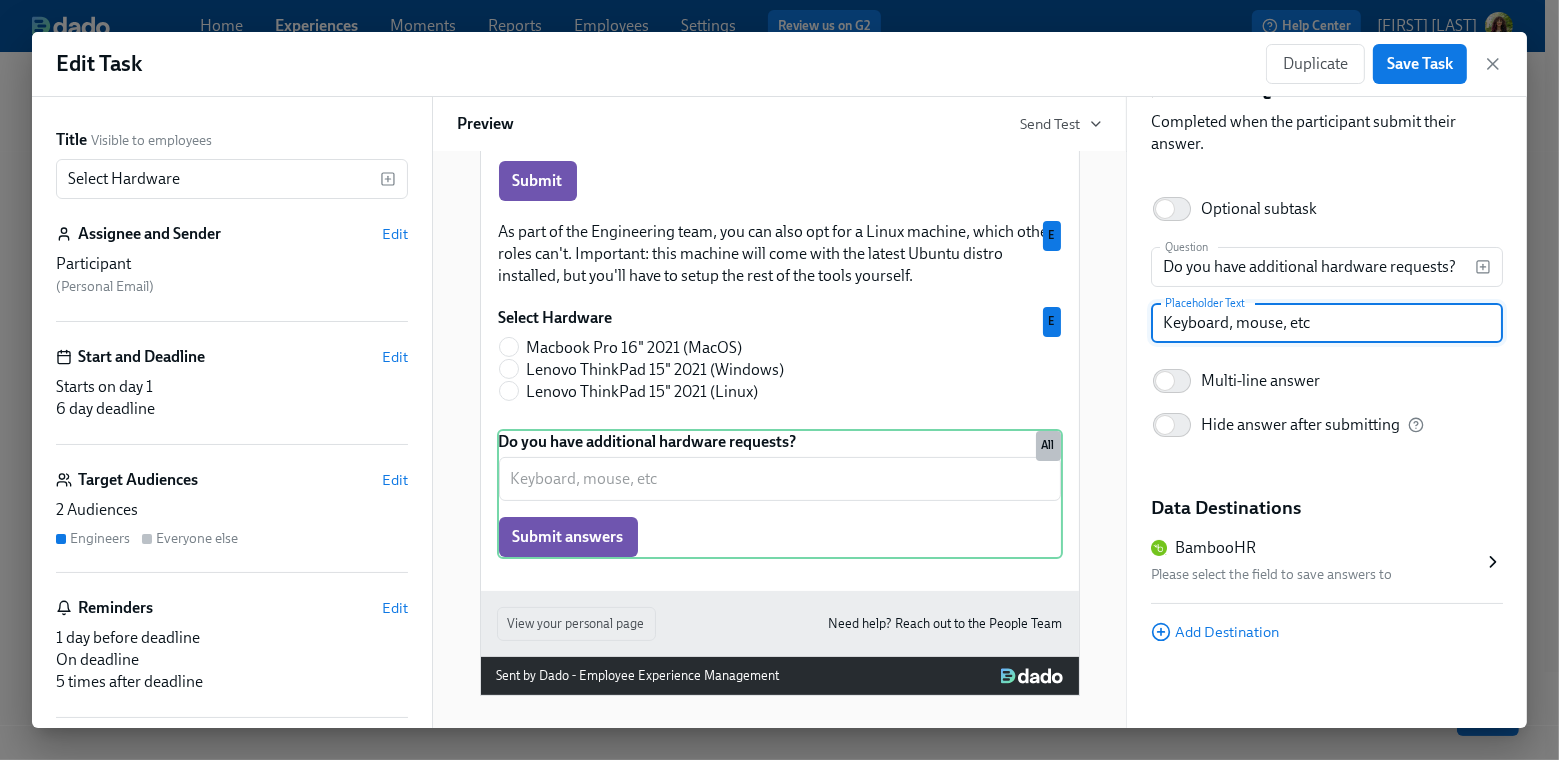 type on "Keyboard, mouse, etc" 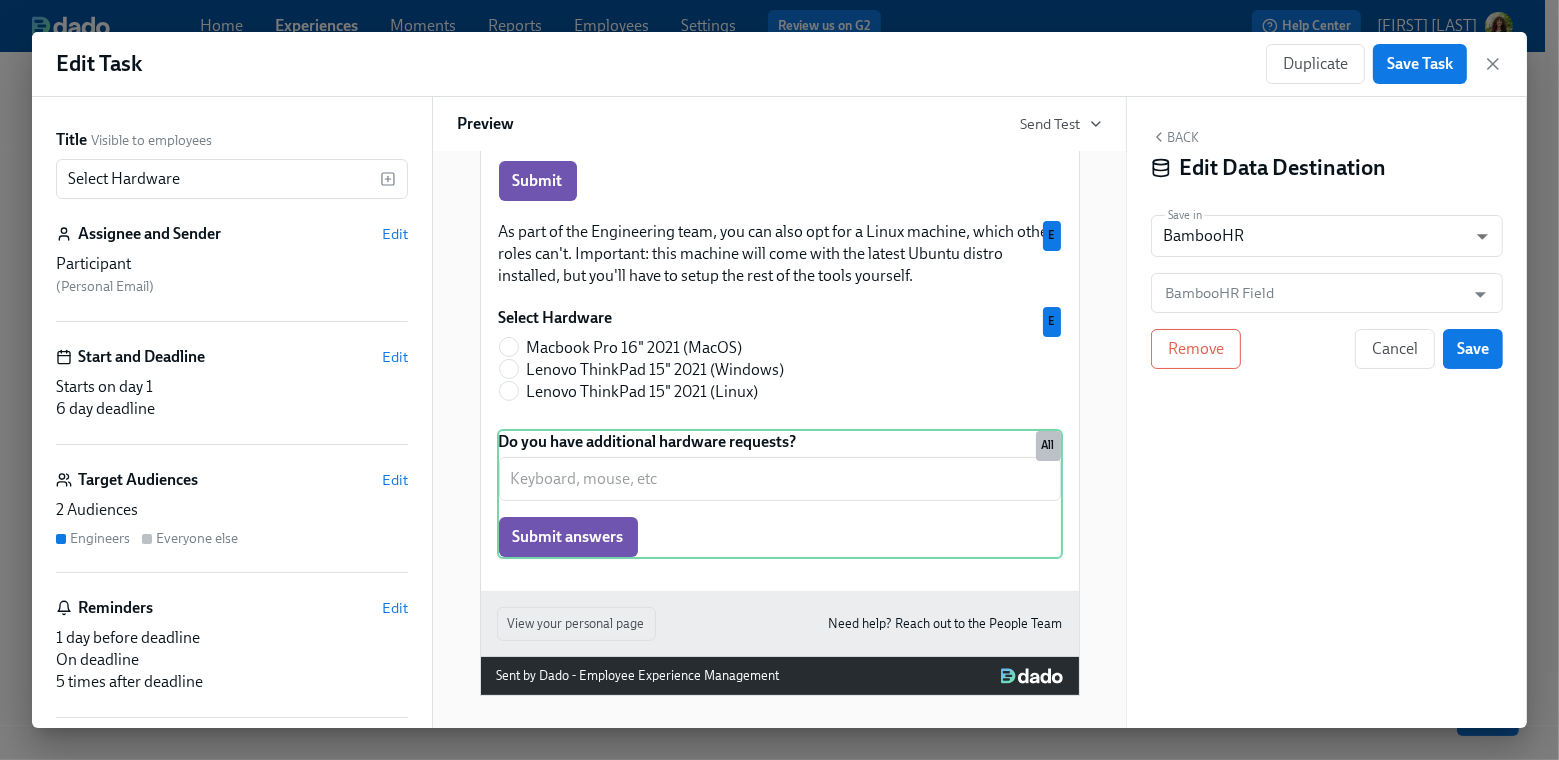 scroll, scrollTop: 0, scrollLeft: 0, axis: both 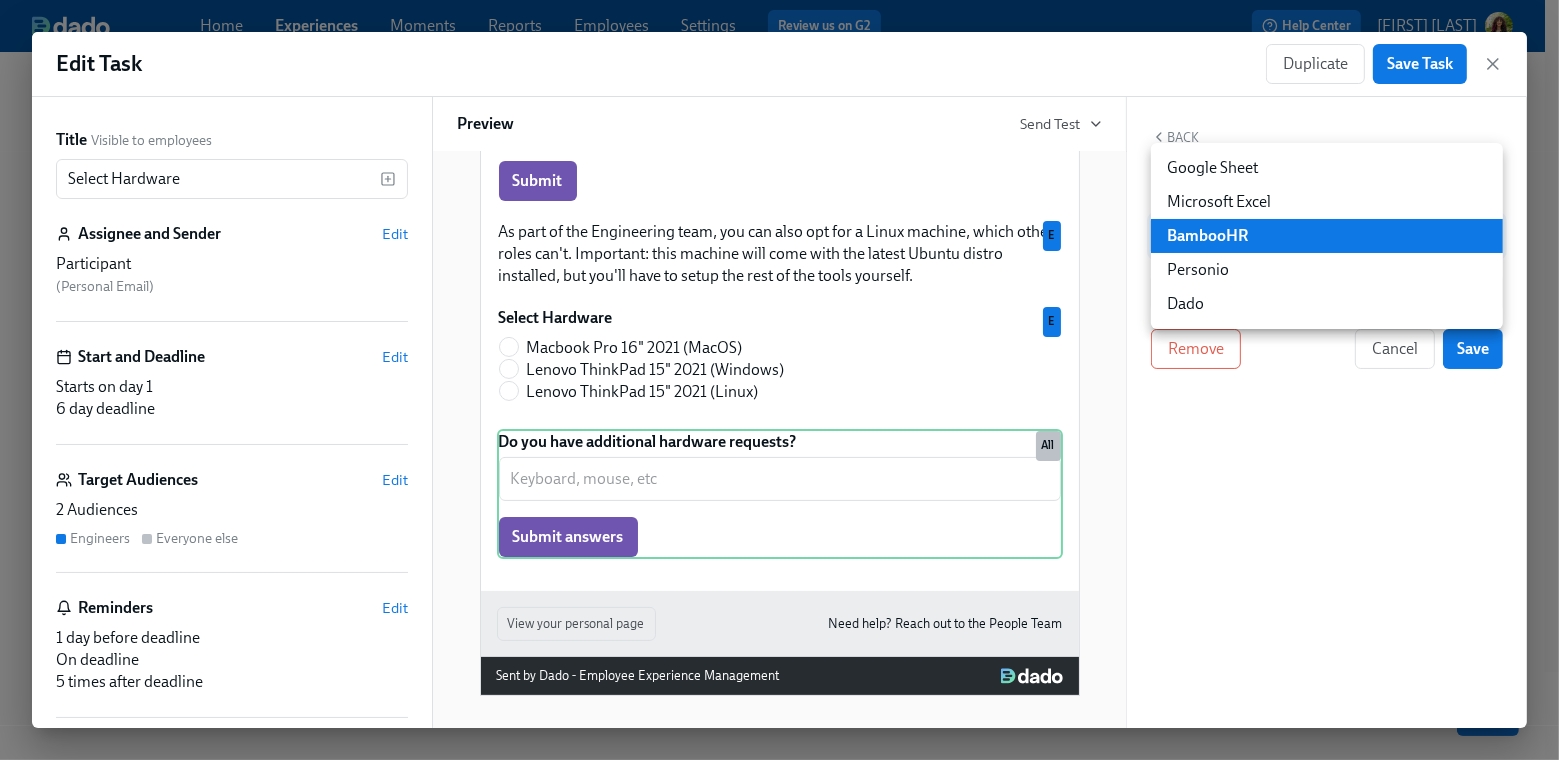 click on "[FIRST] [LAST]" at bounding box center (779, 289) 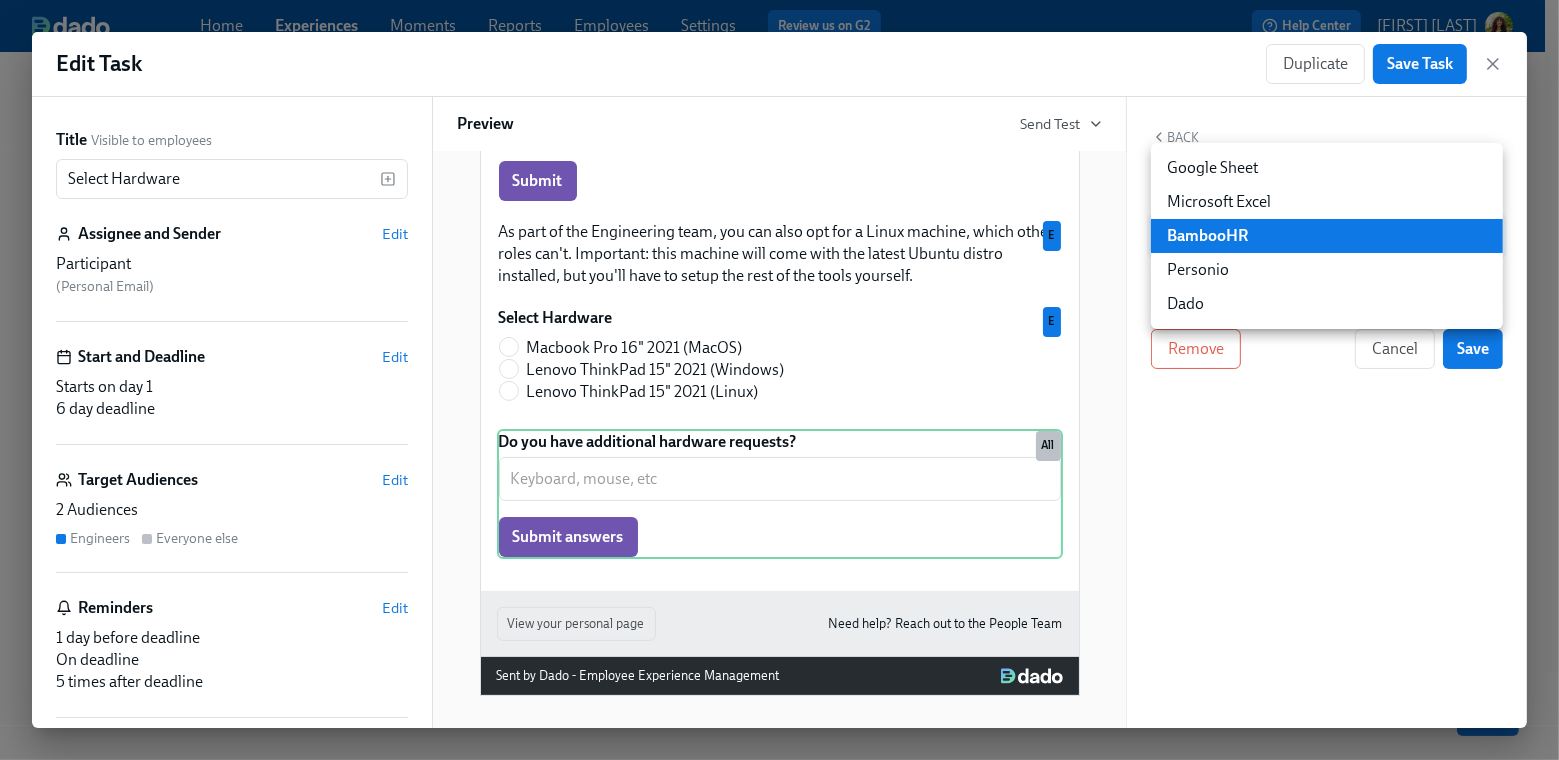 click on "Dado" at bounding box center [1327, 304] 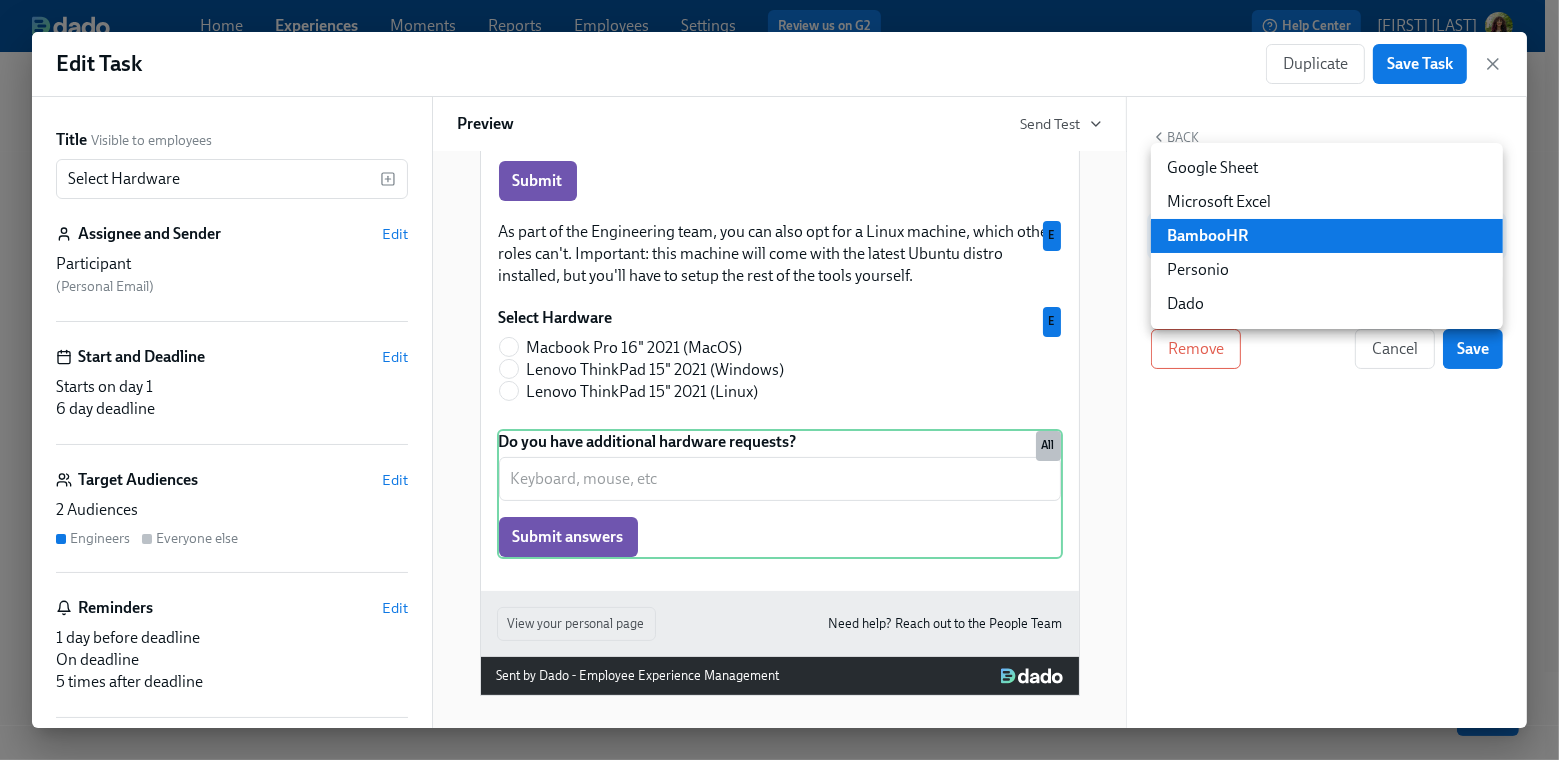 type on "USER_PROFILE" 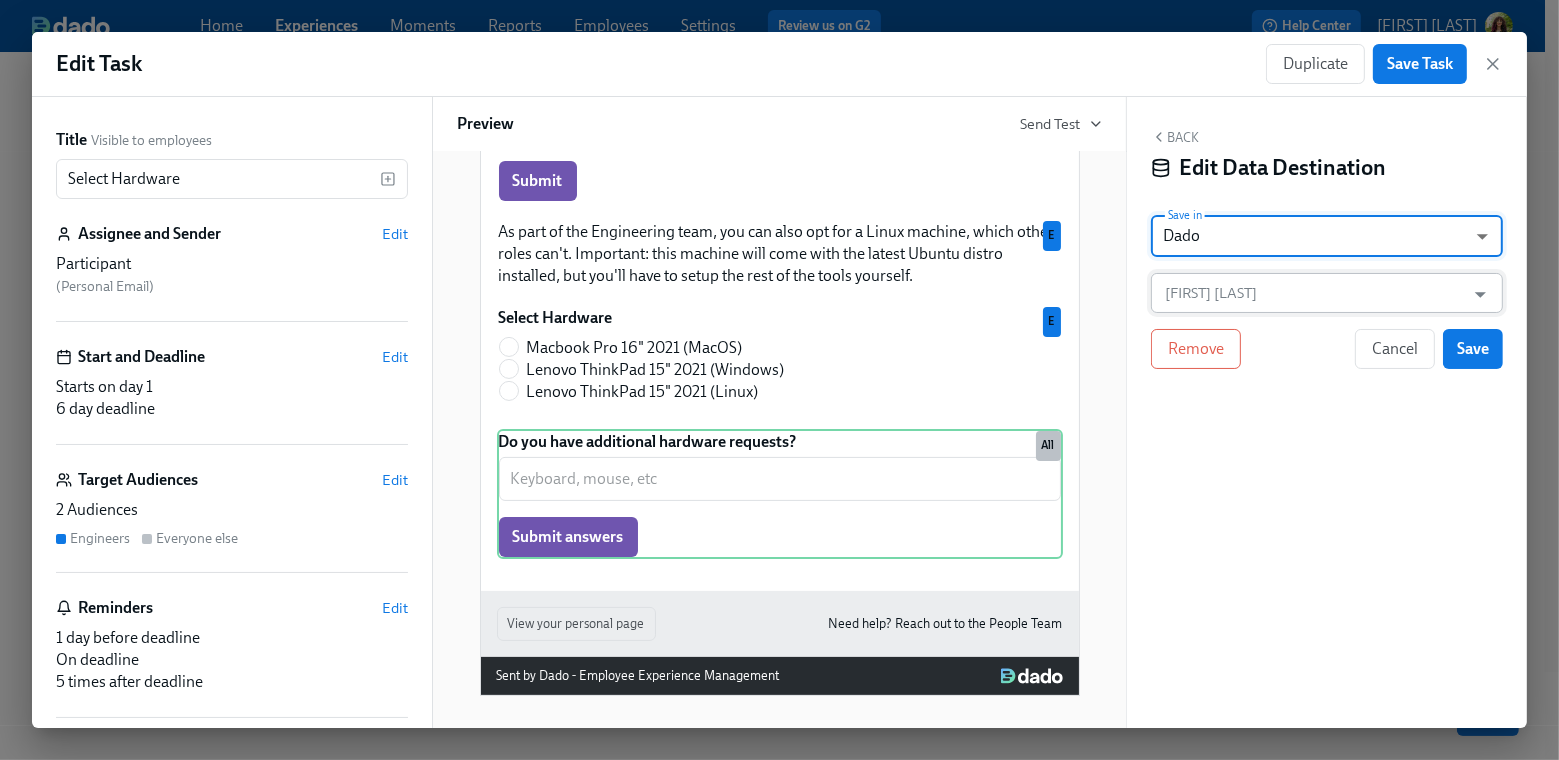 click on "[FIRST] [LAST]" at bounding box center [1312, 293] 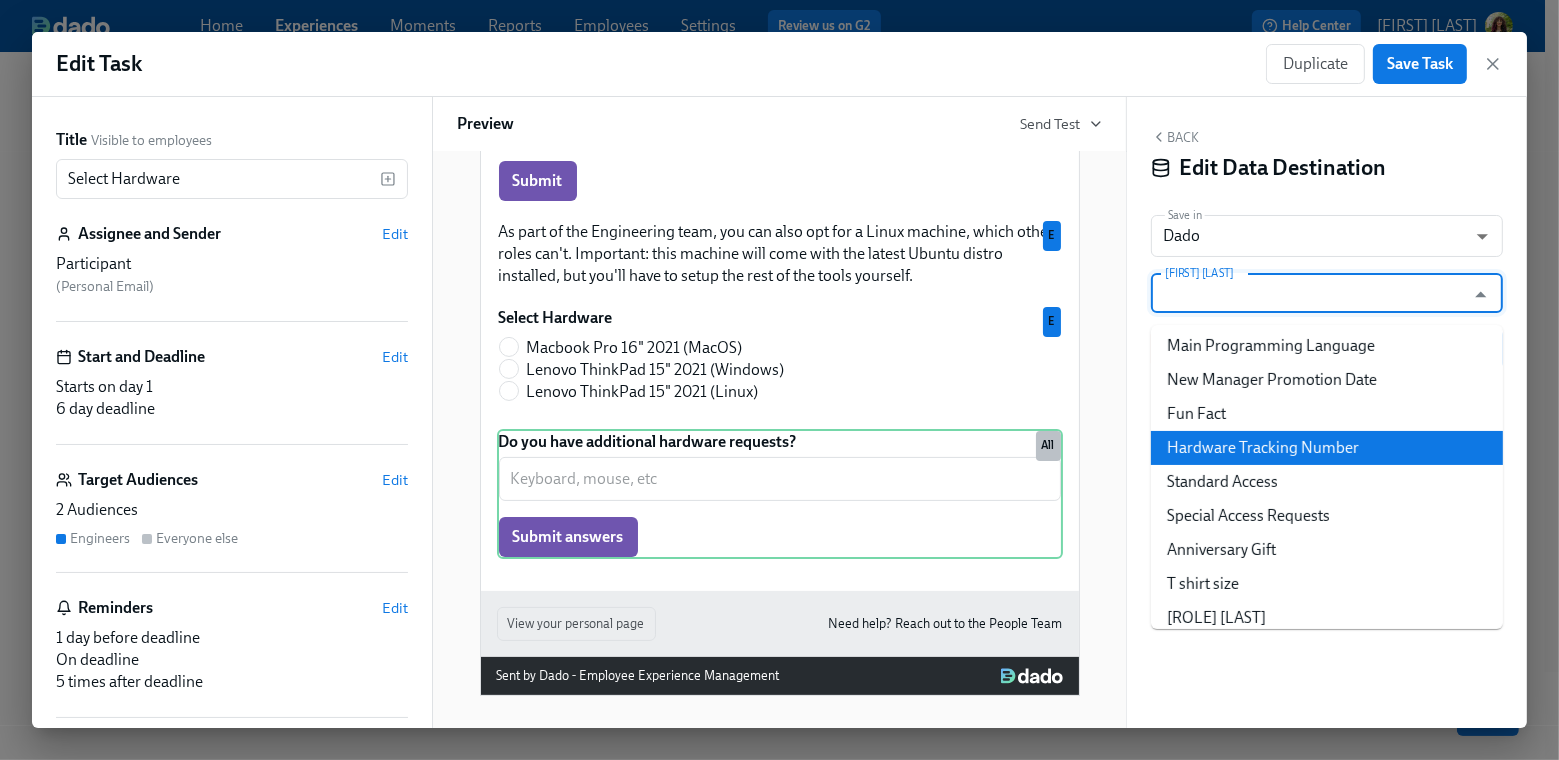 scroll, scrollTop: 756, scrollLeft: 0, axis: vertical 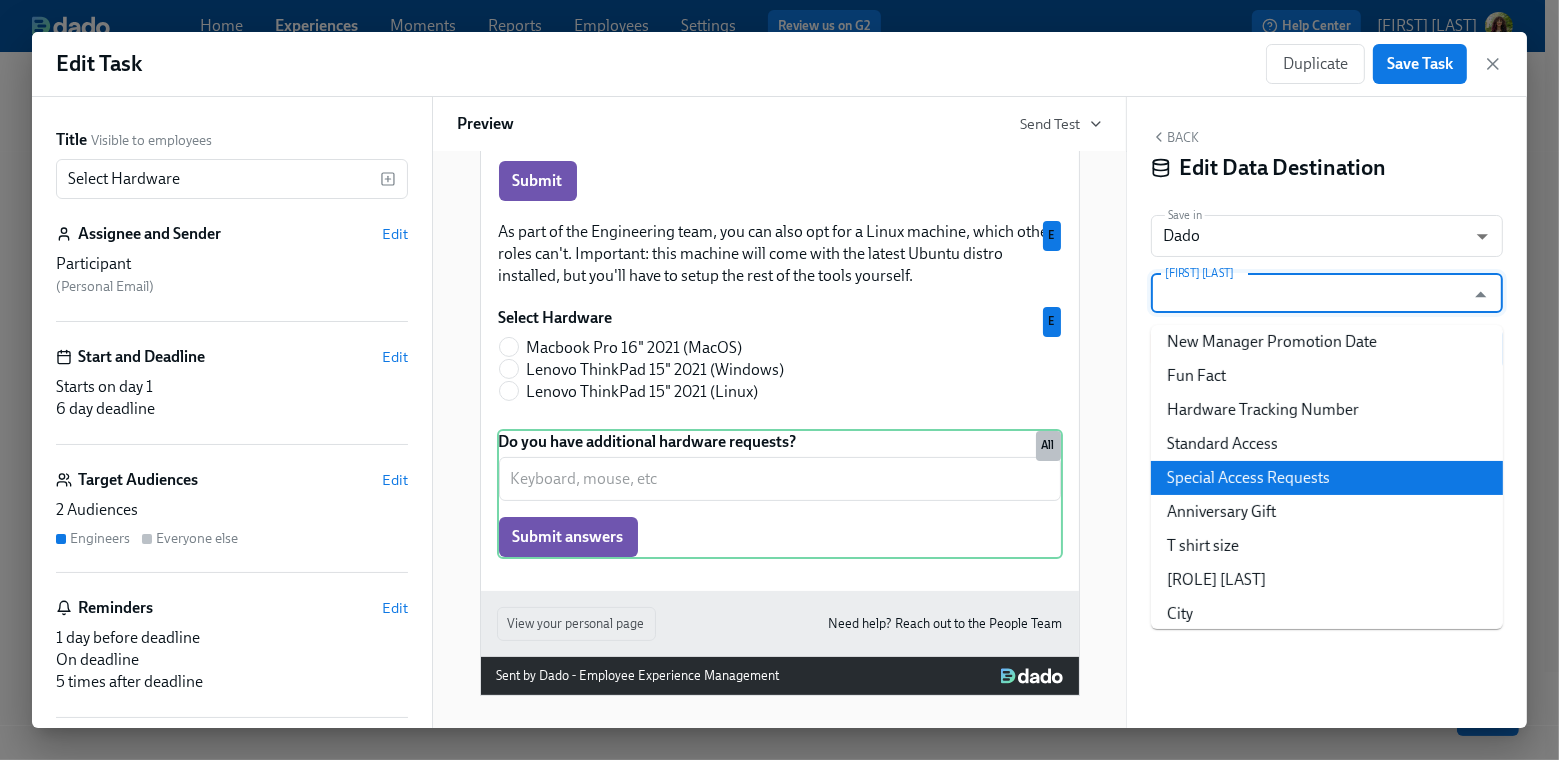 click on "Special Access Requests" at bounding box center [1327, 478] 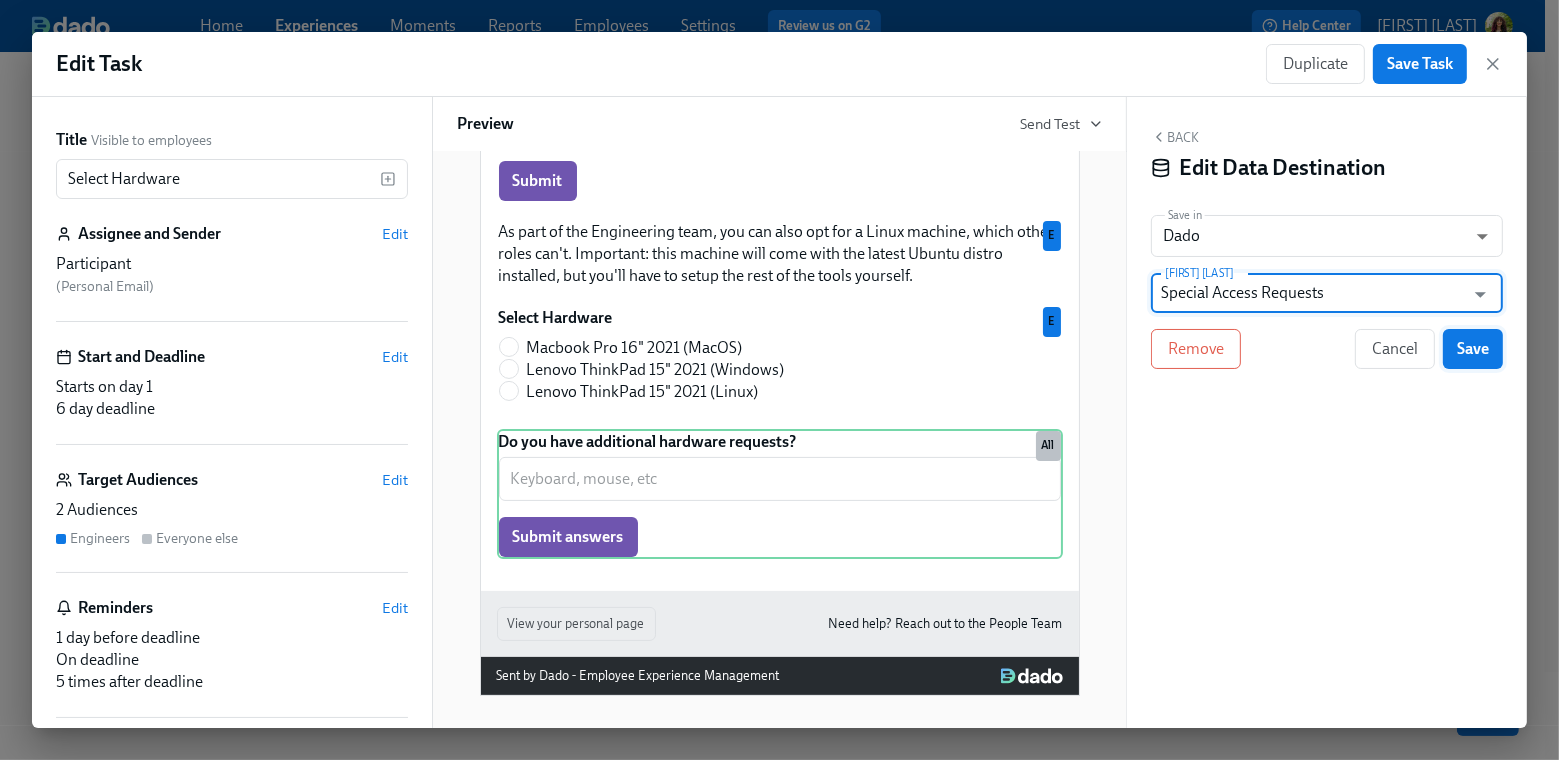 click on "Save" at bounding box center [1473, 349] 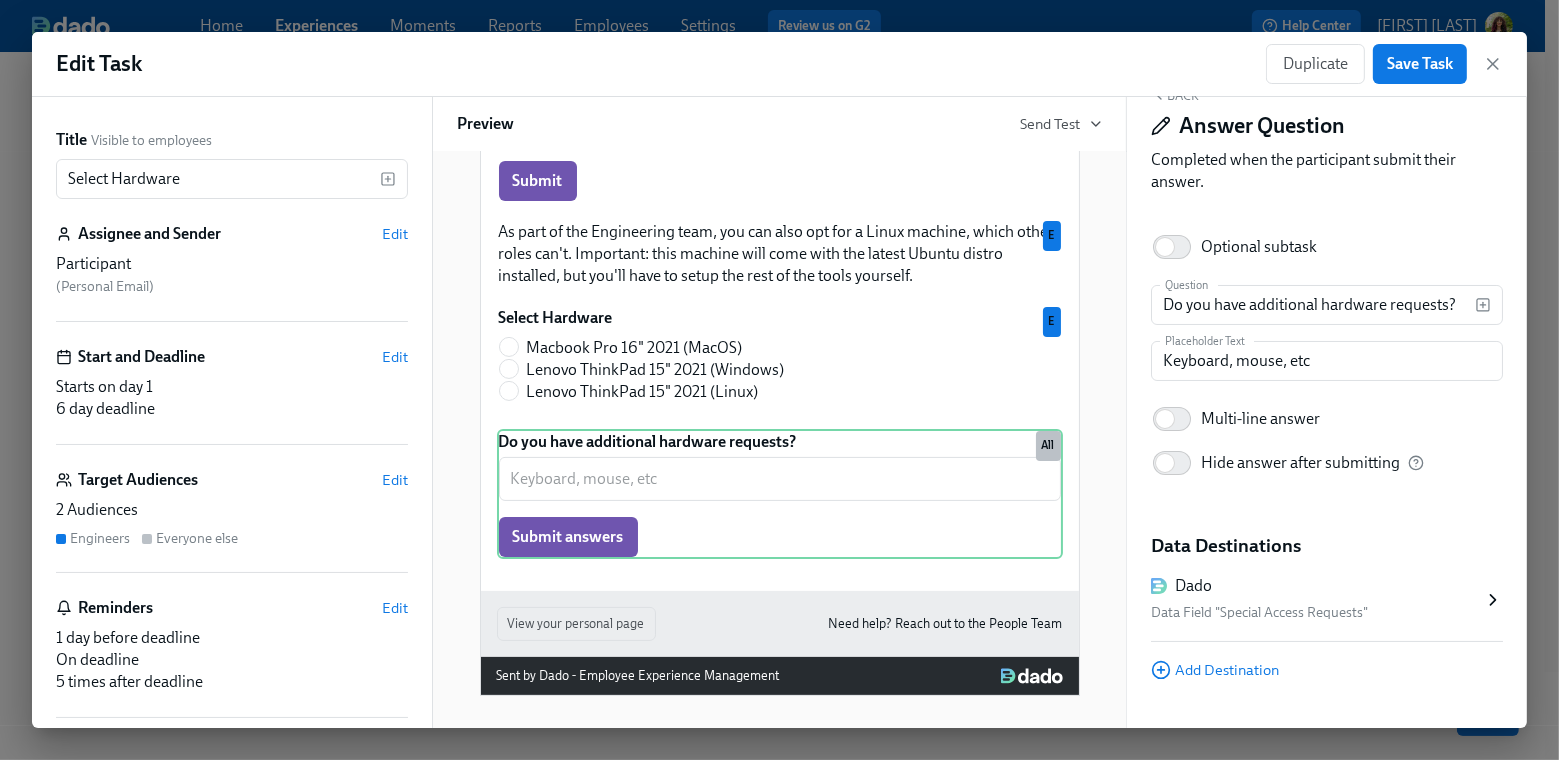 scroll, scrollTop: 80, scrollLeft: 0, axis: vertical 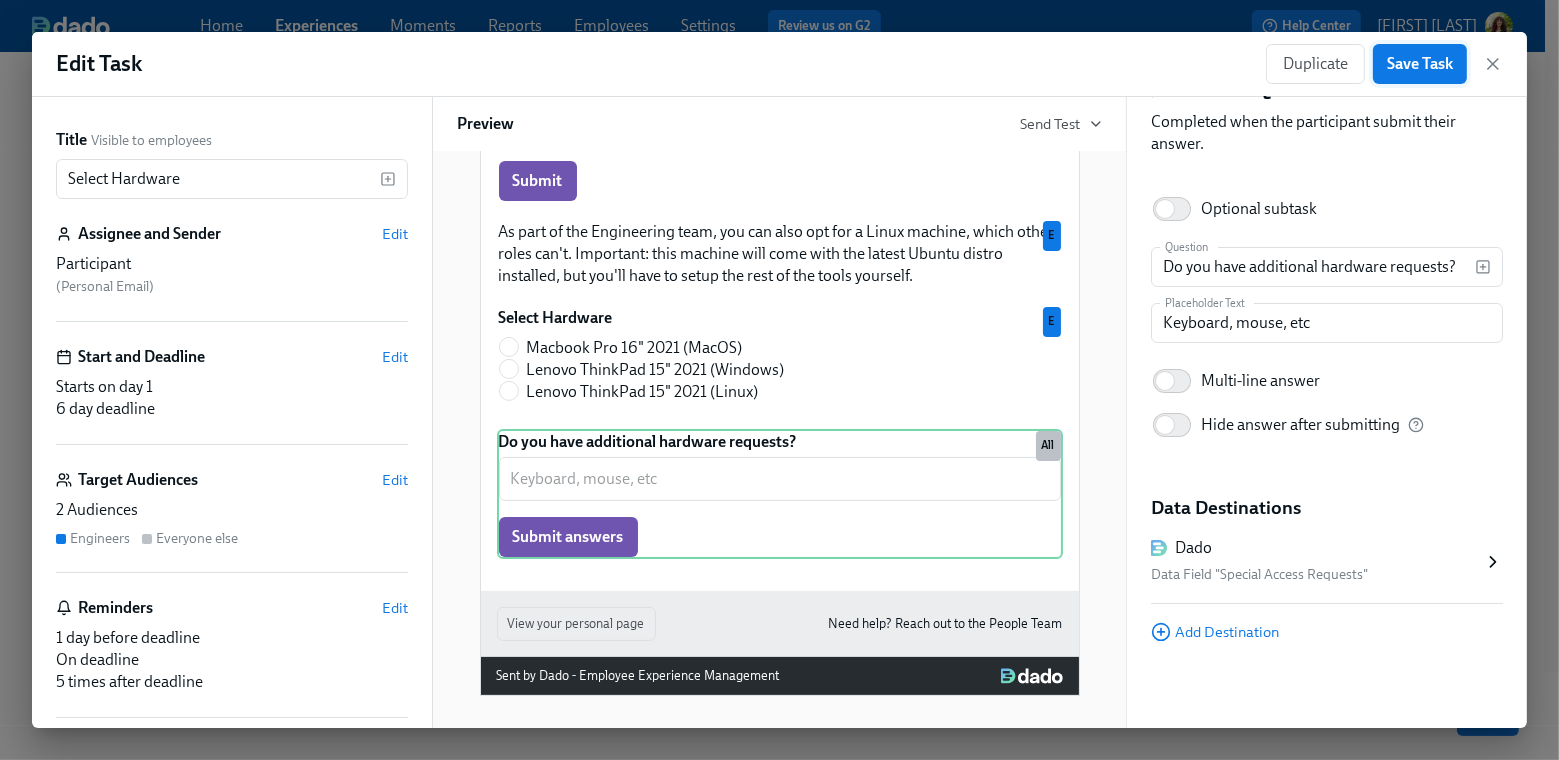 click on "Save Task" at bounding box center [1420, 64] 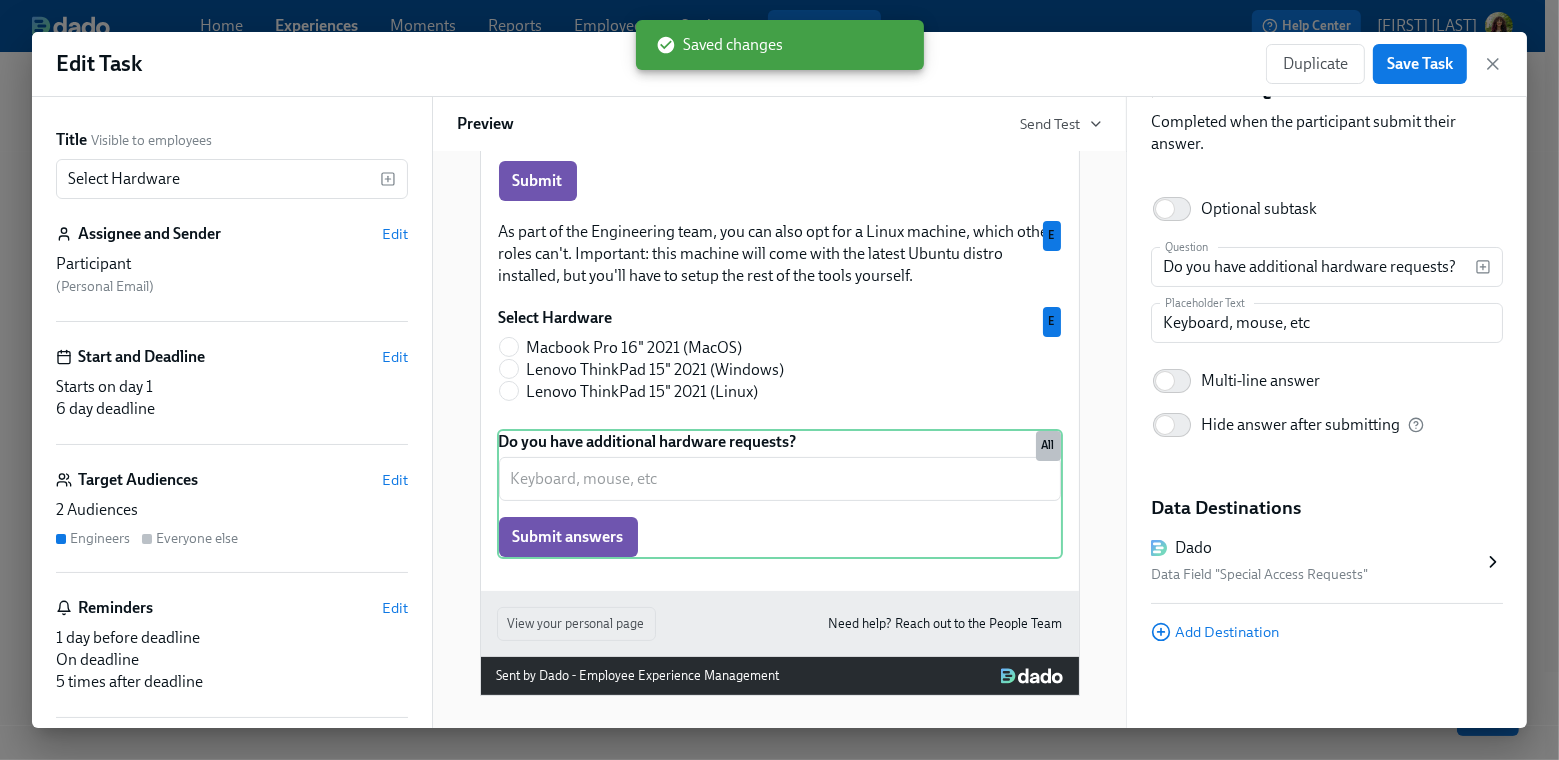 click 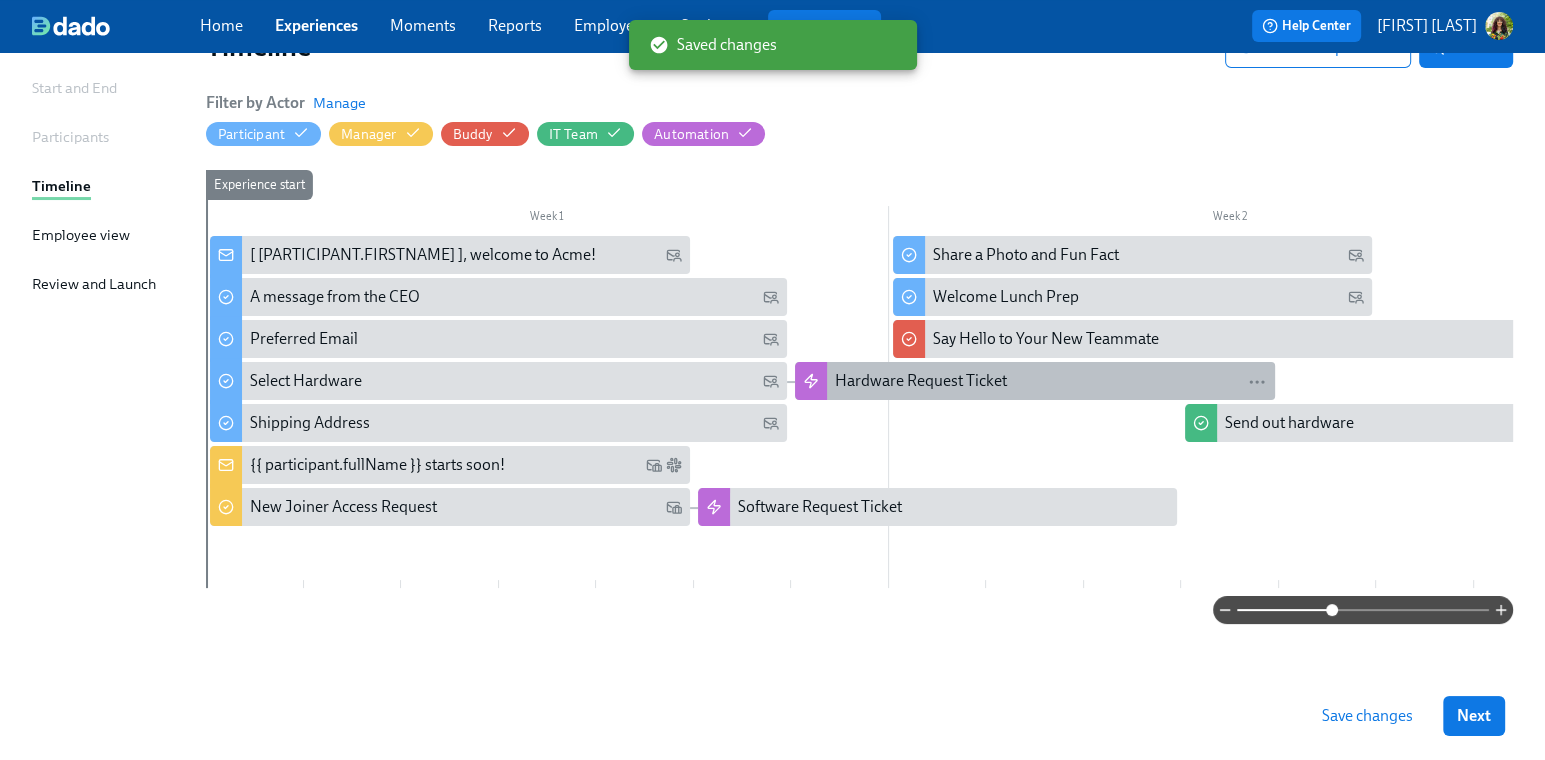 click on "Hardware Request Ticket" at bounding box center (1051, 381) 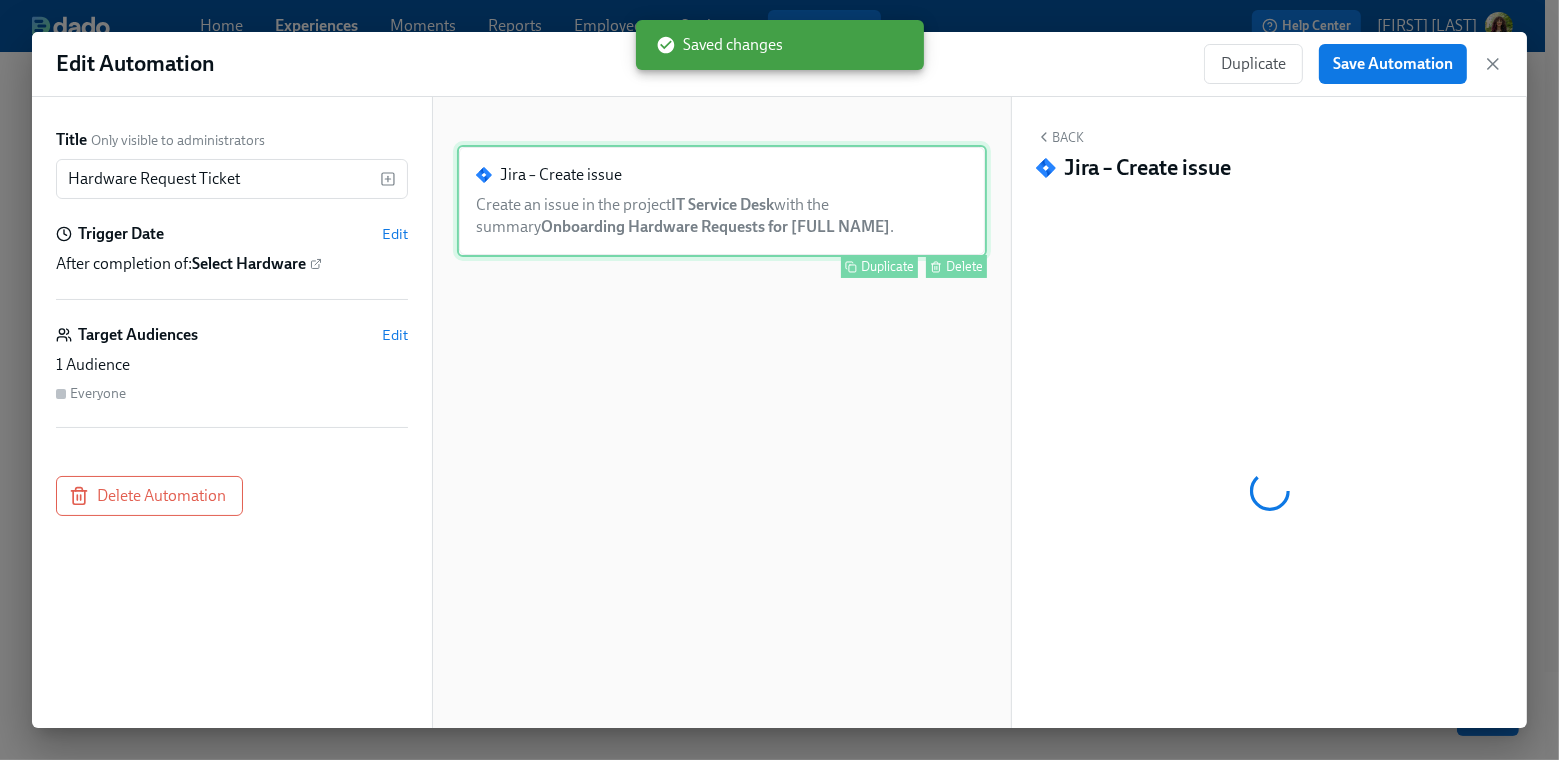click on "Jira – Create issue Create an issue in the project IT Service Desk with the summary Onboarding Hardware Requests for [FULL NAME] . Duplicate Delete" at bounding box center (722, 201) 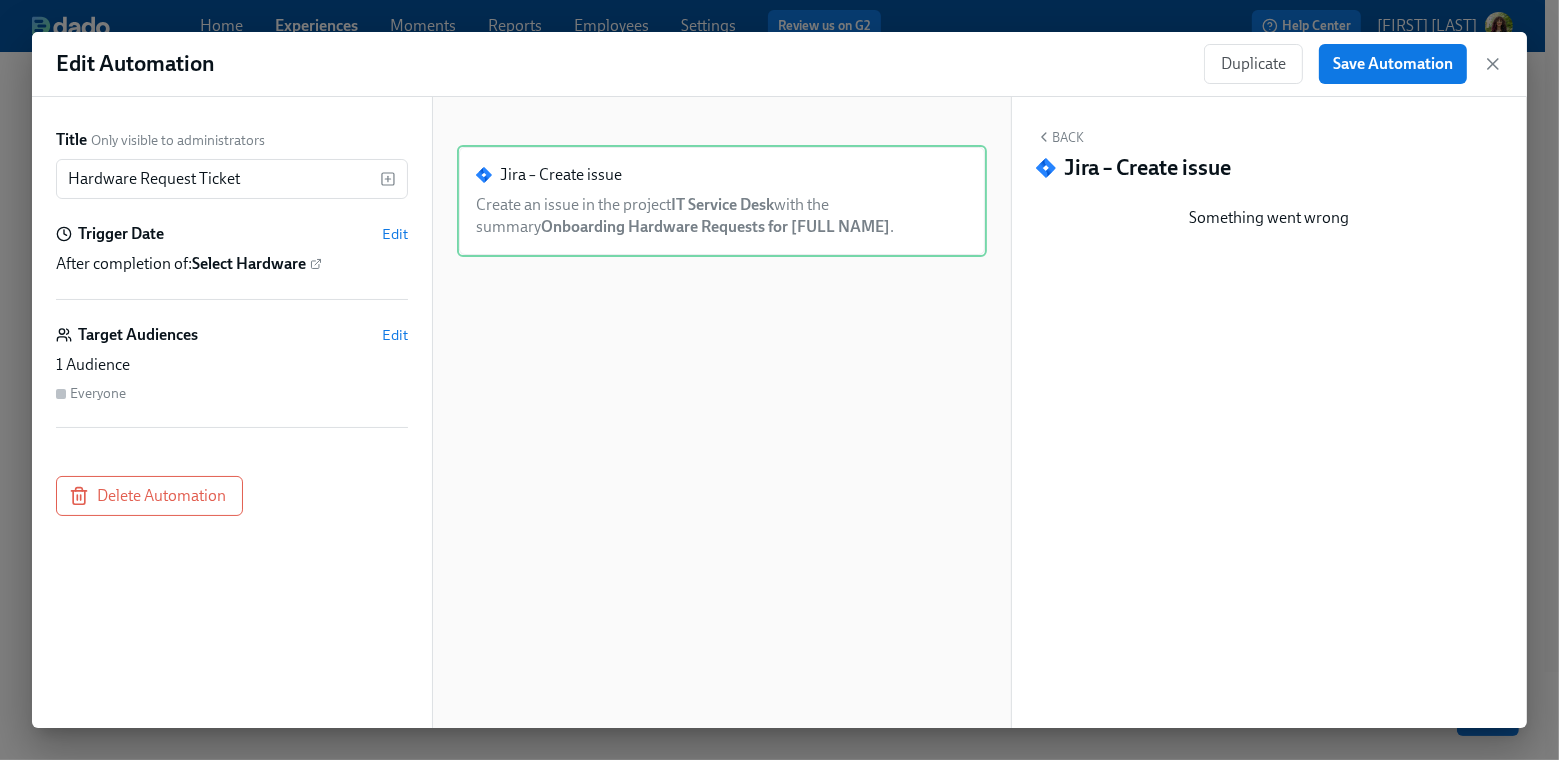 click on "Back" at bounding box center (1060, 137) 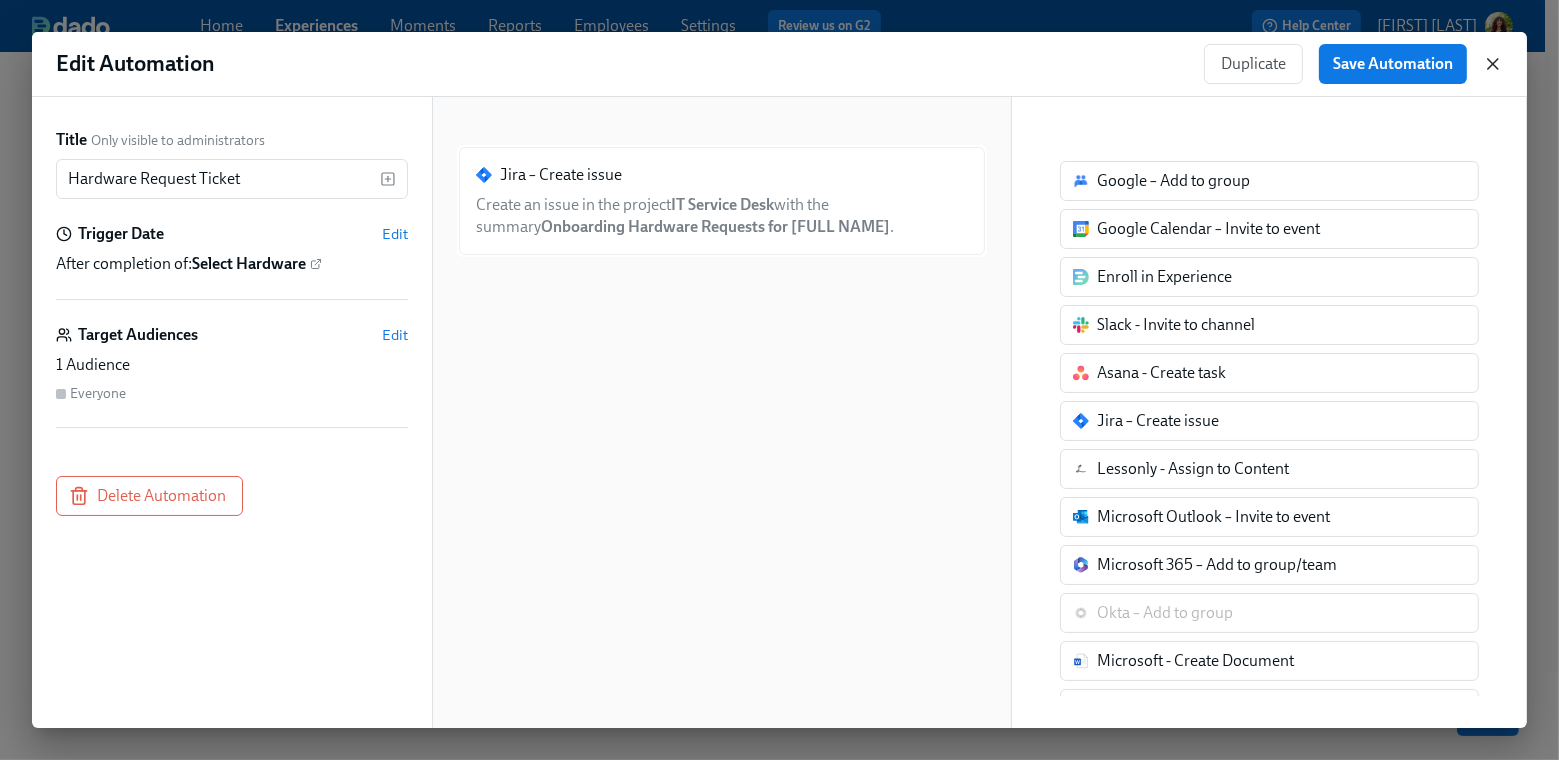 click 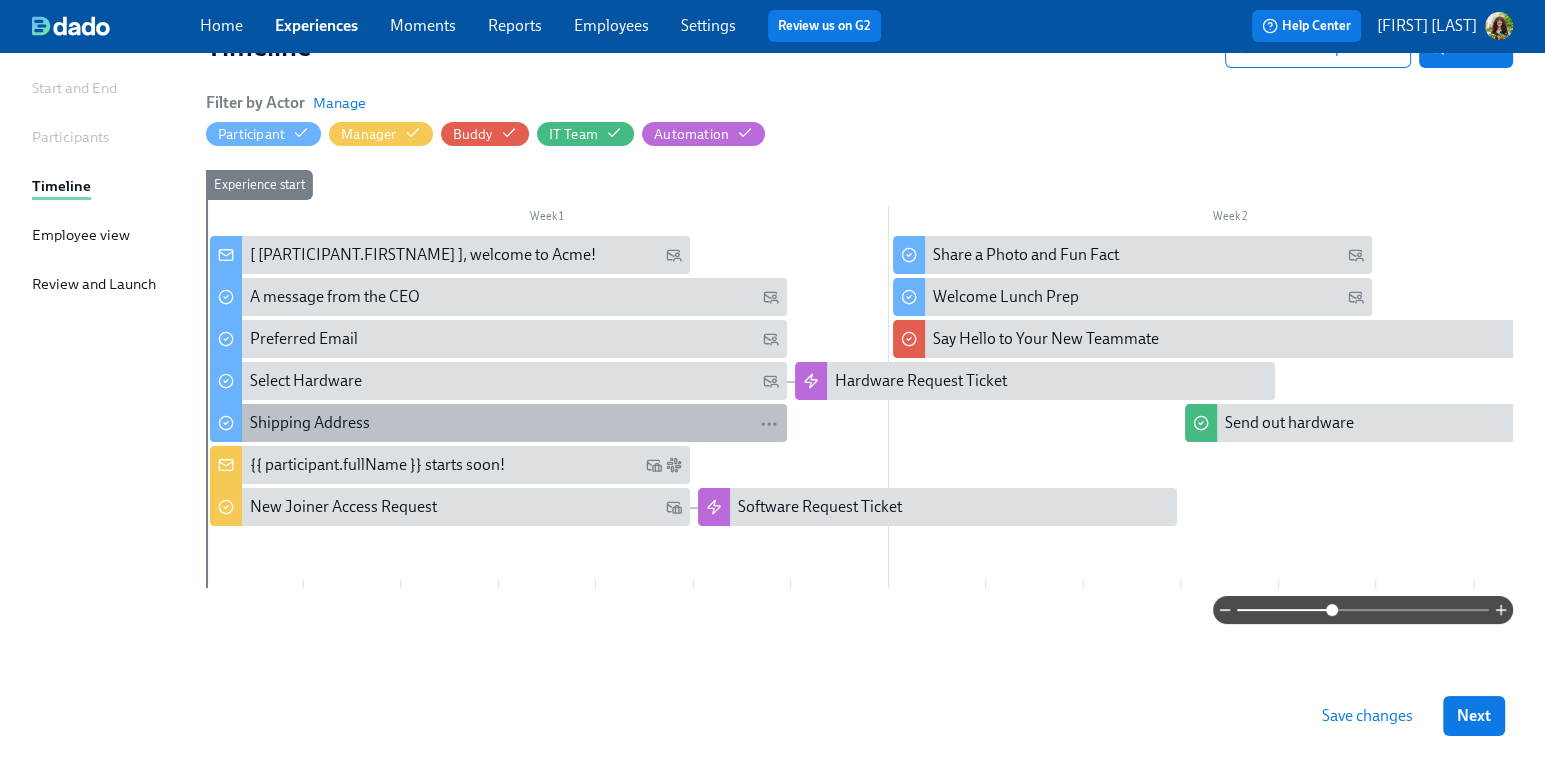 click on "Shipping Address" at bounding box center [514, 423] 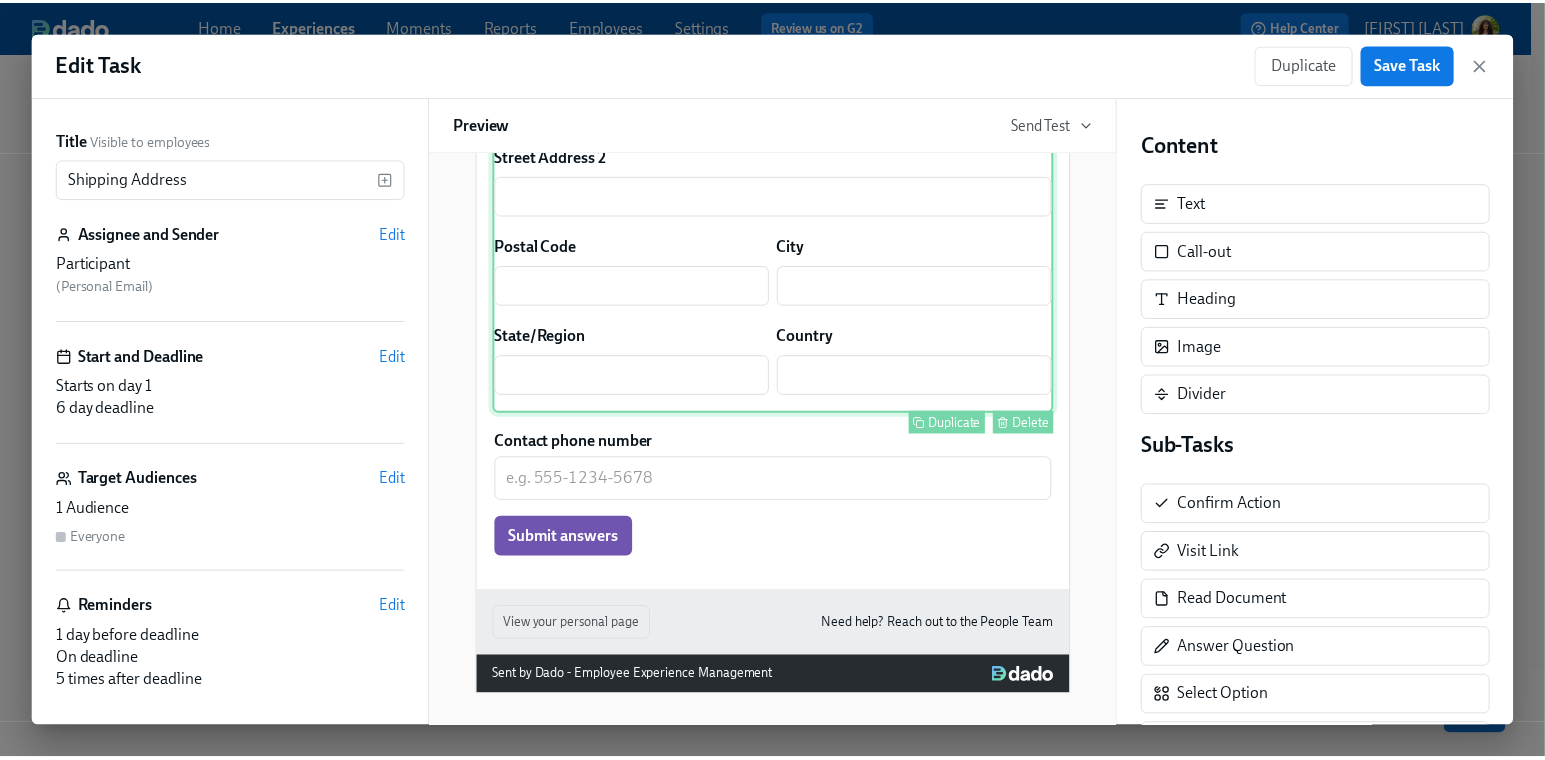 scroll, scrollTop: 525, scrollLeft: 0, axis: vertical 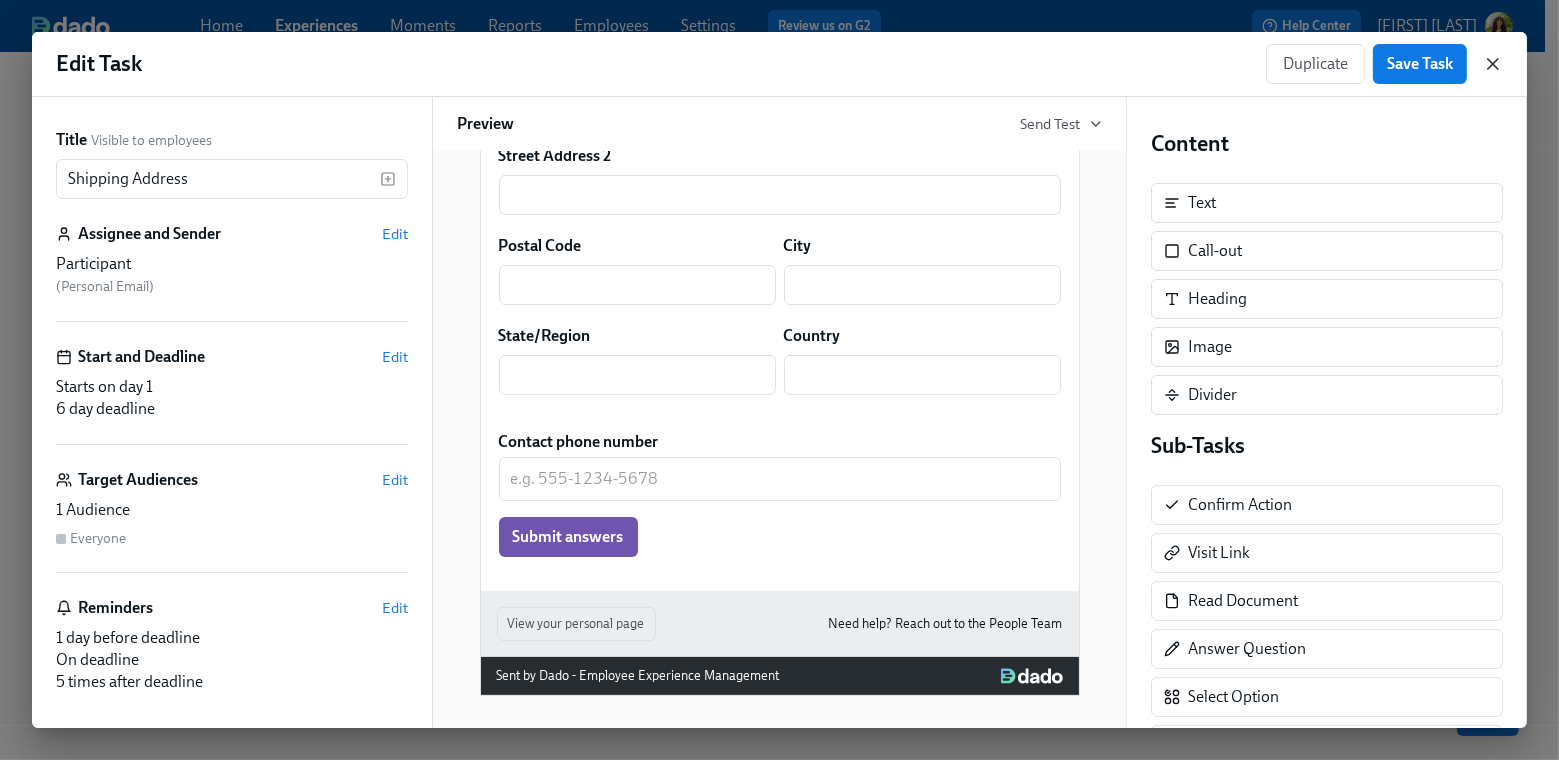 click 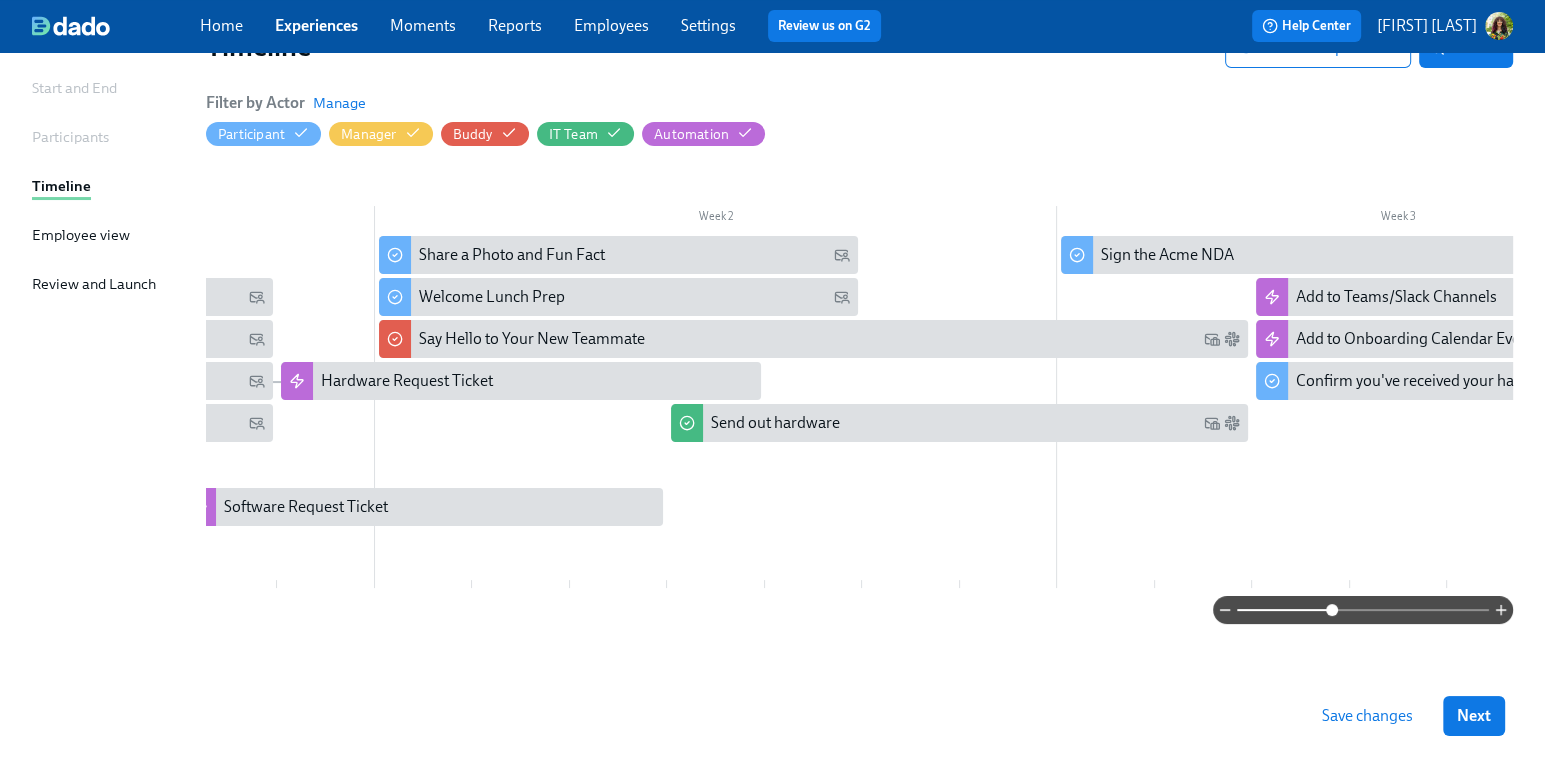 scroll, scrollTop: 0, scrollLeft: 644, axis: horizontal 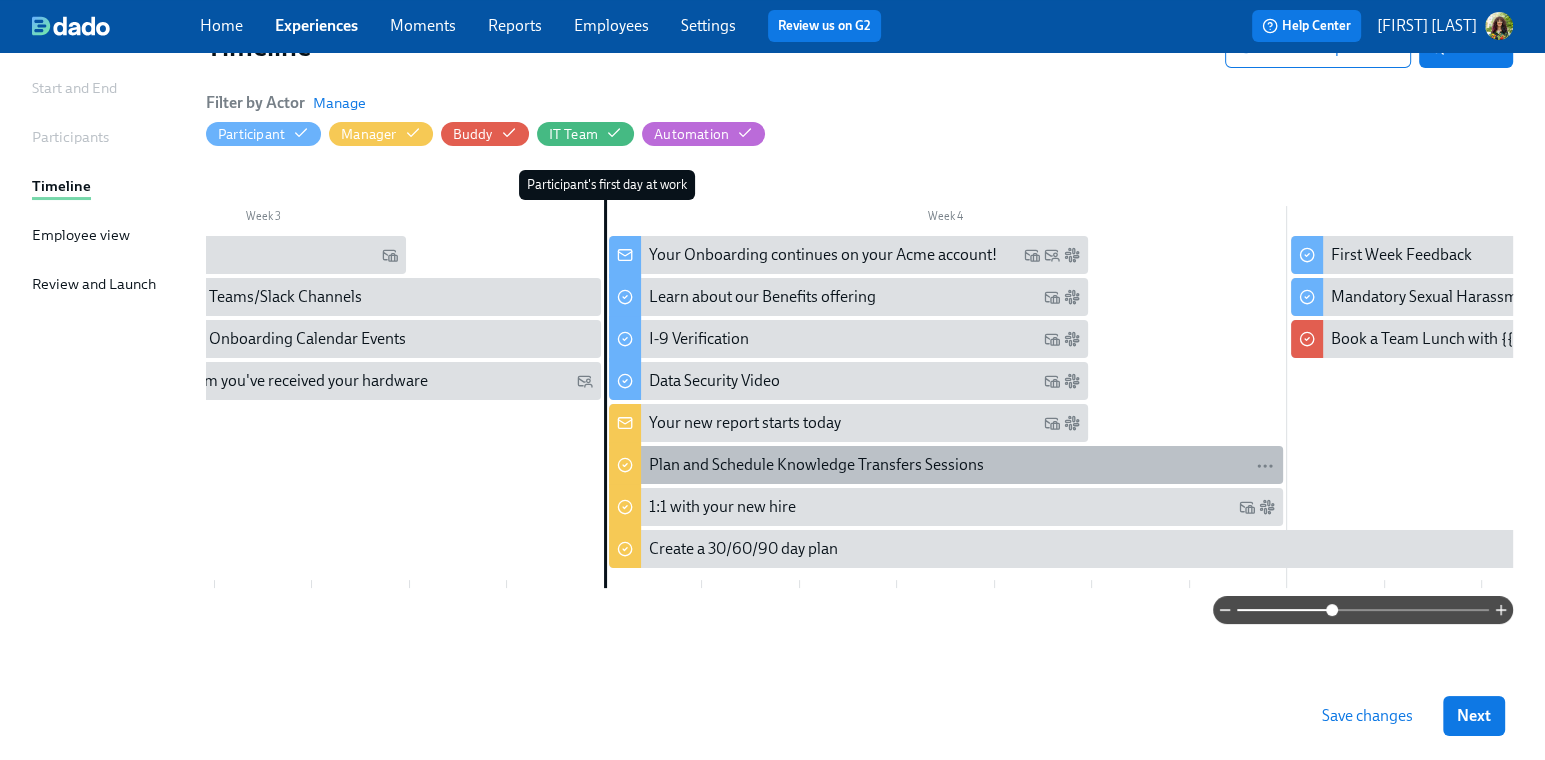 click on "Plan and Schedule Knowledge Transfers Sessions" at bounding box center (816, 465) 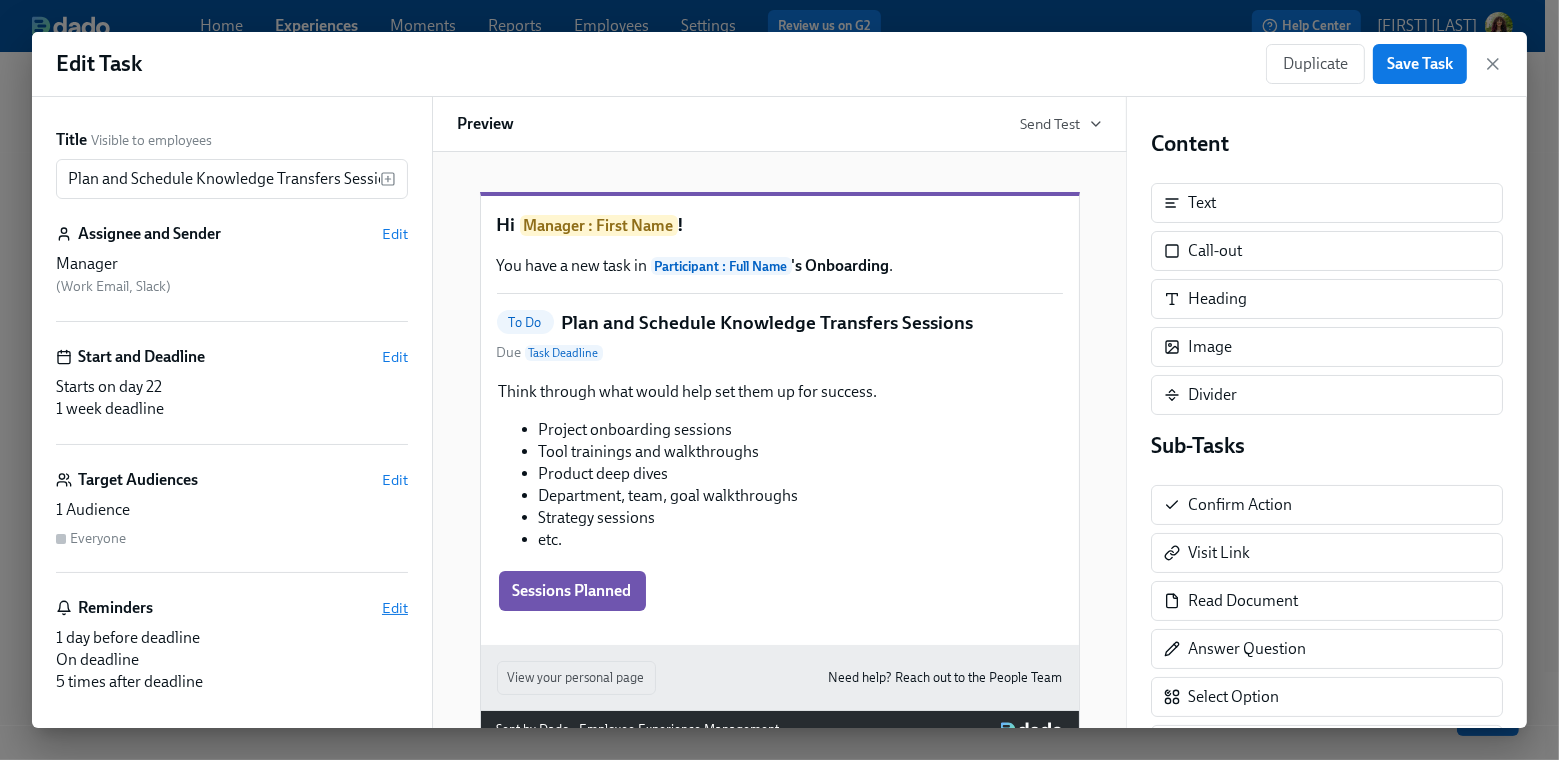 click on "Edit" at bounding box center [395, 608] 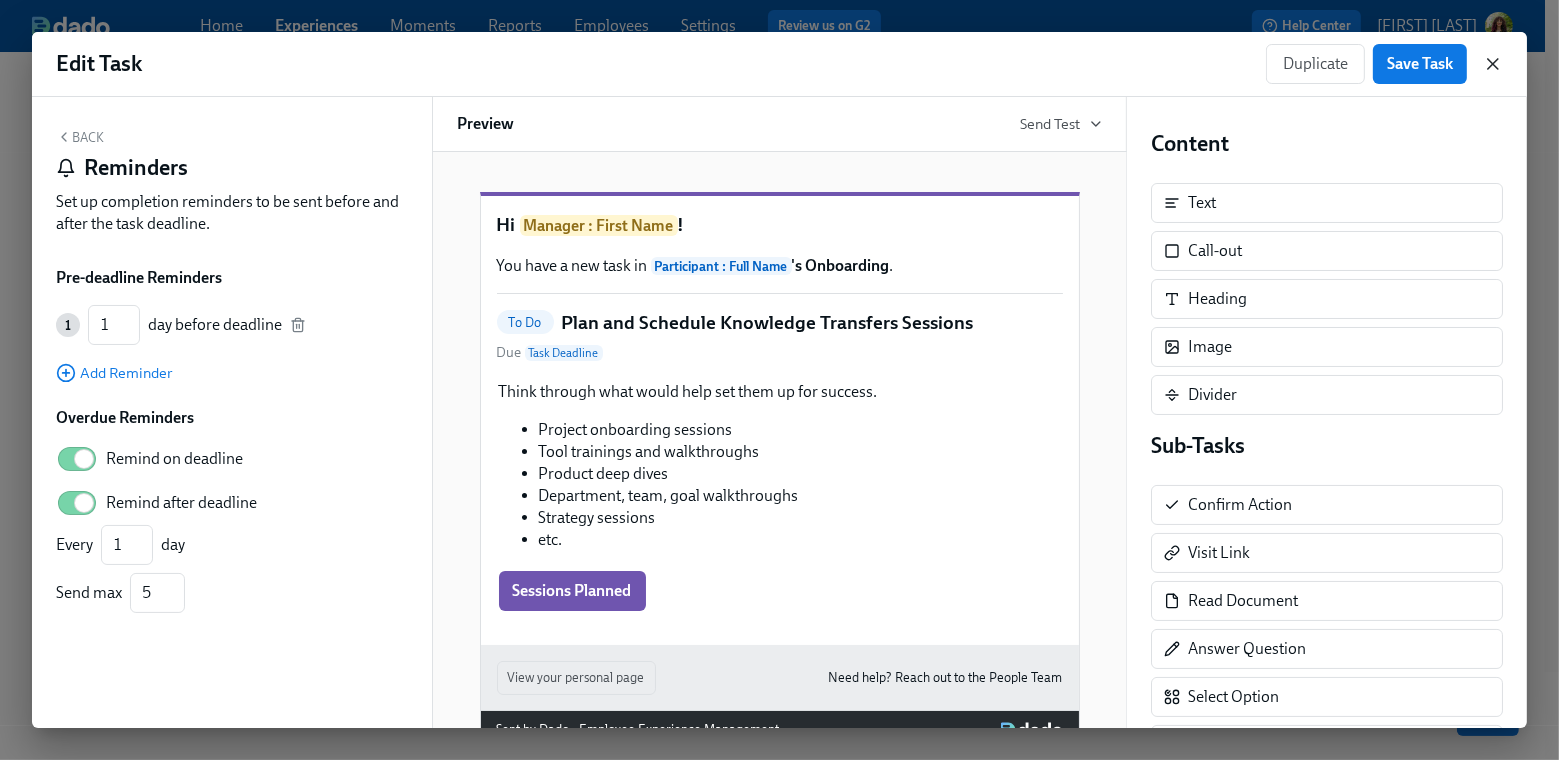 click 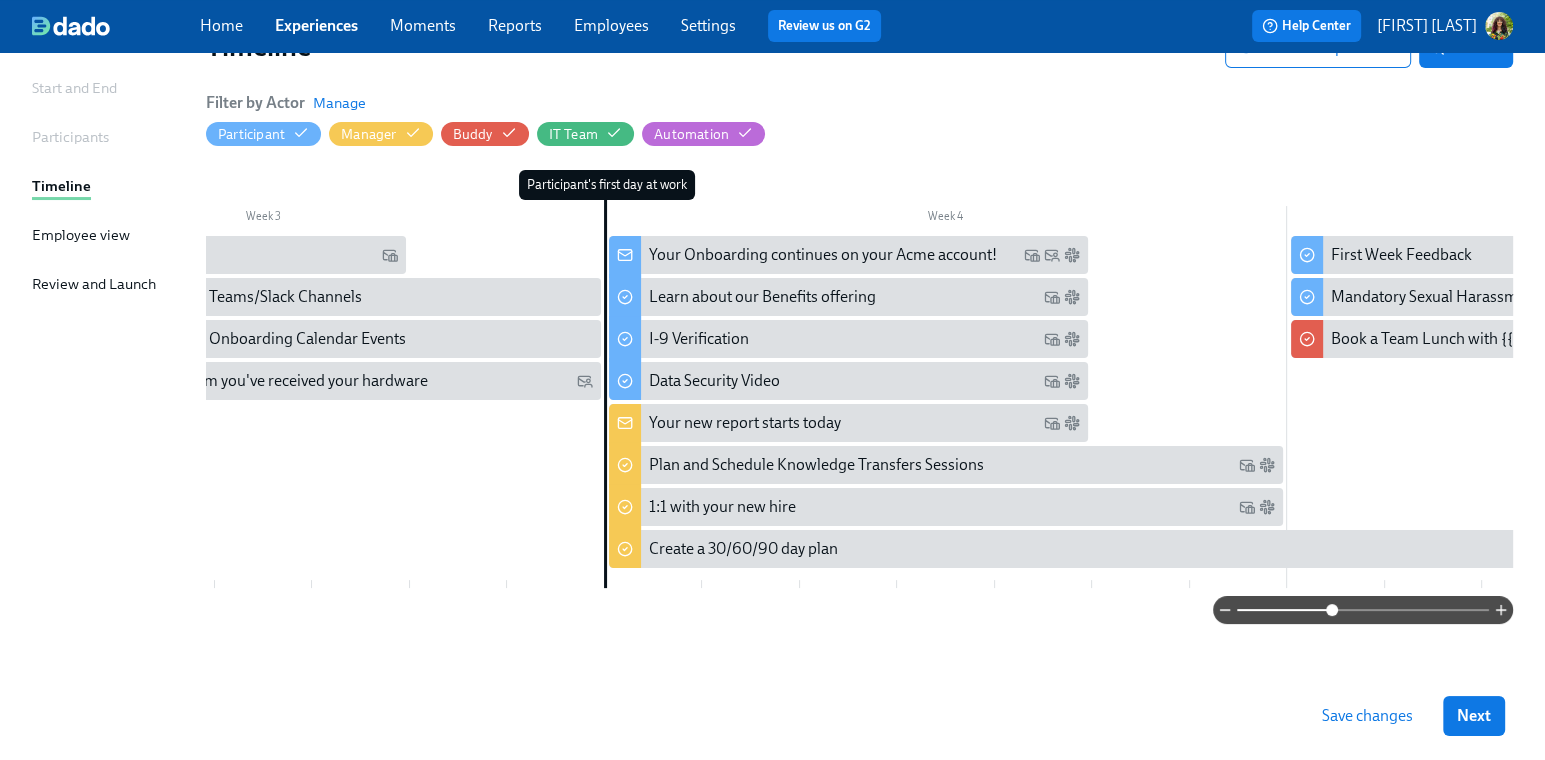 click on "Reports" at bounding box center (515, 25) 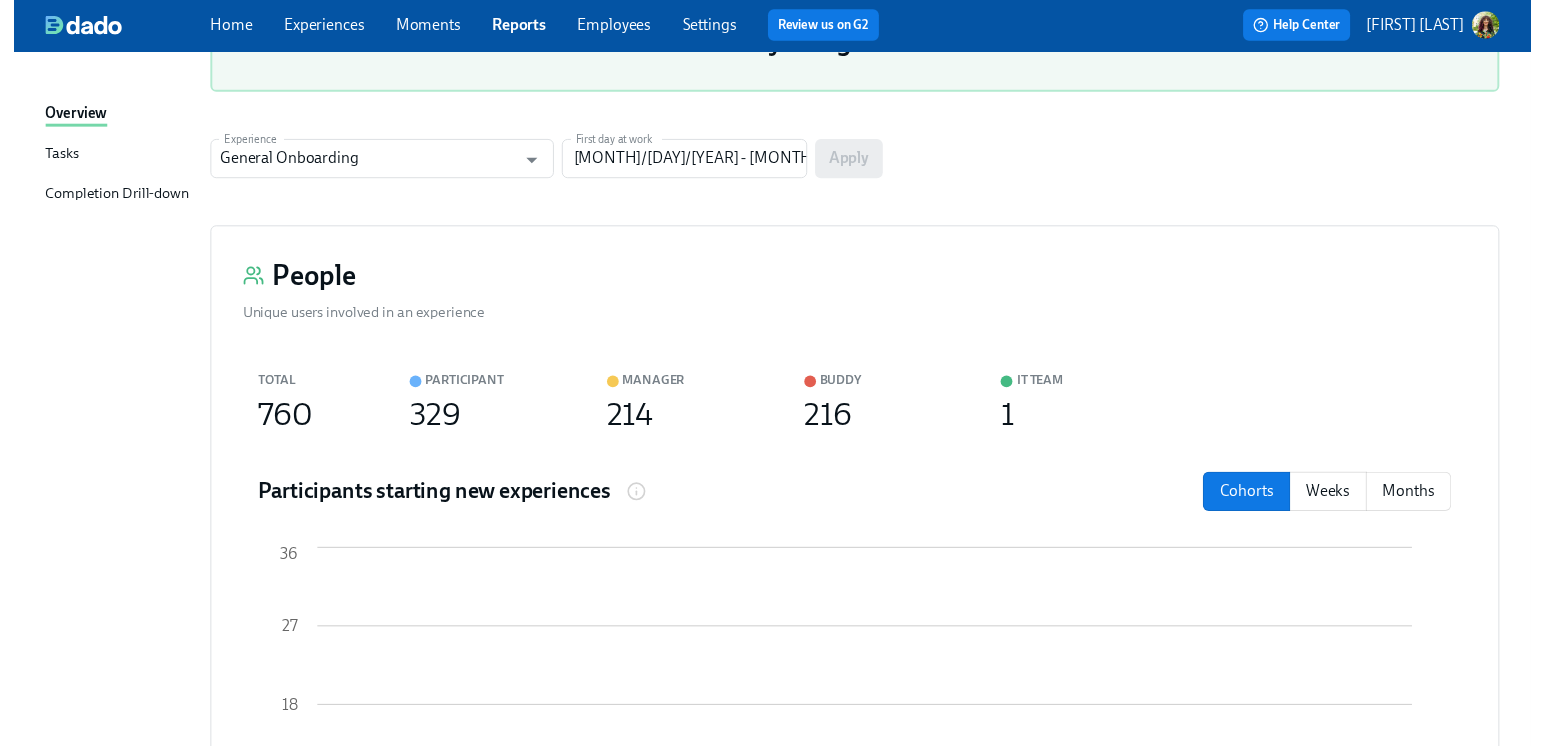 scroll, scrollTop: 0, scrollLeft: 0, axis: both 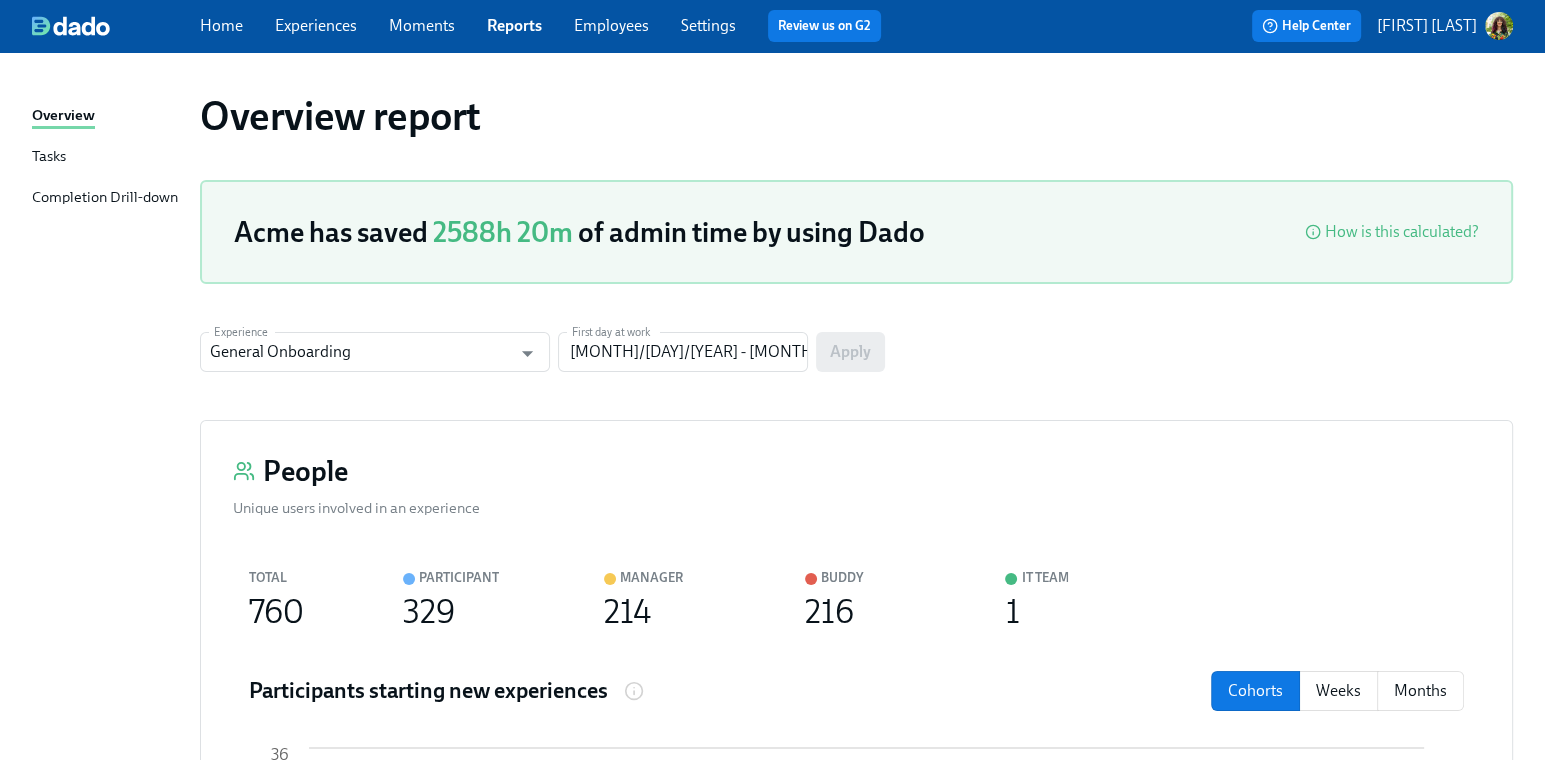 click on "Tasks" at bounding box center [49, 157] 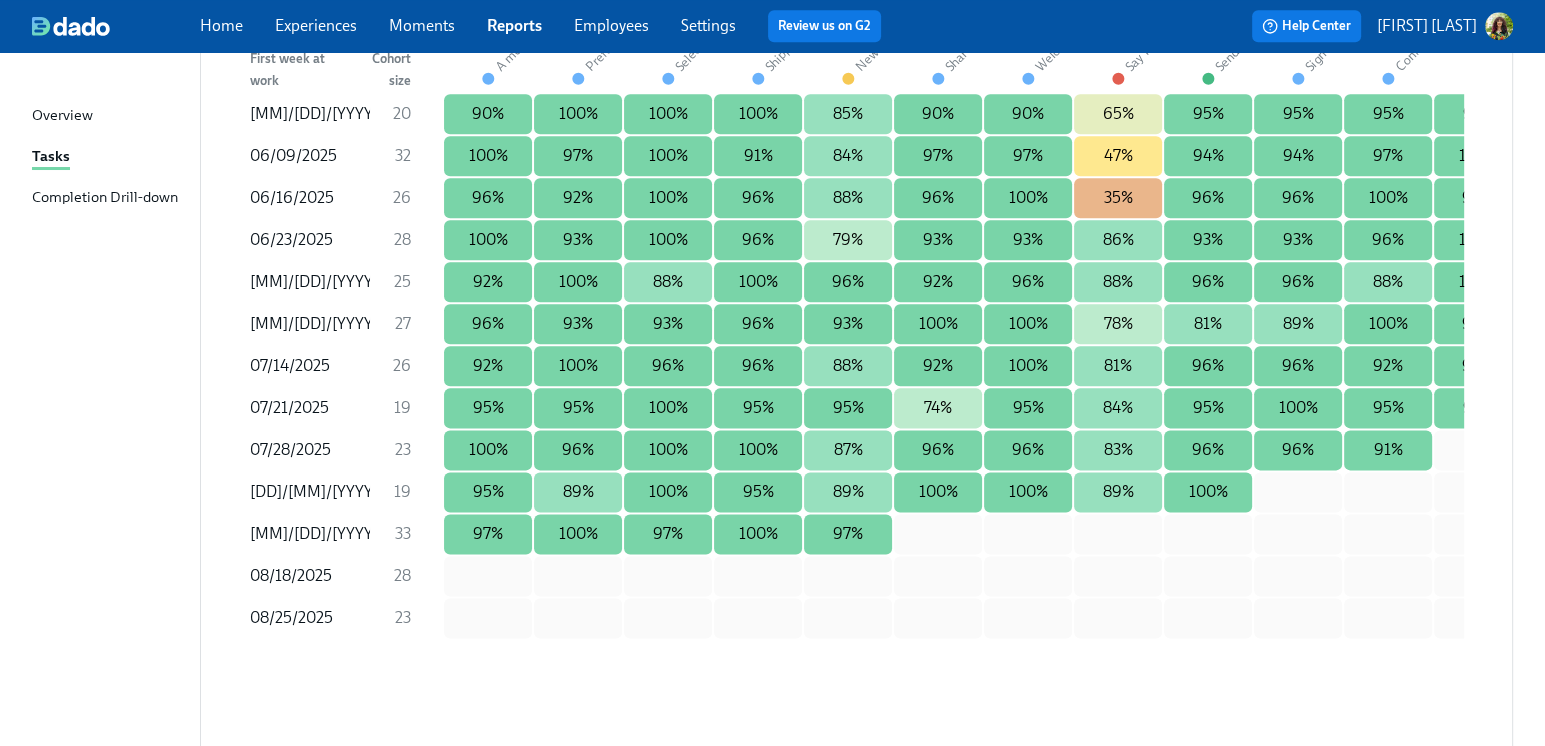 scroll, scrollTop: 2480, scrollLeft: 0, axis: vertical 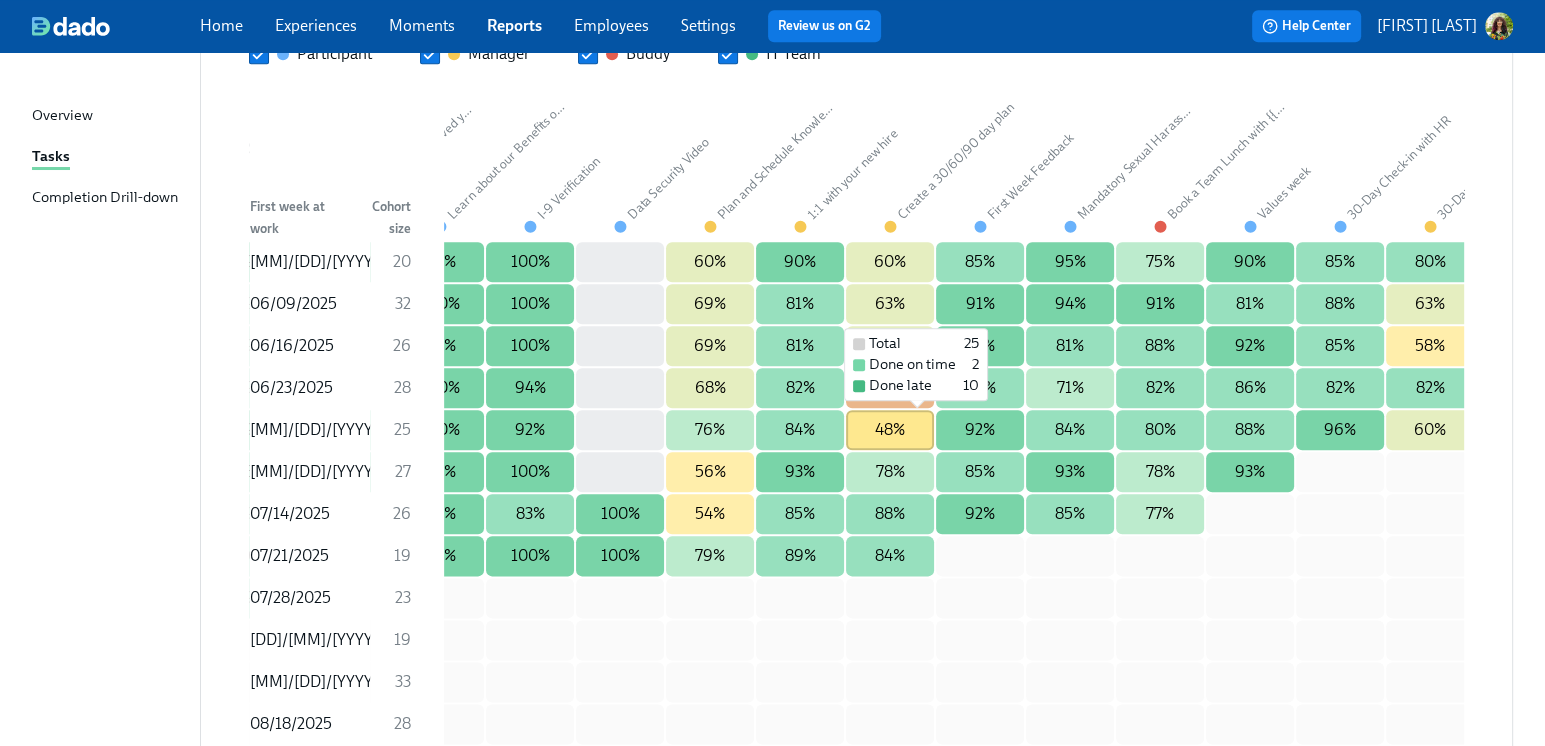 click on "48%" at bounding box center (890, 430) 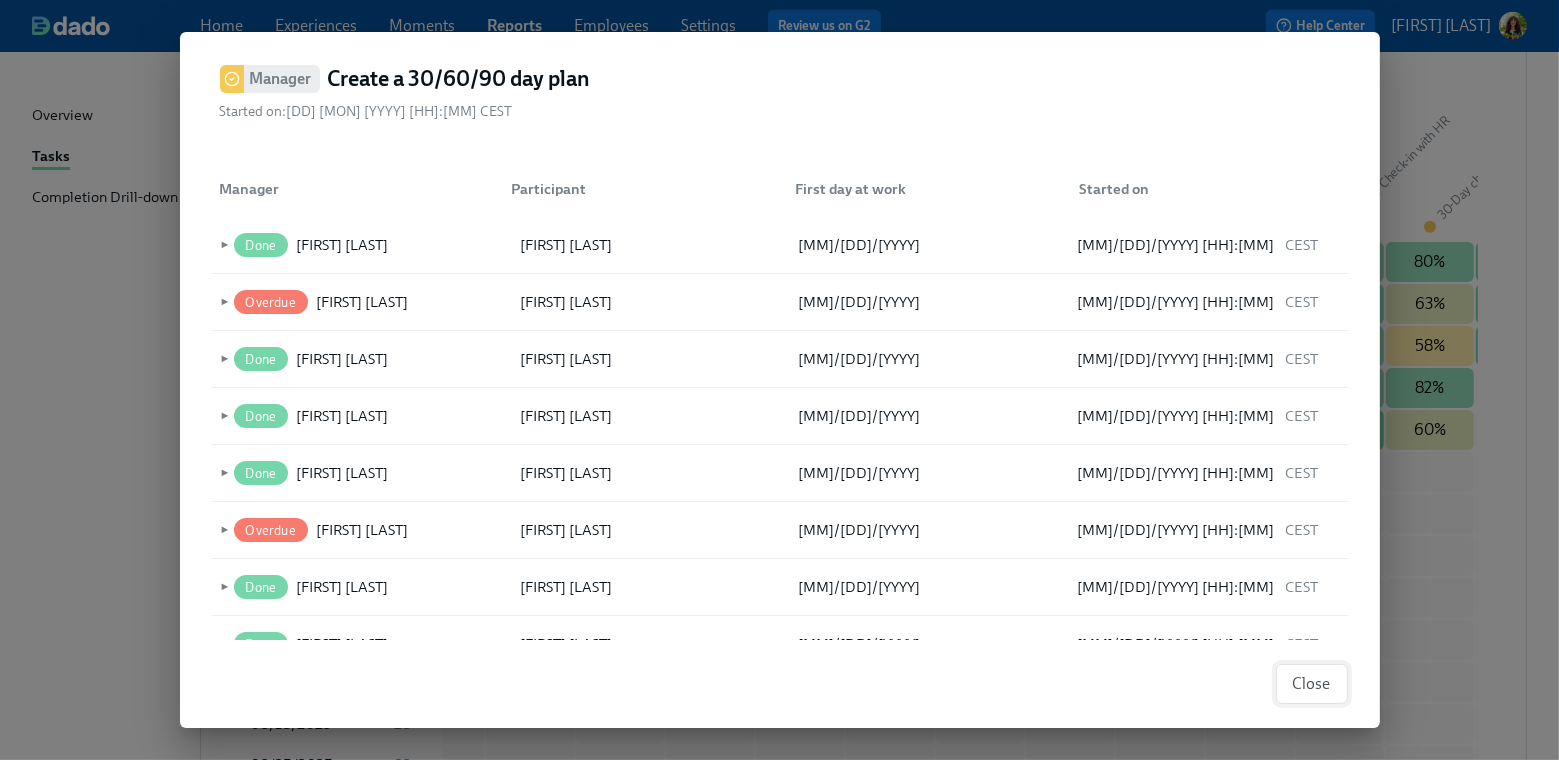 click on "Close" at bounding box center (1312, 684) 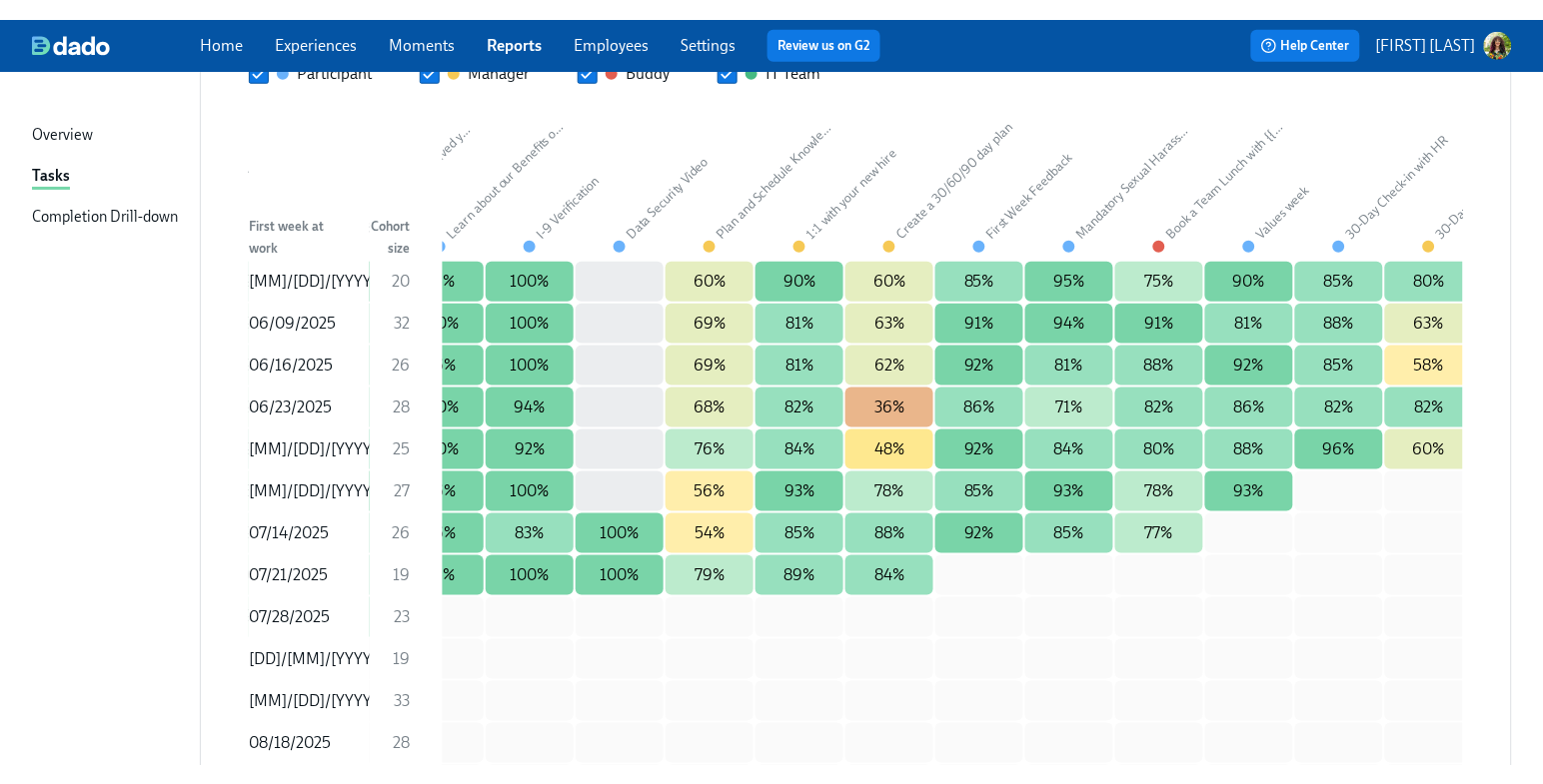 scroll, scrollTop: 2330, scrollLeft: 0, axis: vertical 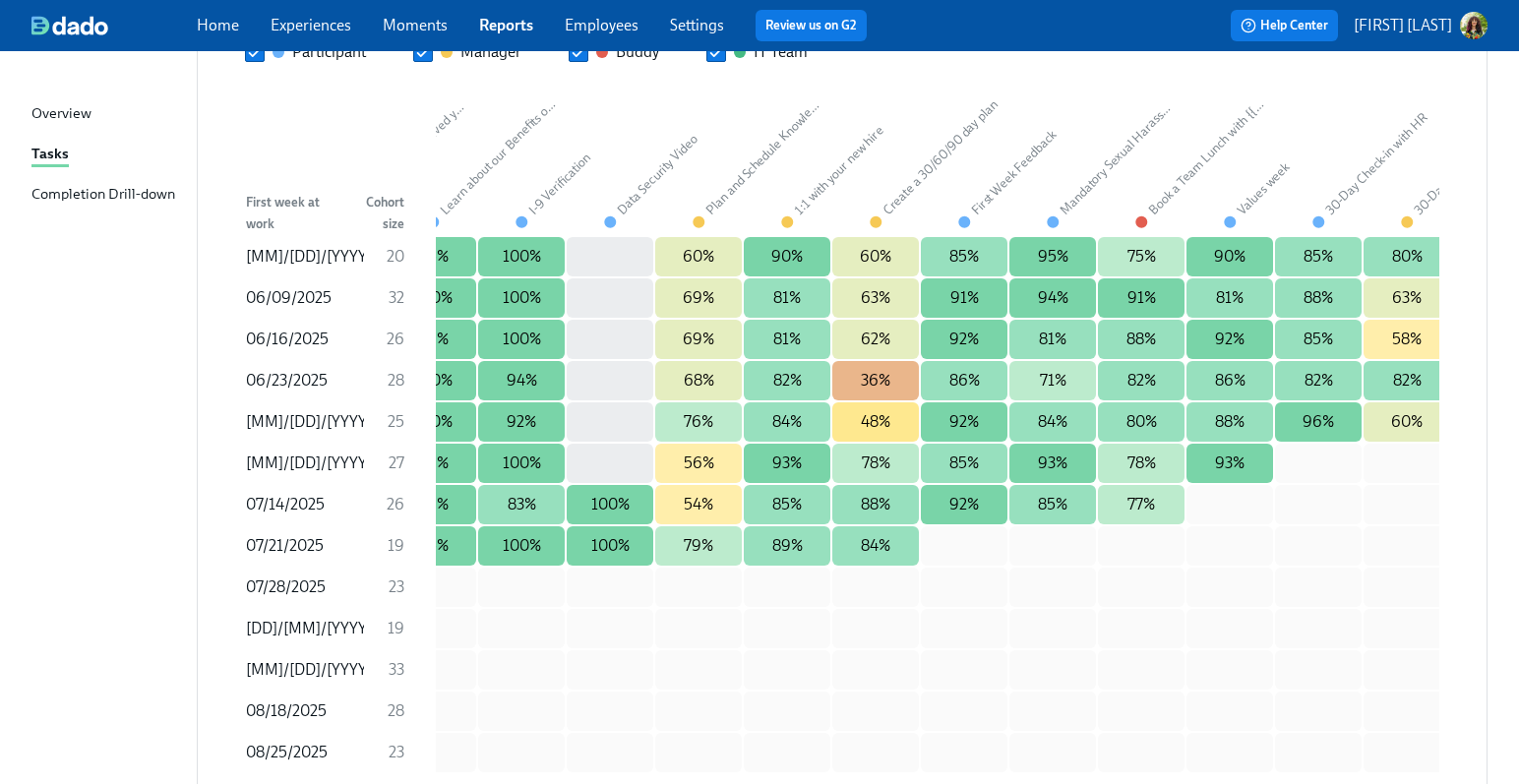 click on "Completion Drill-down" at bounding box center [103, 195] 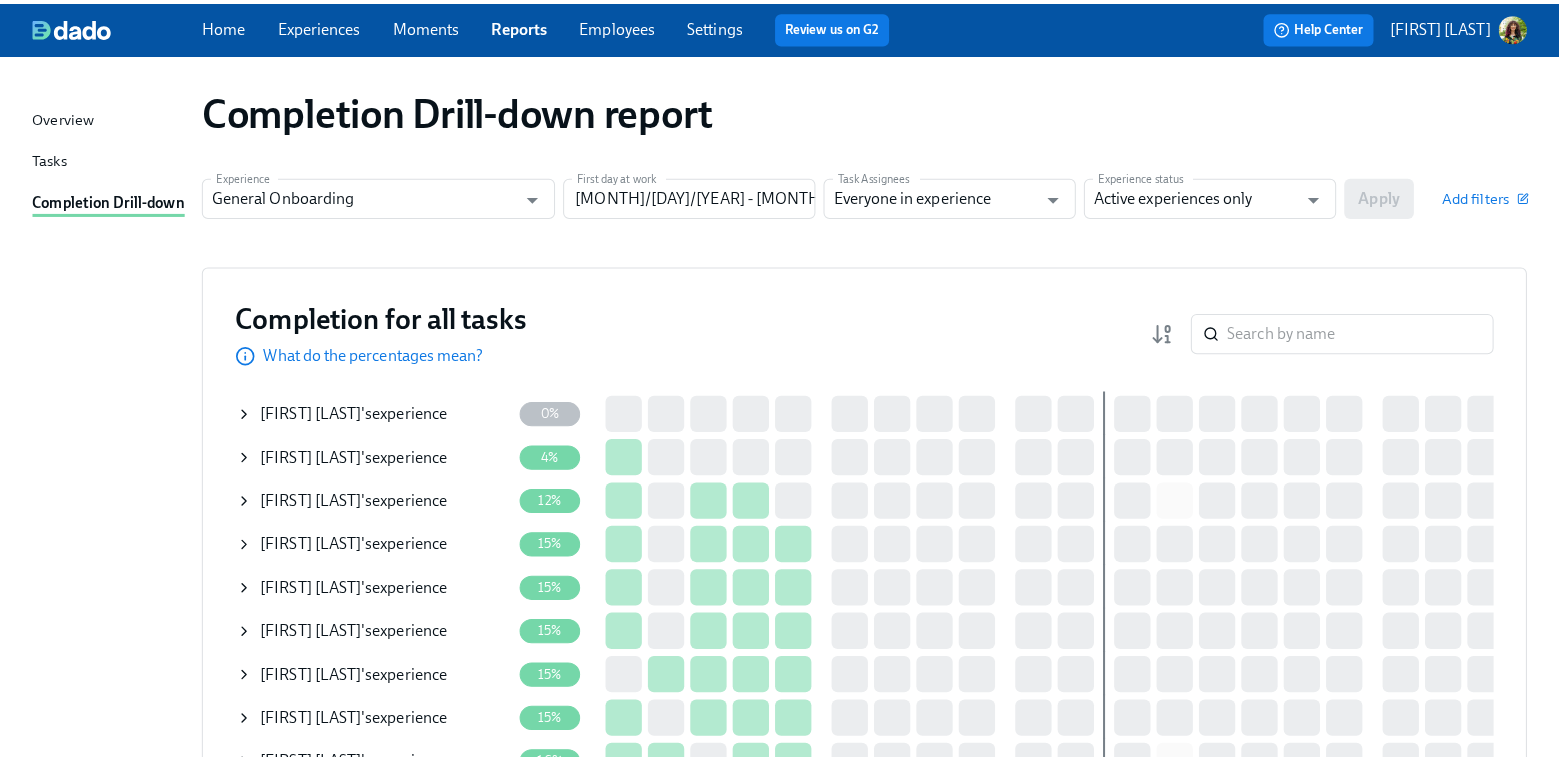 scroll, scrollTop: 0, scrollLeft: 0, axis: both 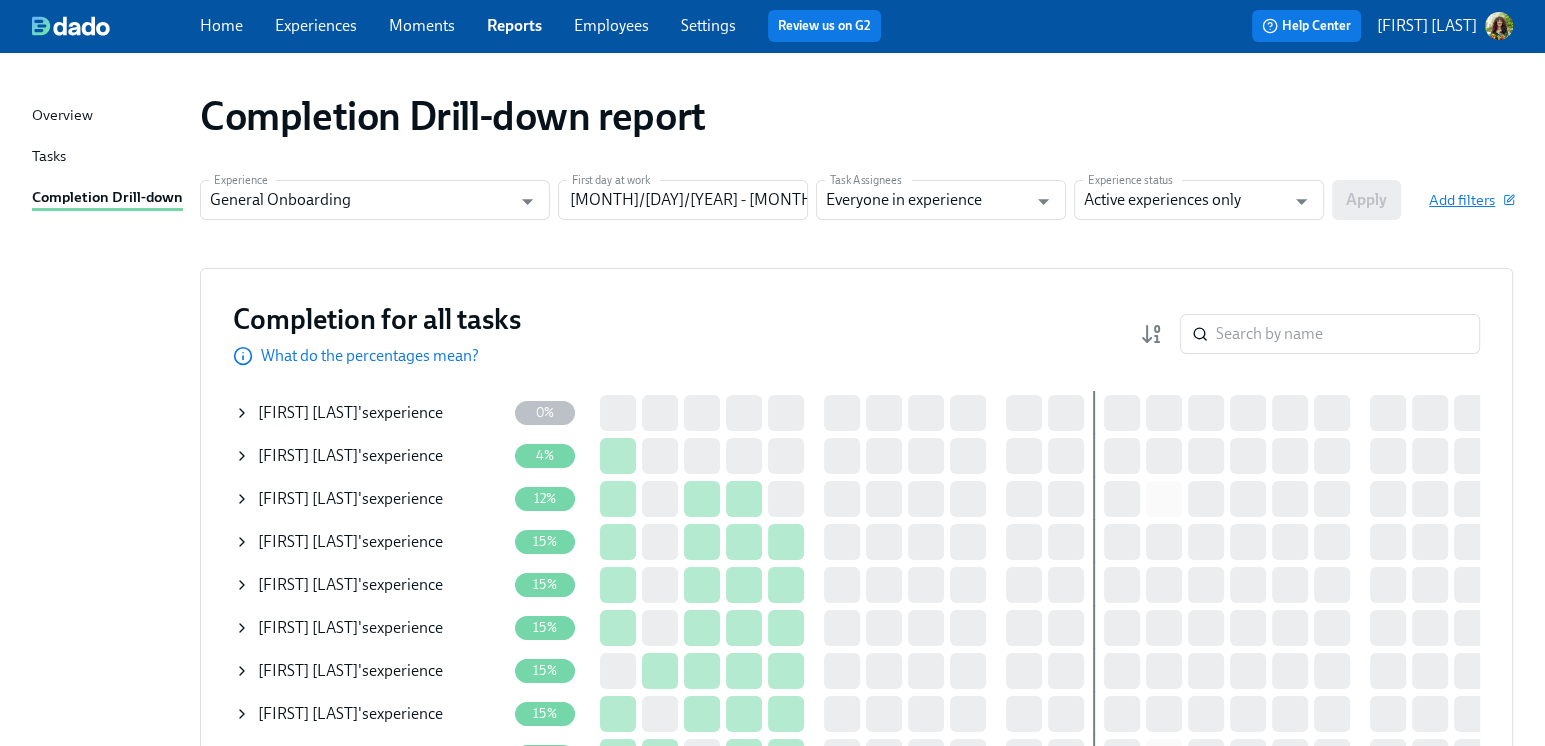 click on "Add filters" at bounding box center [1471, 200] 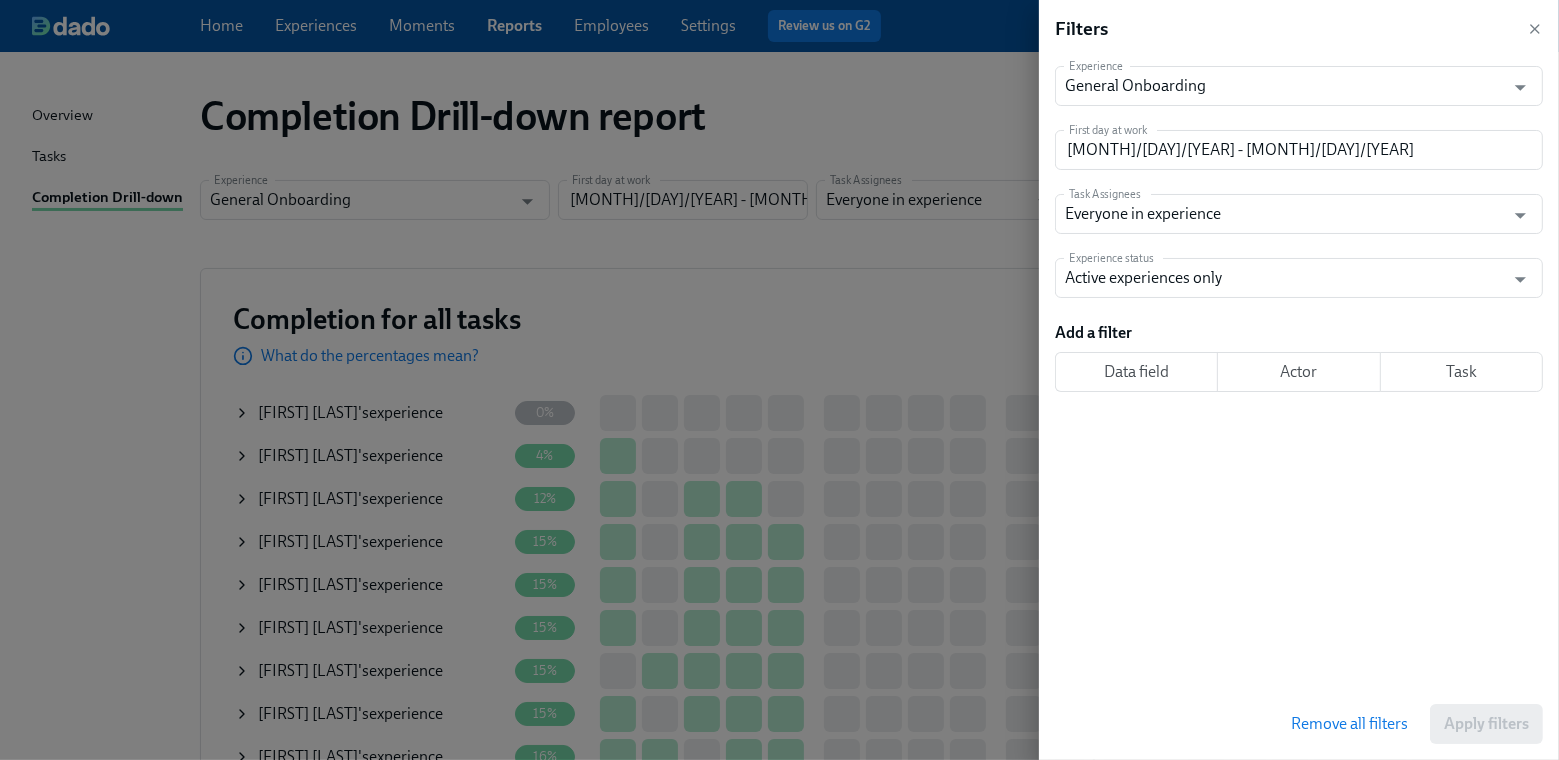 click on "Data field" at bounding box center (1136, 372) 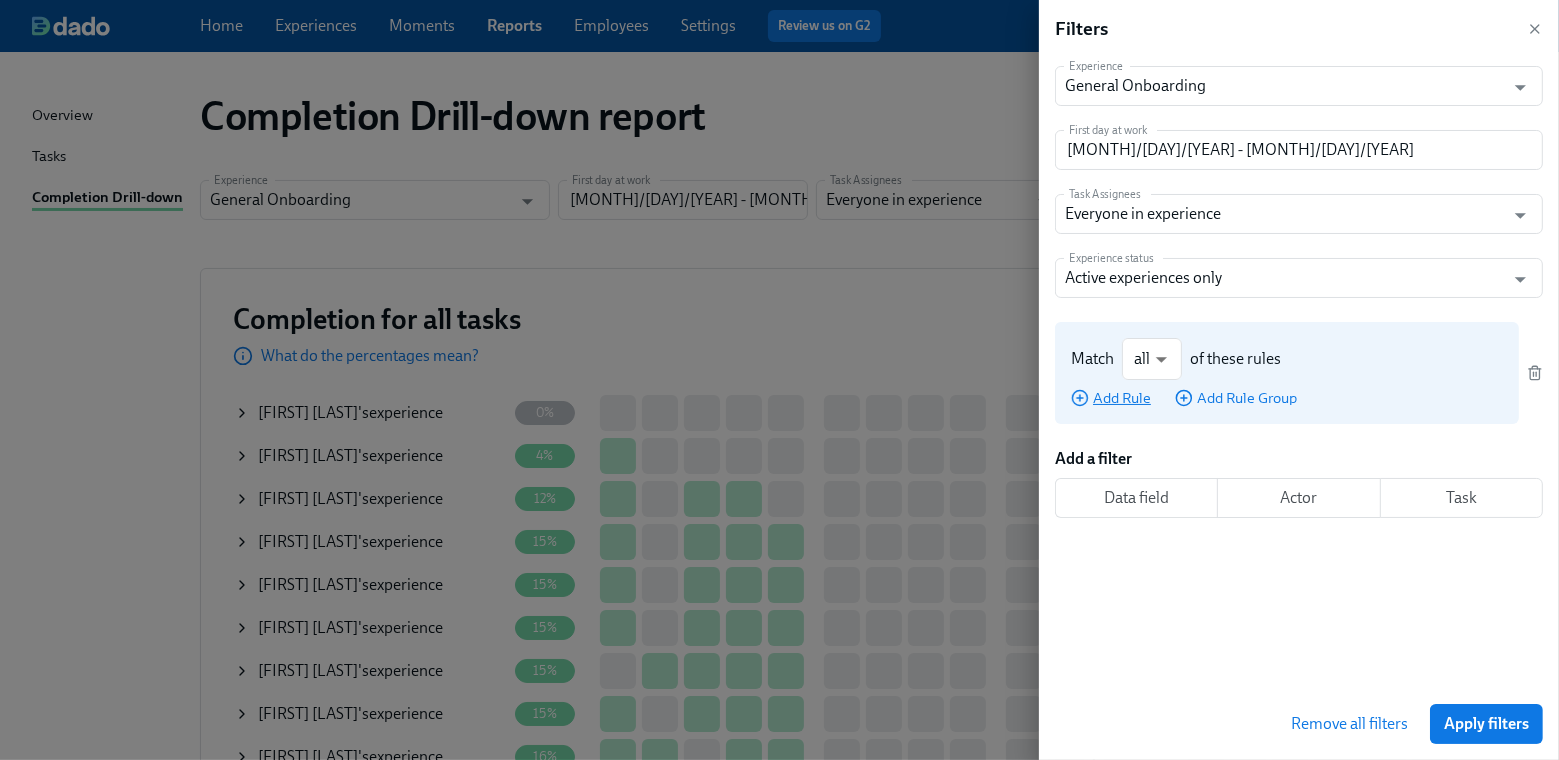 click on "Add Rule" at bounding box center [1111, 398] 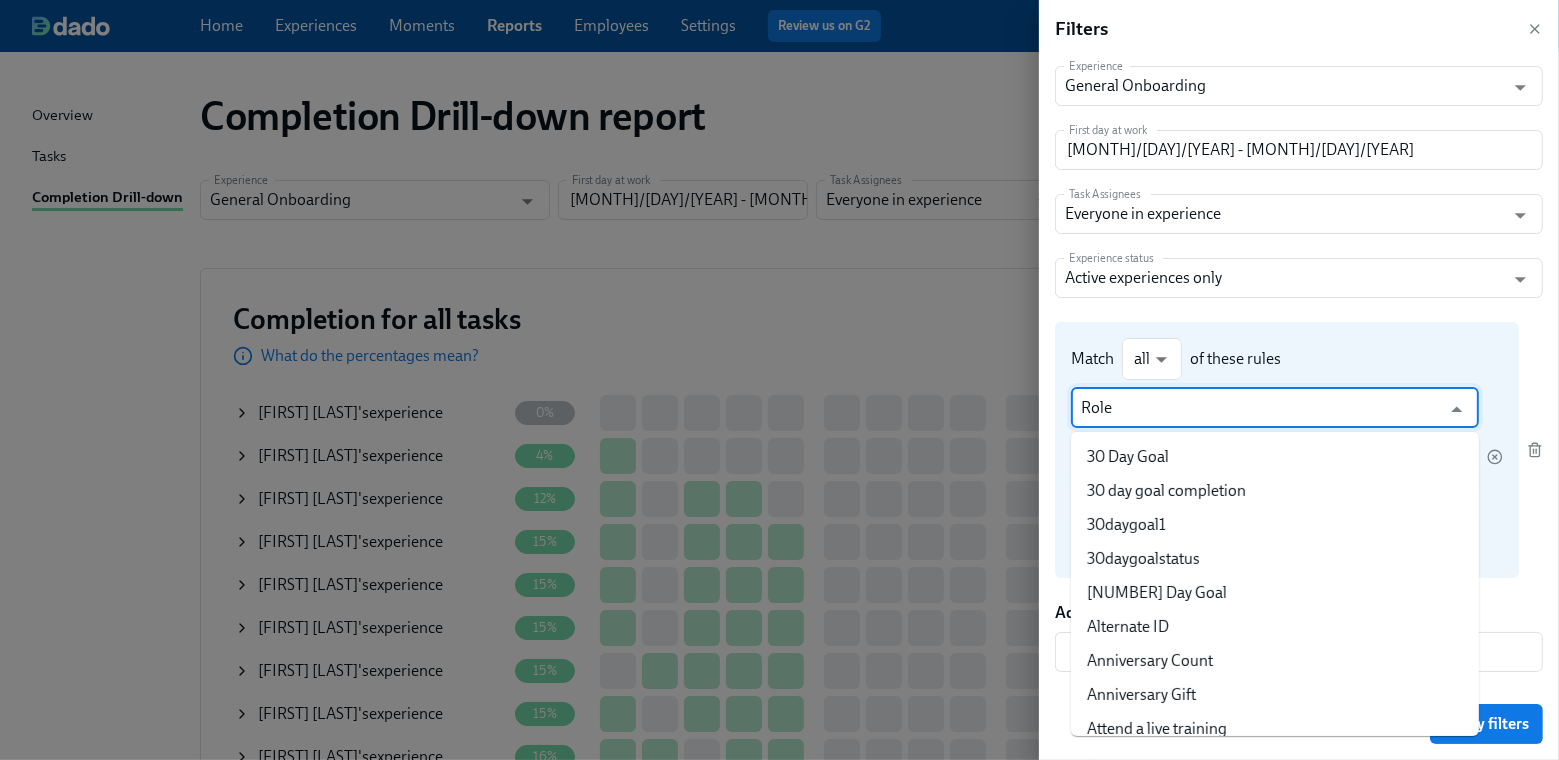 click on "Role" at bounding box center [1260, 408] 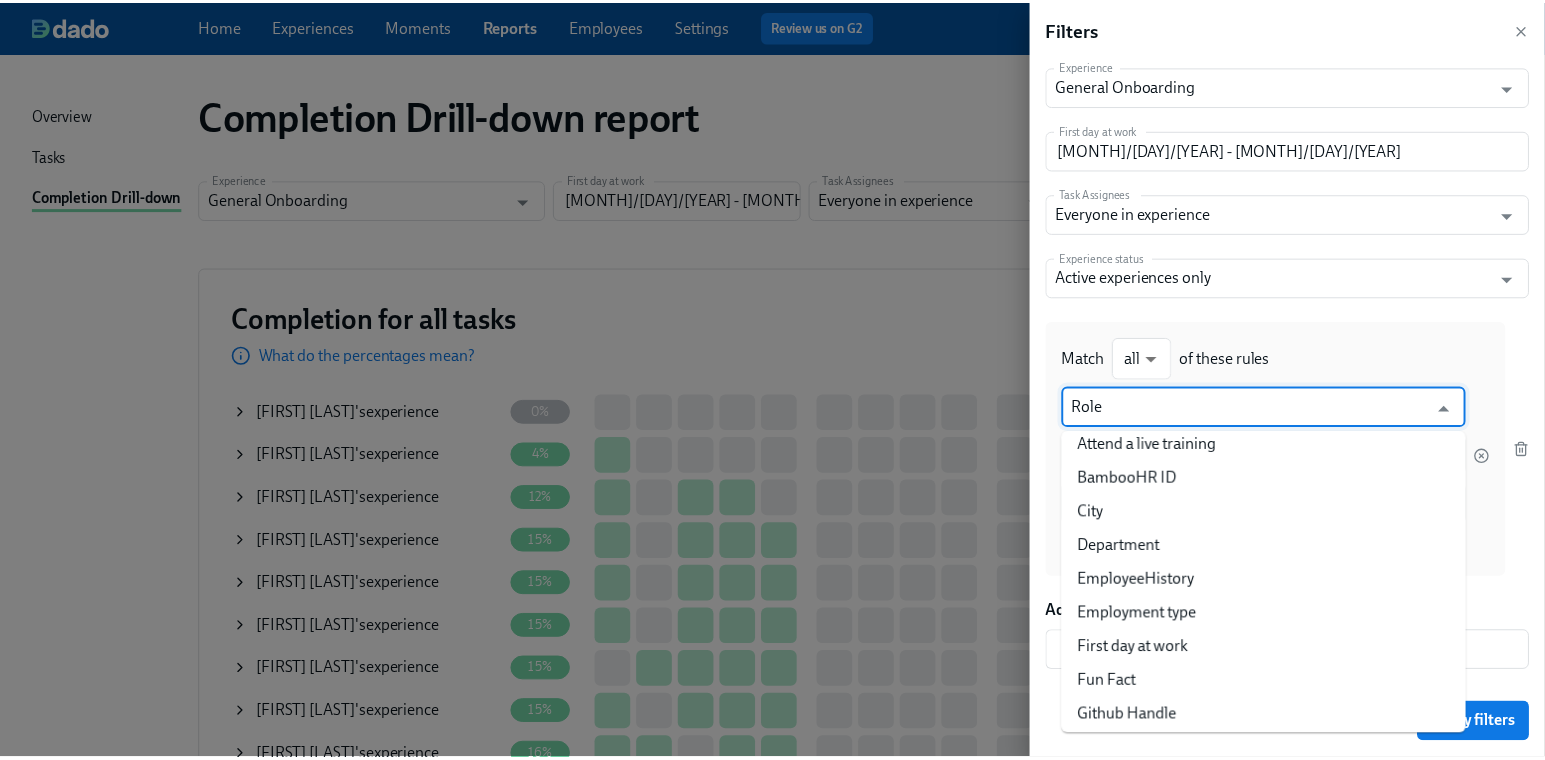 scroll, scrollTop: 278, scrollLeft: 0, axis: vertical 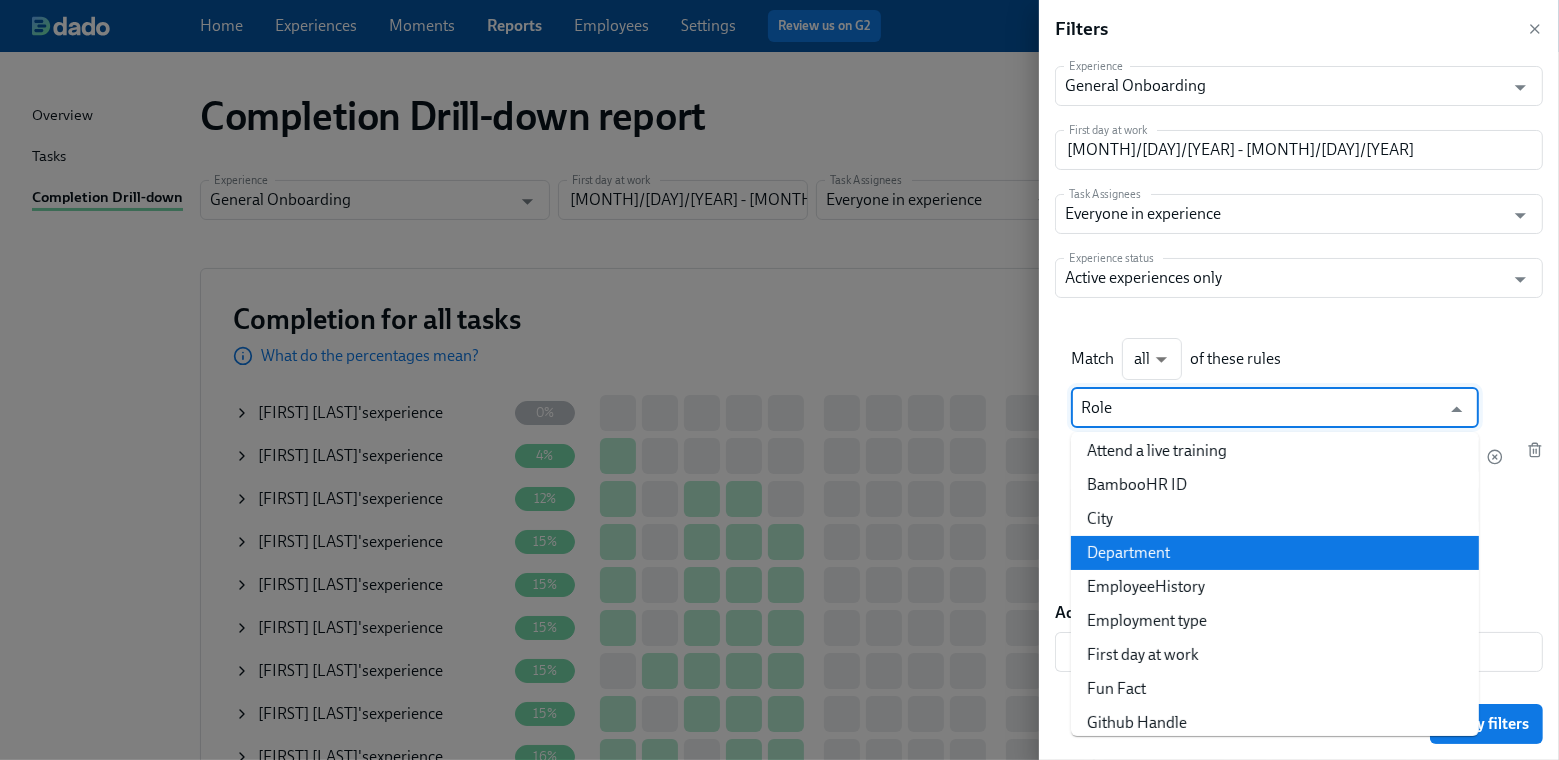 click on "Department" at bounding box center [1275, 553] 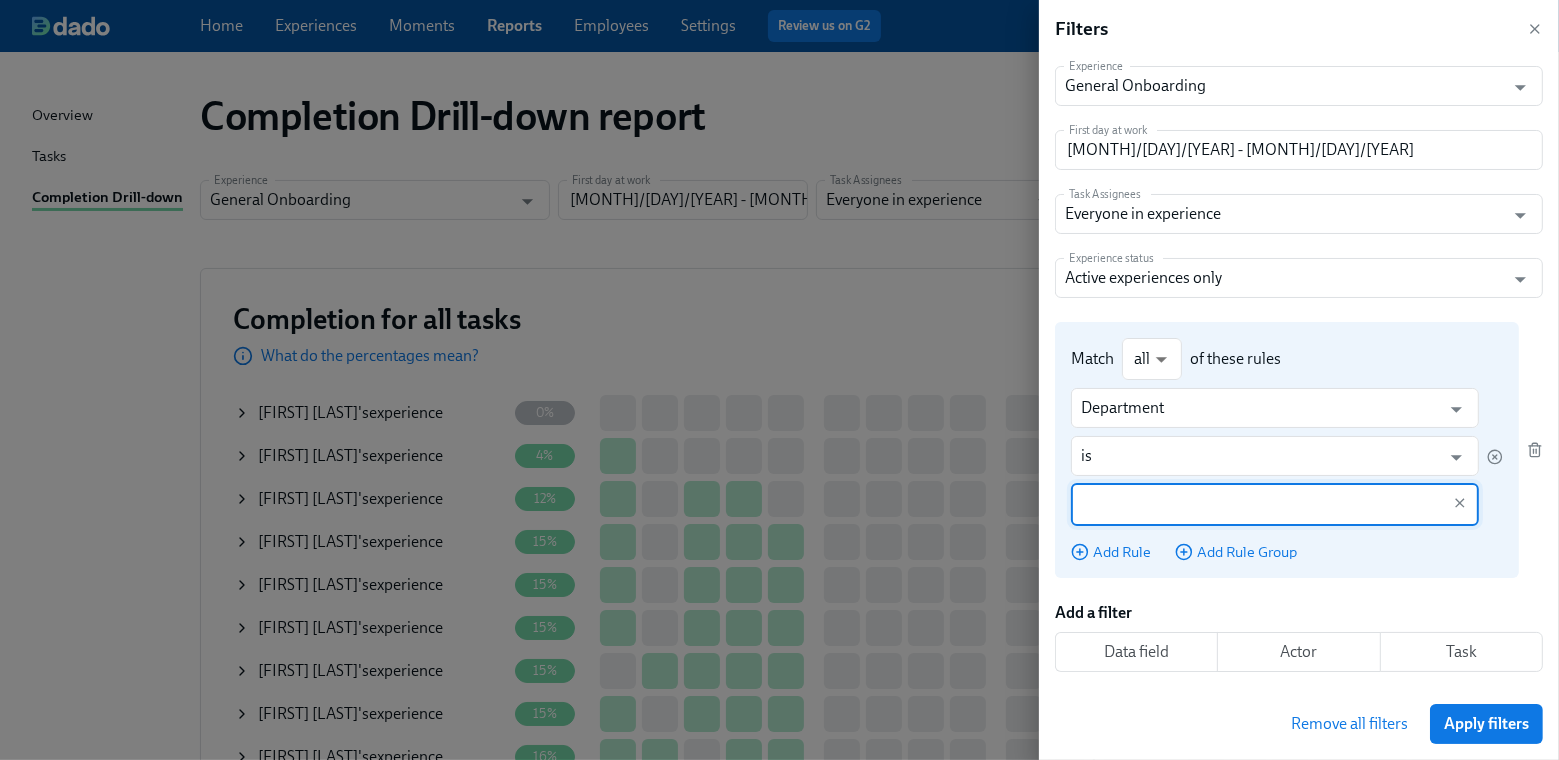 type on "Department" 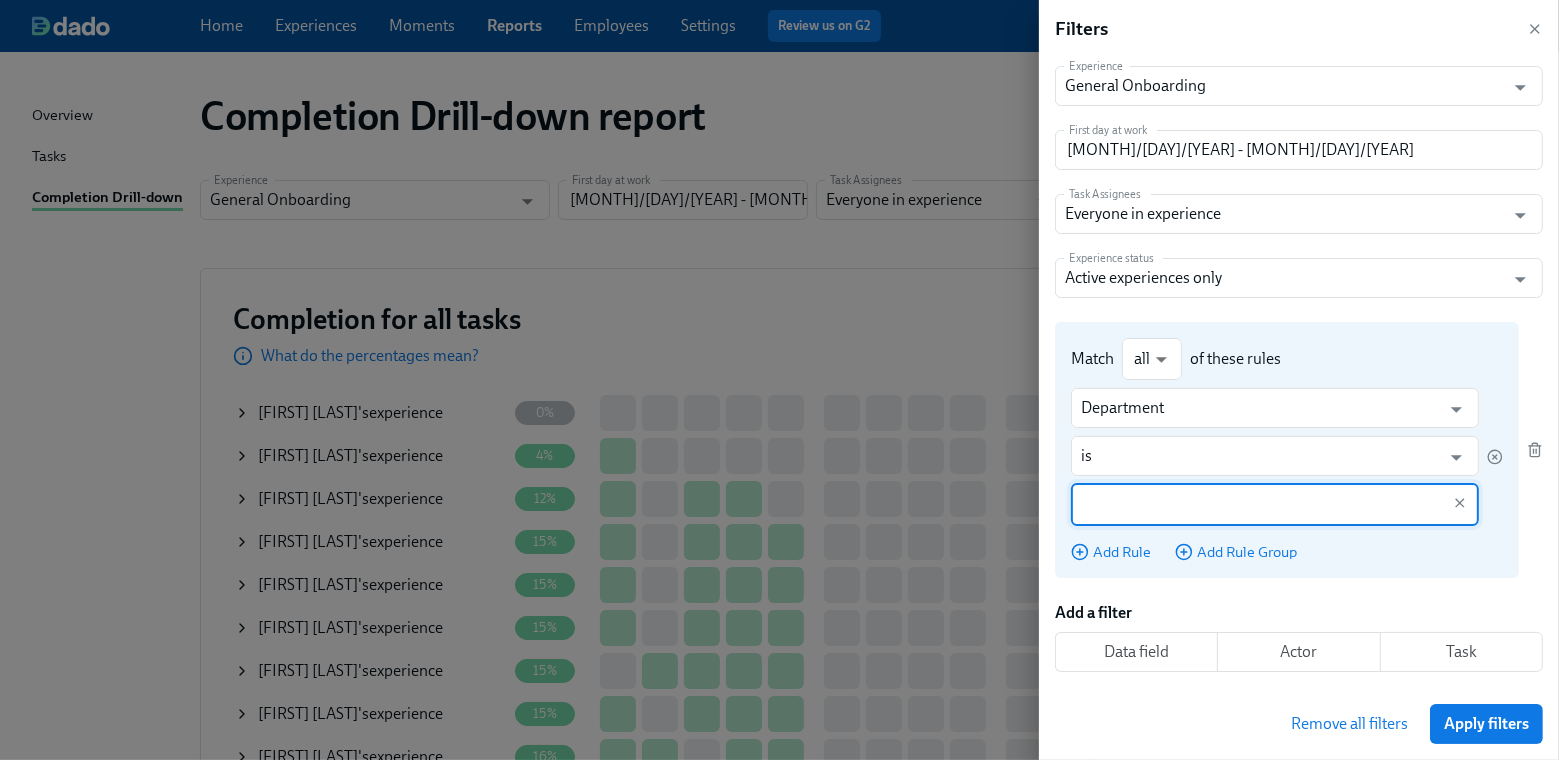 click at bounding box center [1260, 505] 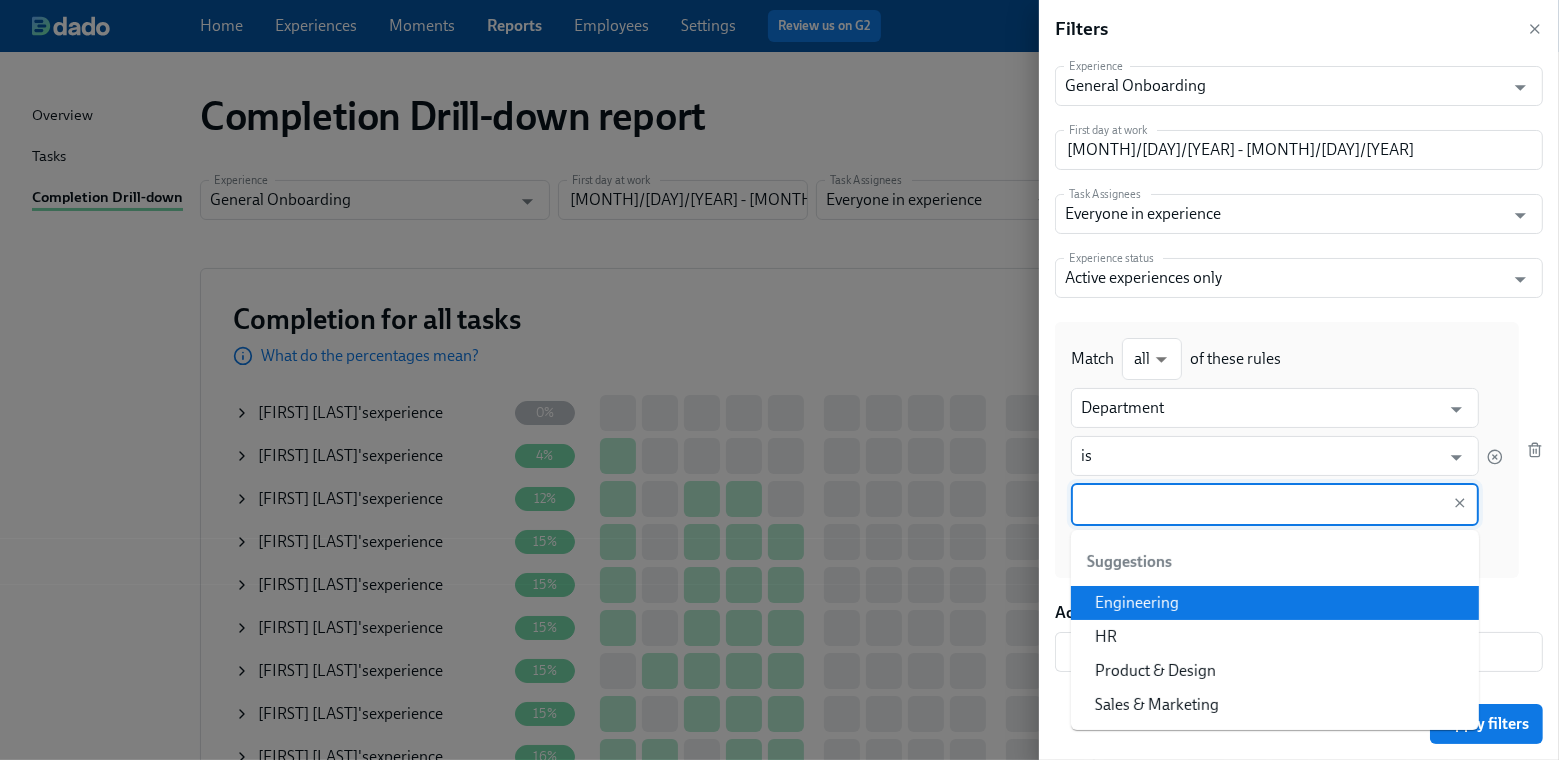click on "Engineering" at bounding box center (1275, 603) 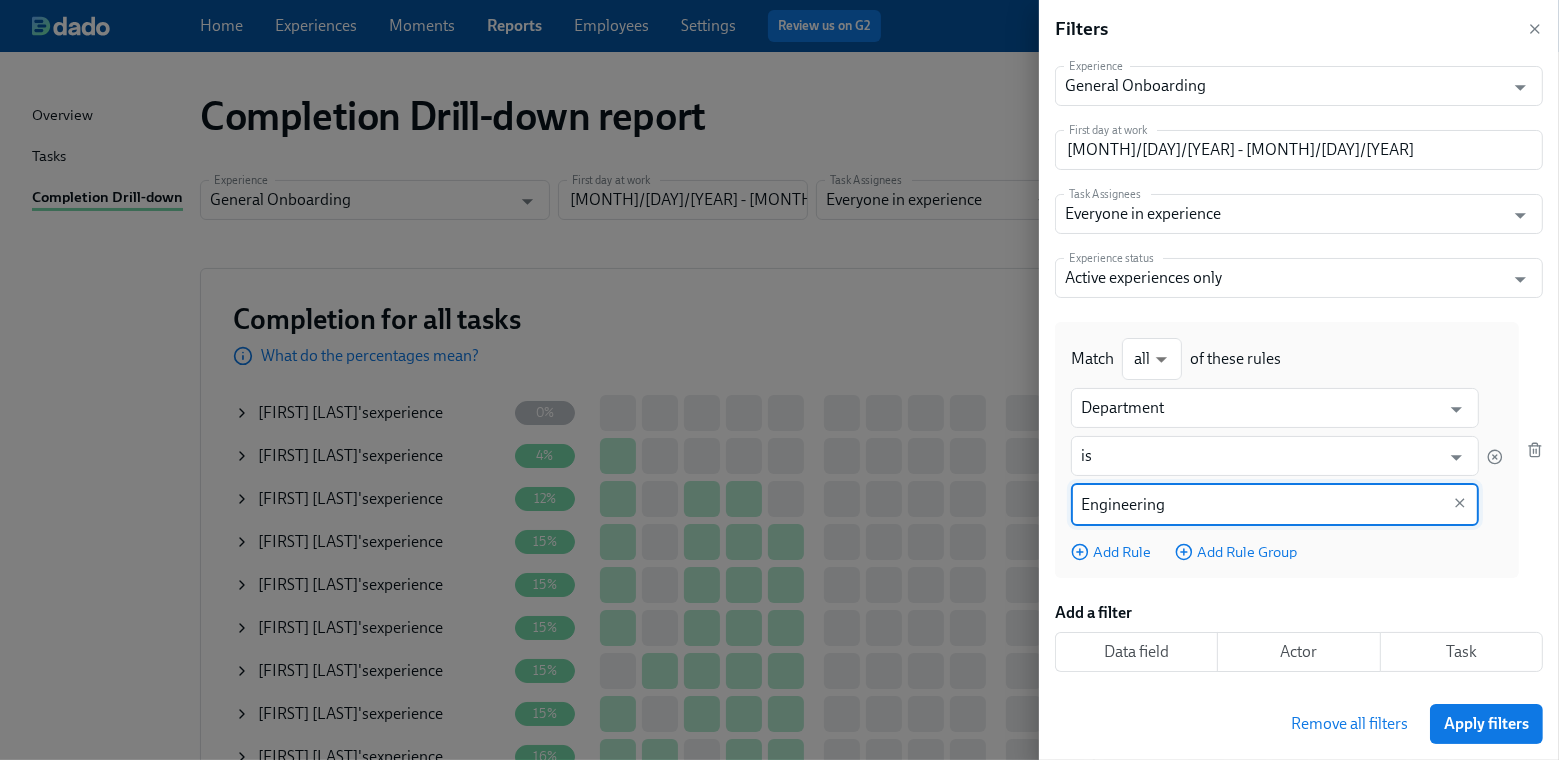 click on "Apply filters" at bounding box center [1486, 724] 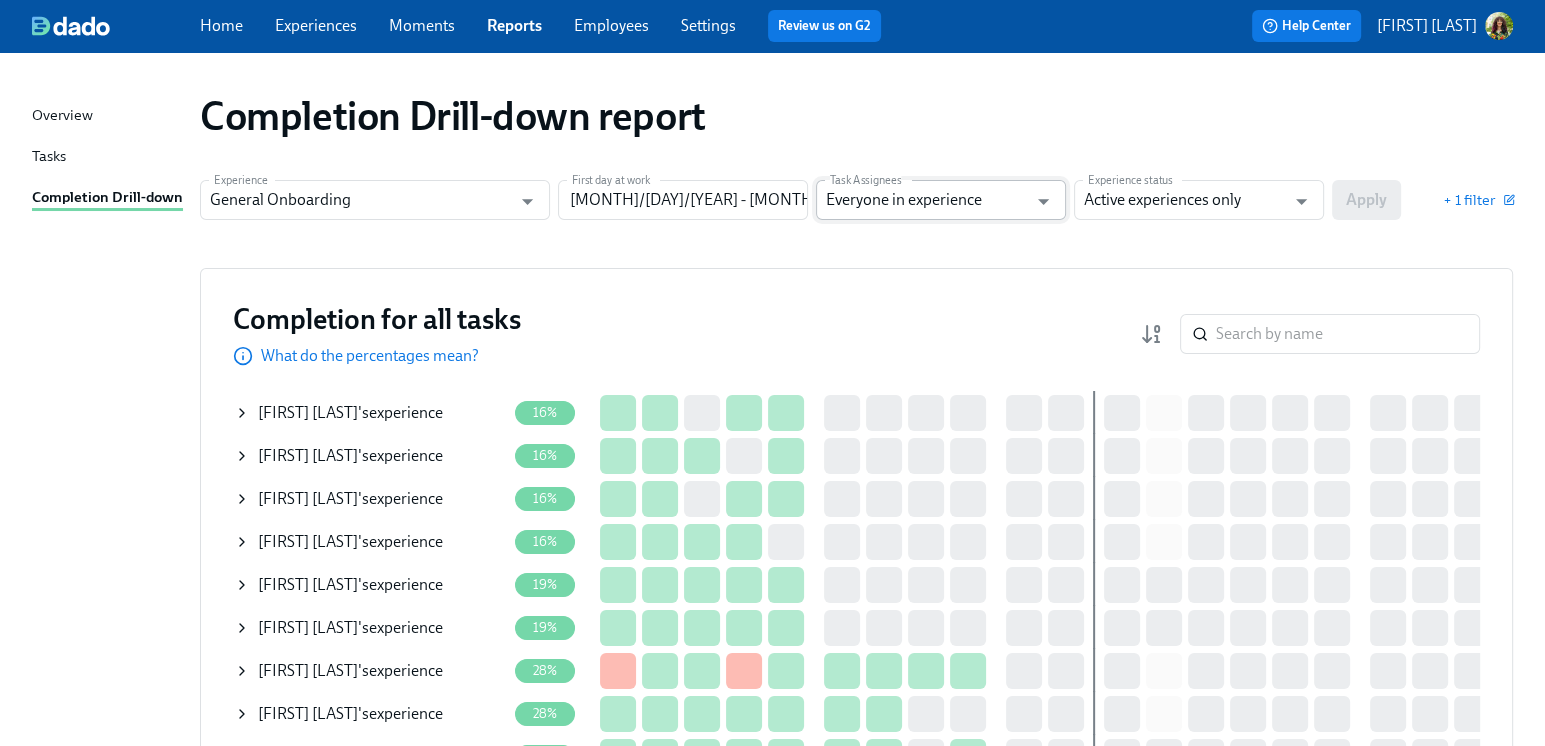 click on "Everyone in experience" at bounding box center [926, 200] 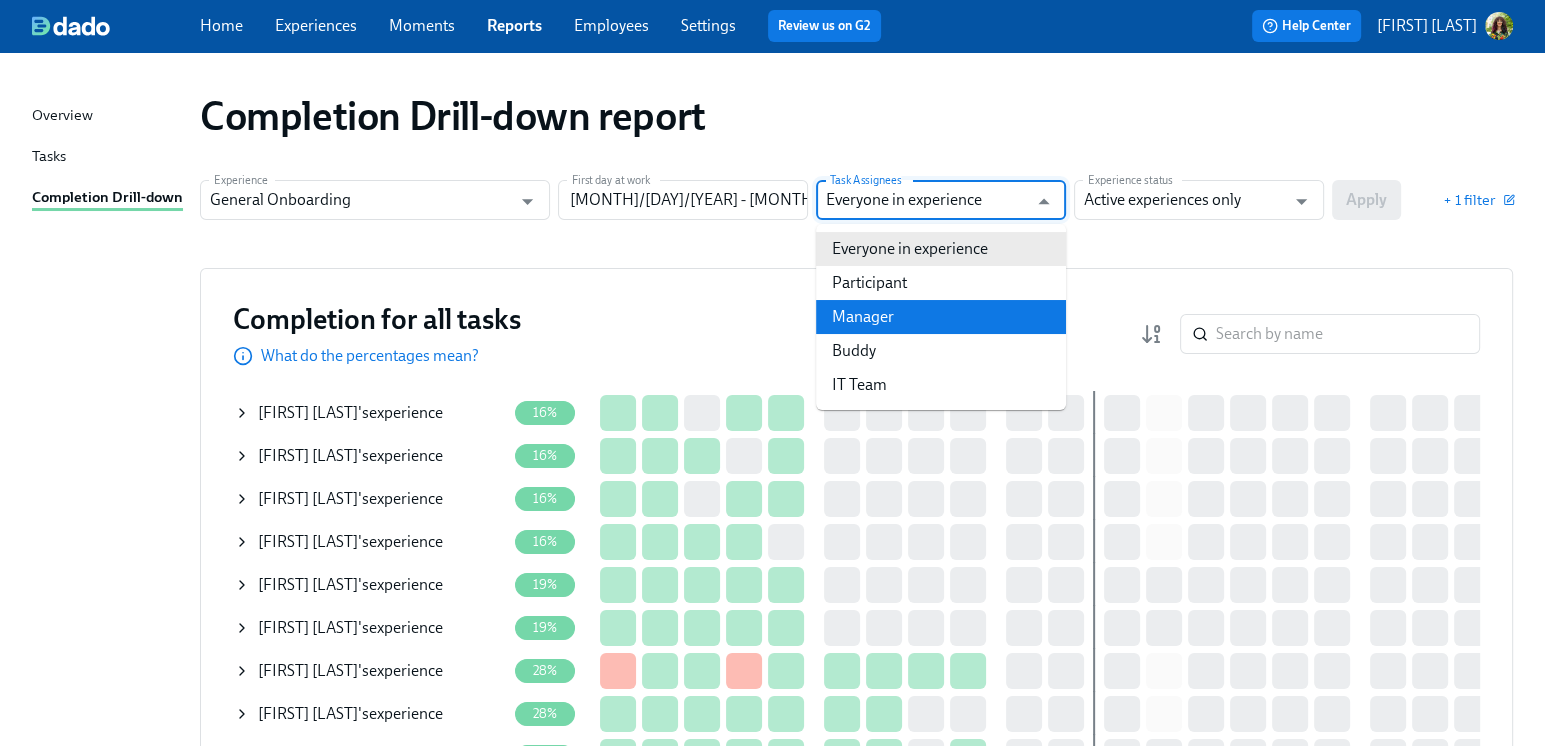 click on "Manager" at bounding box center (941, 317) 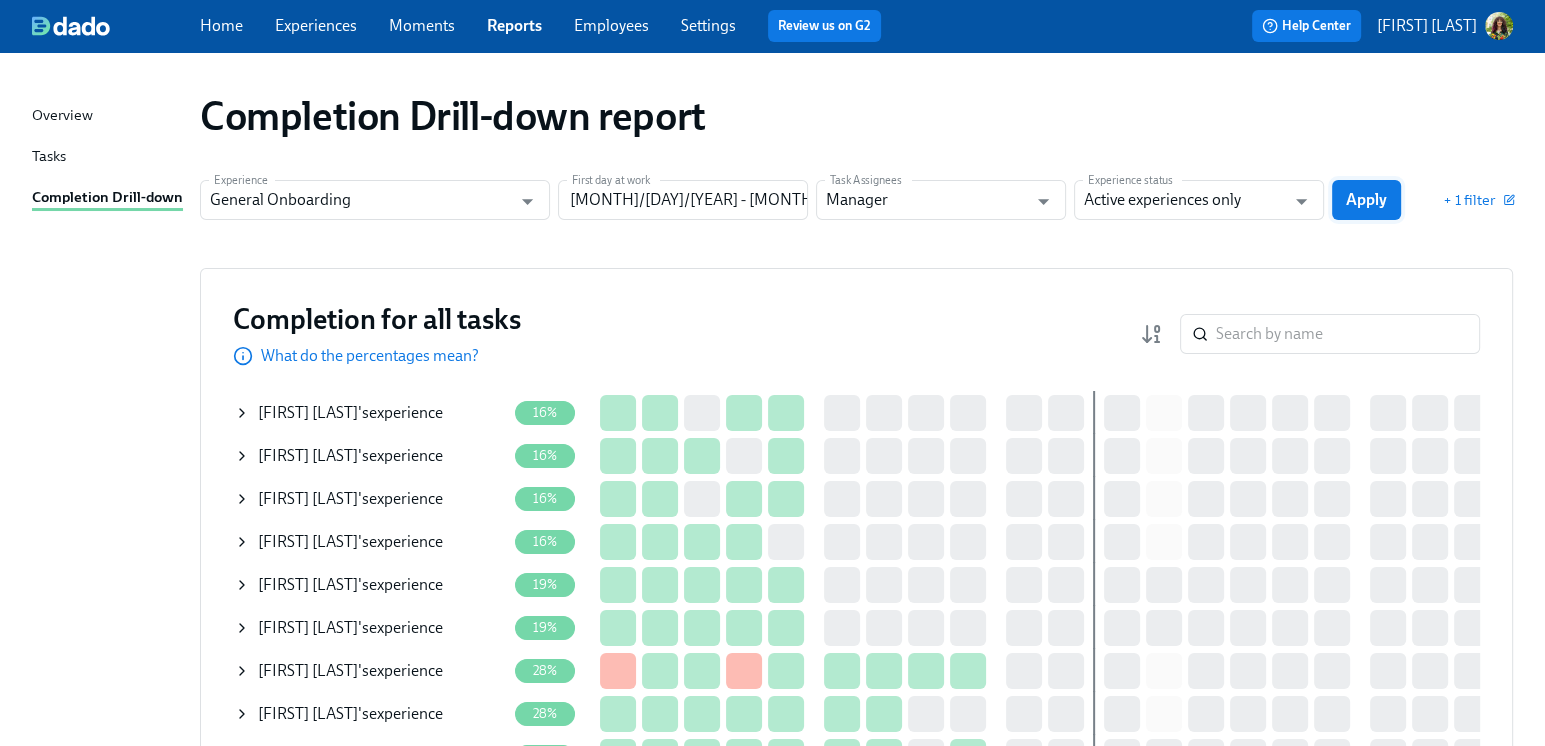 click on "Apply" at bounding box center [1366, 200] 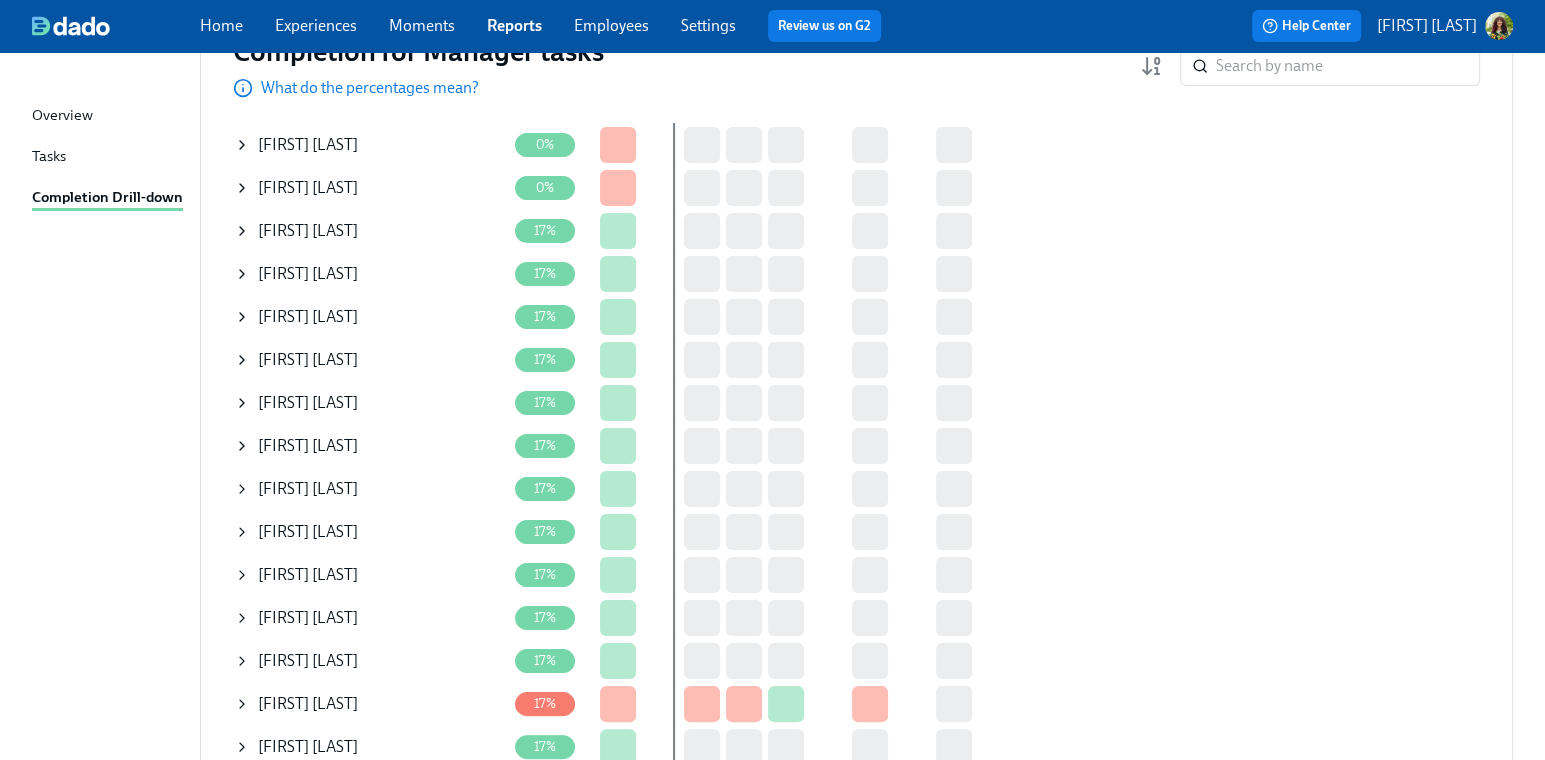 scroll, scrollTop: 372, scrollLeft: 0, axis: vertical 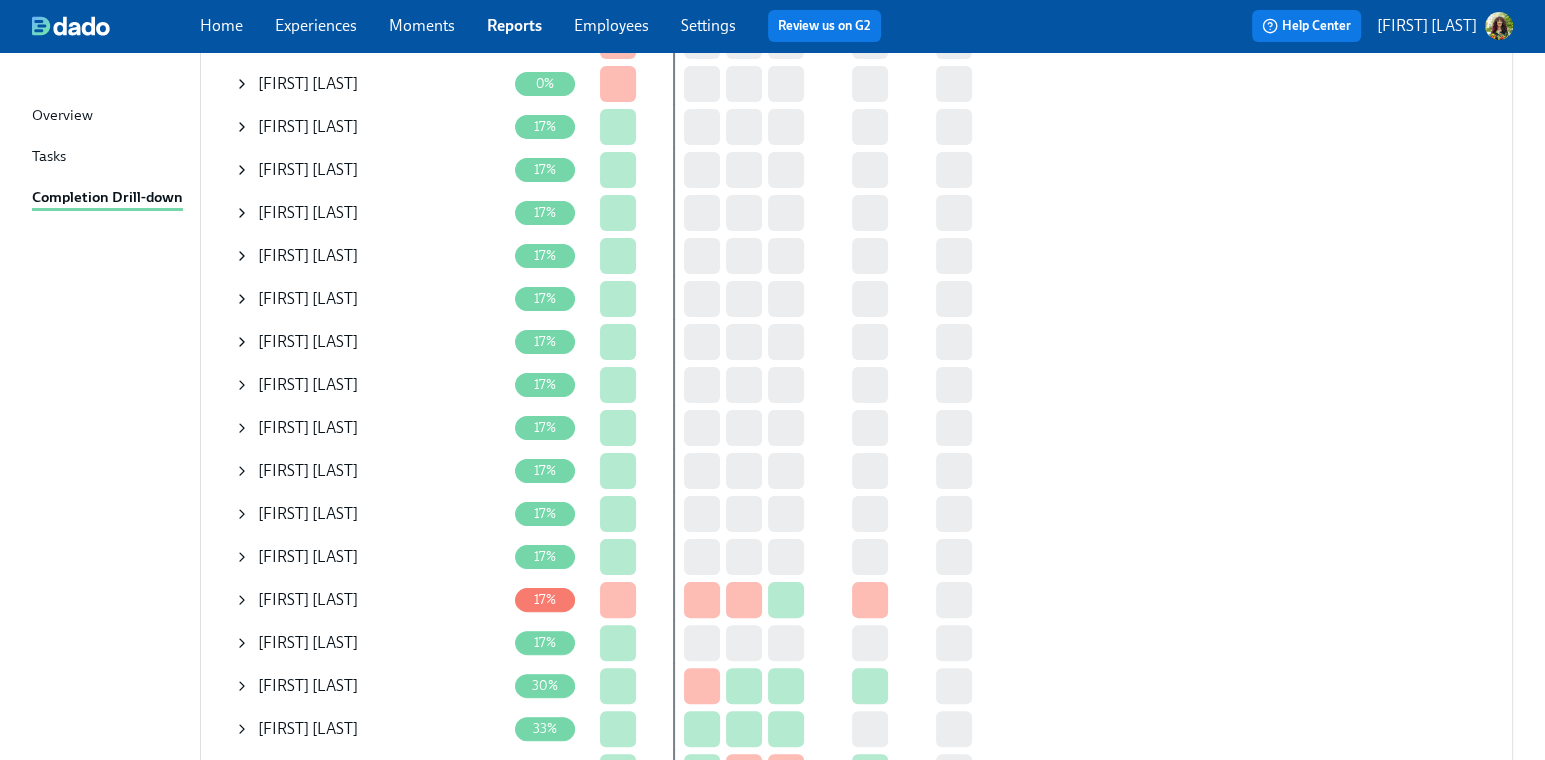 click 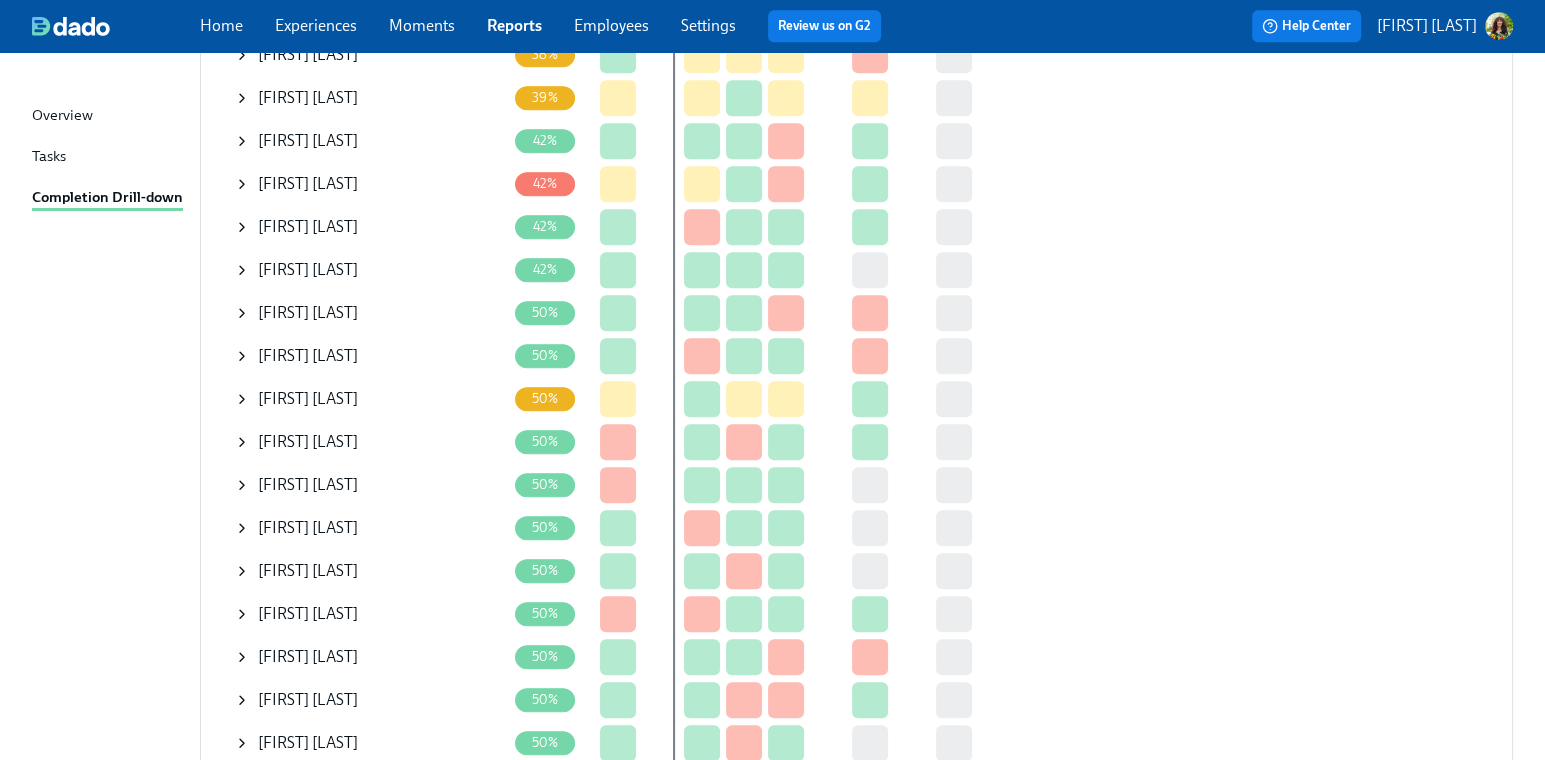 scroll, scrollTop: 1197, scrollLeft: 0, axis: vertical 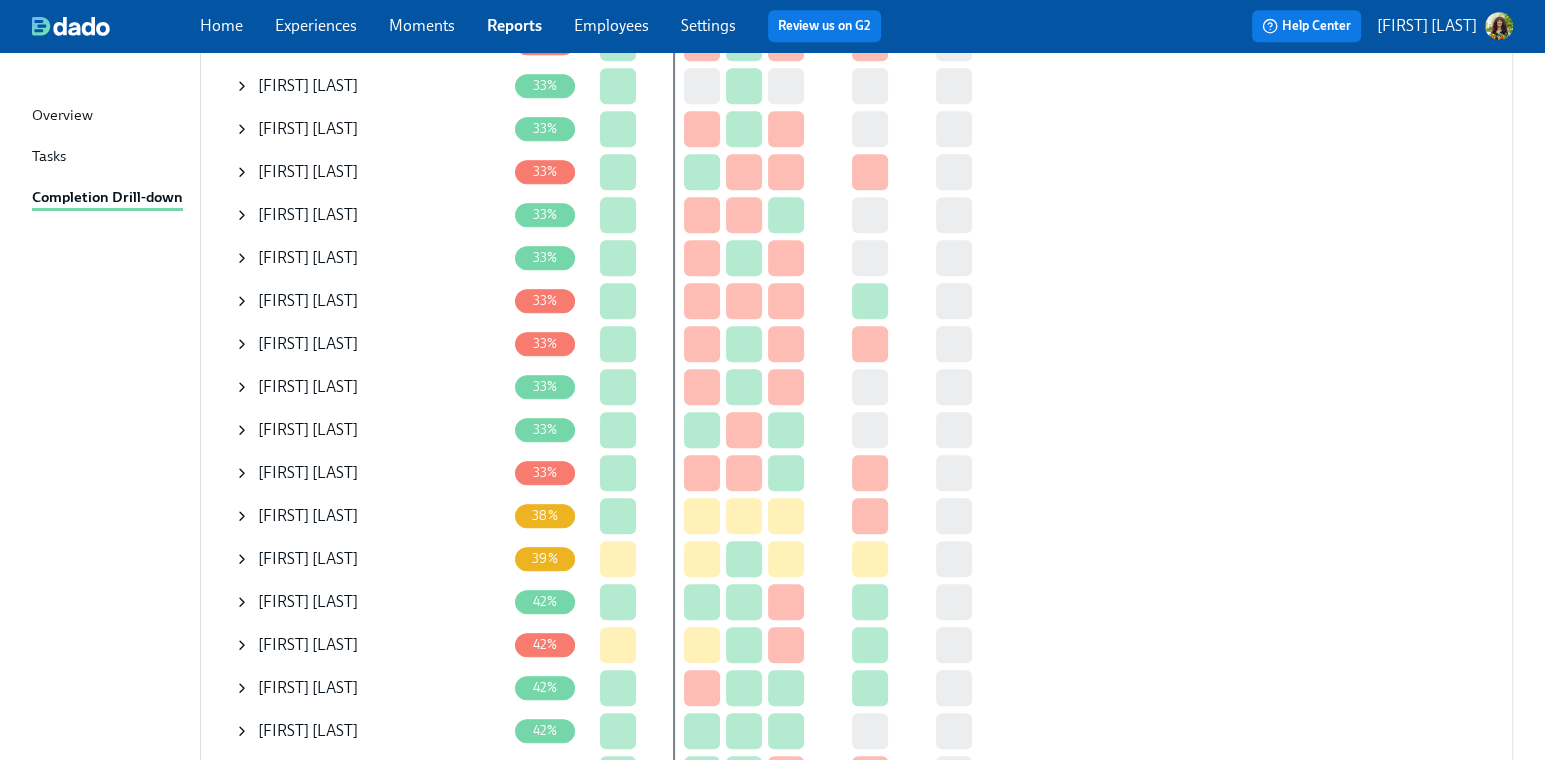 click on "[FIRST] [LAST]" at bounding box center [370, 344] 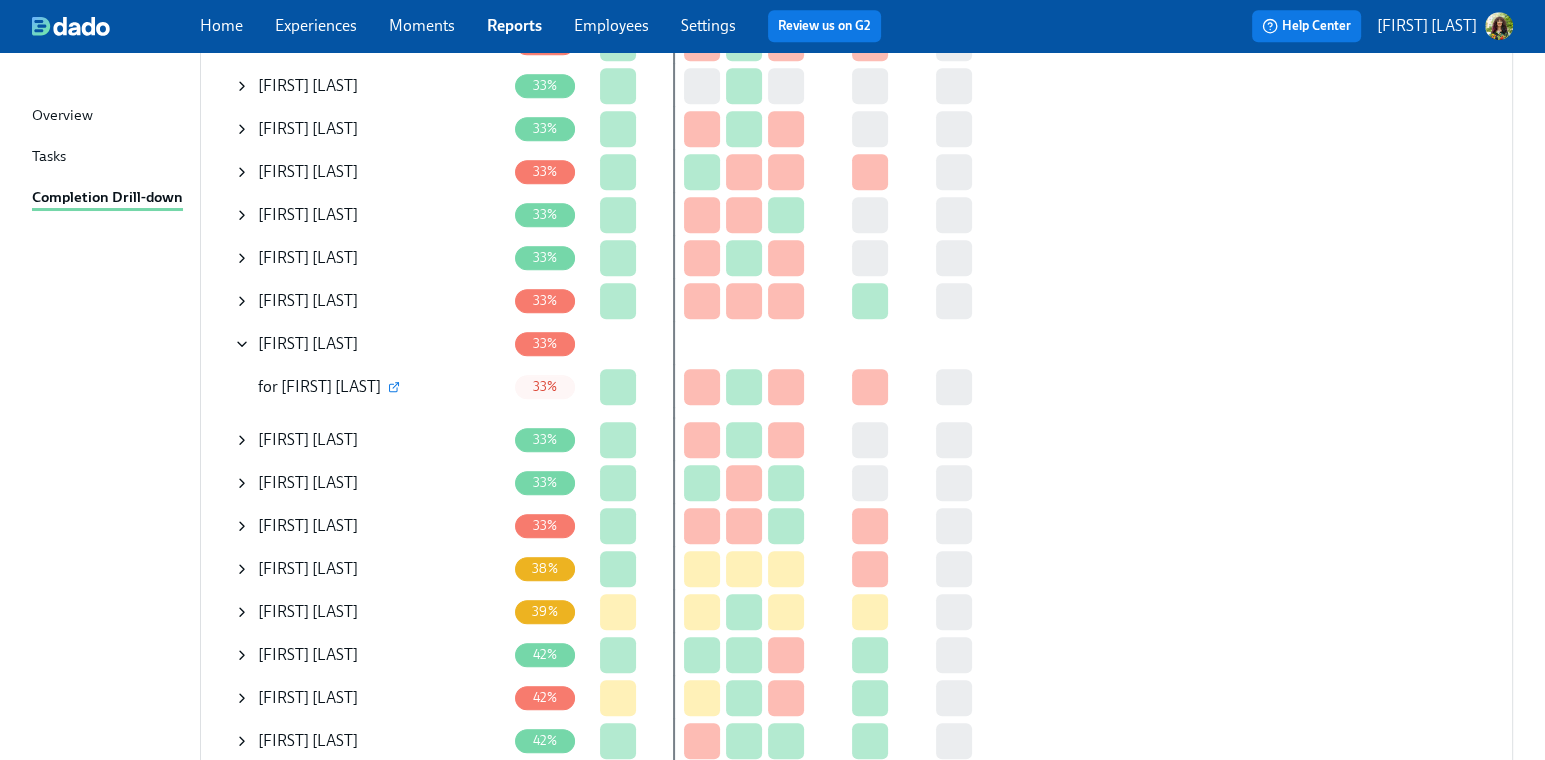 click 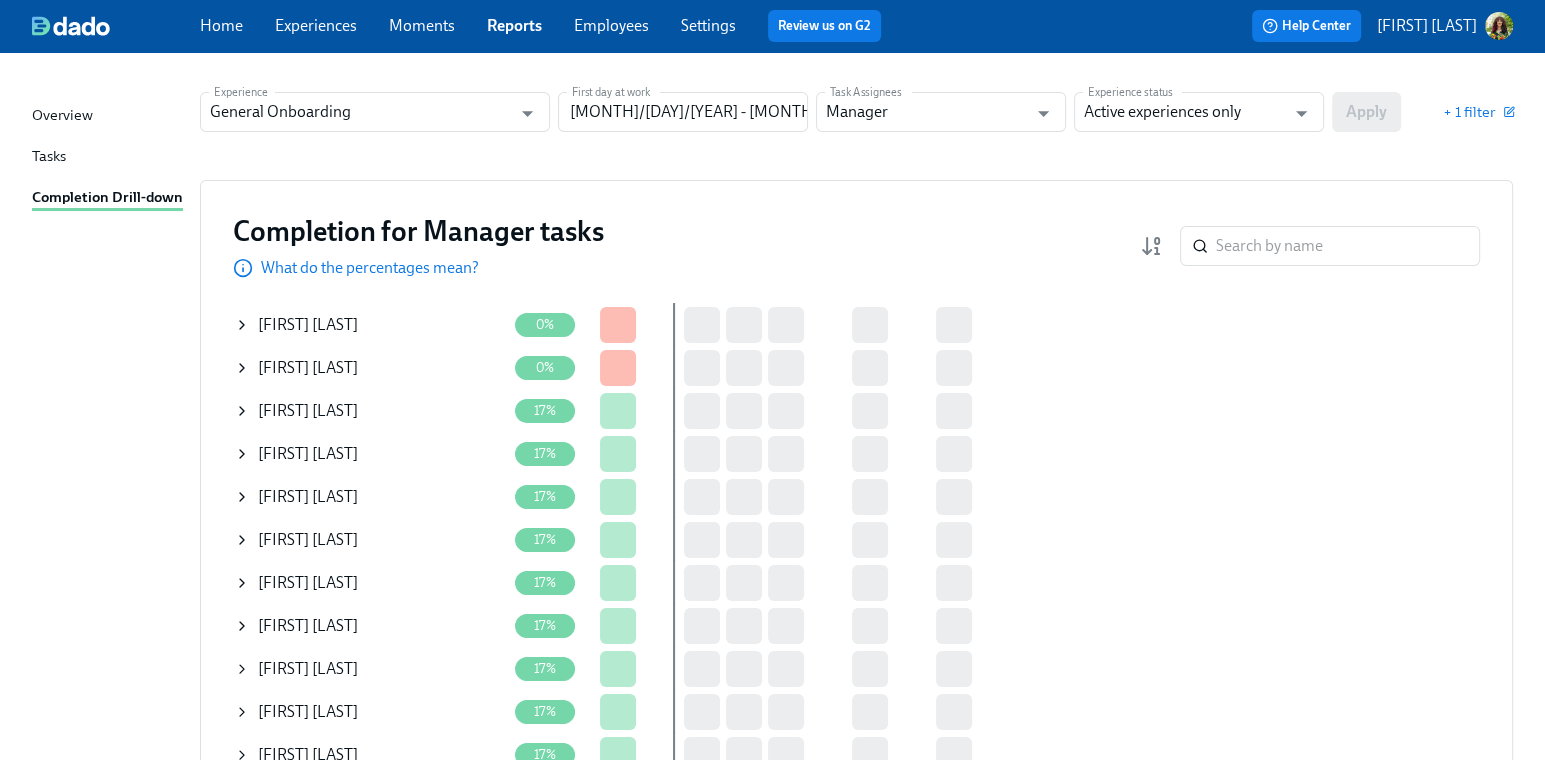 scroll, scrollTop: 452, scrollLeft: 0, axis: vertical 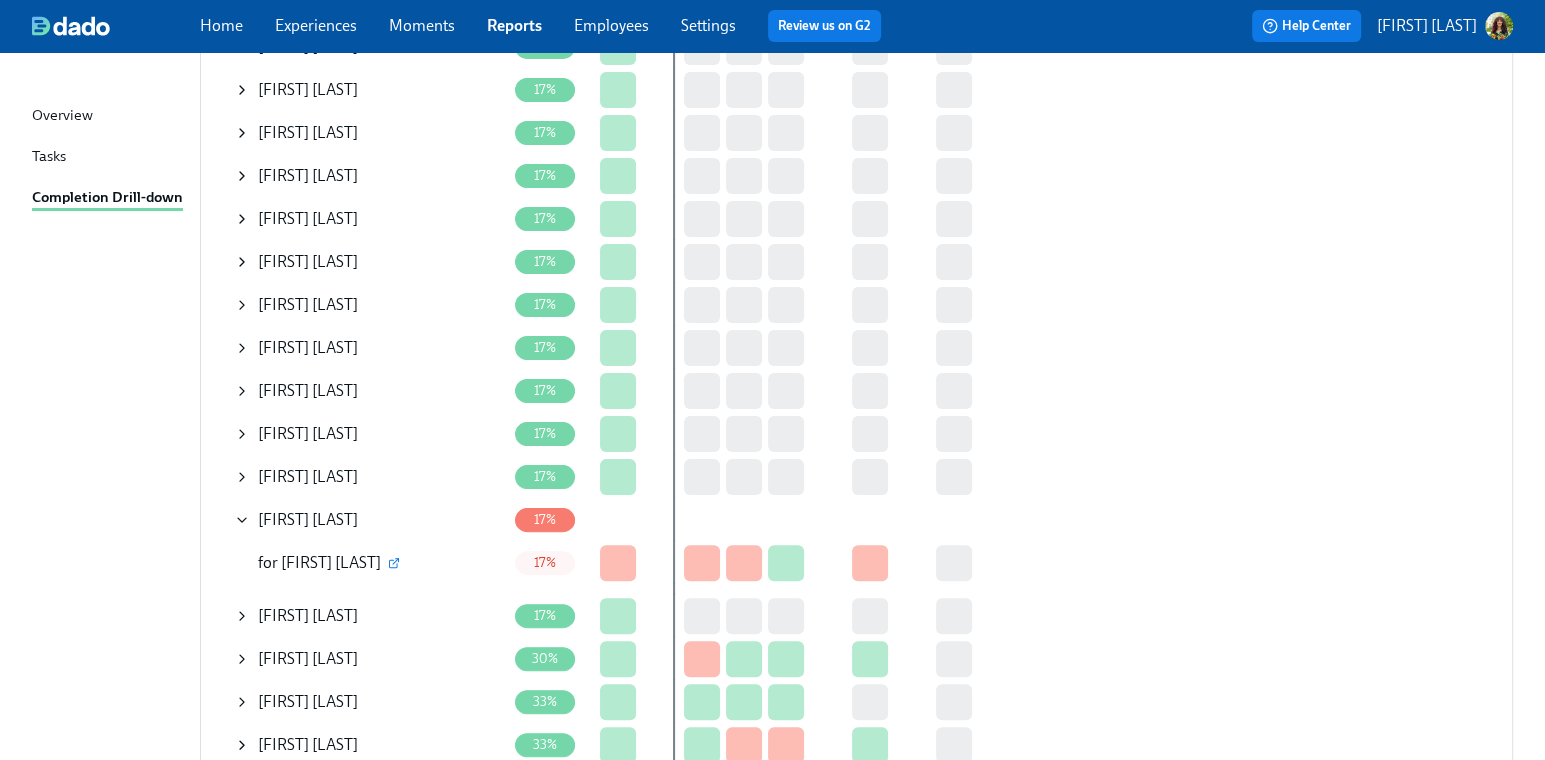 click 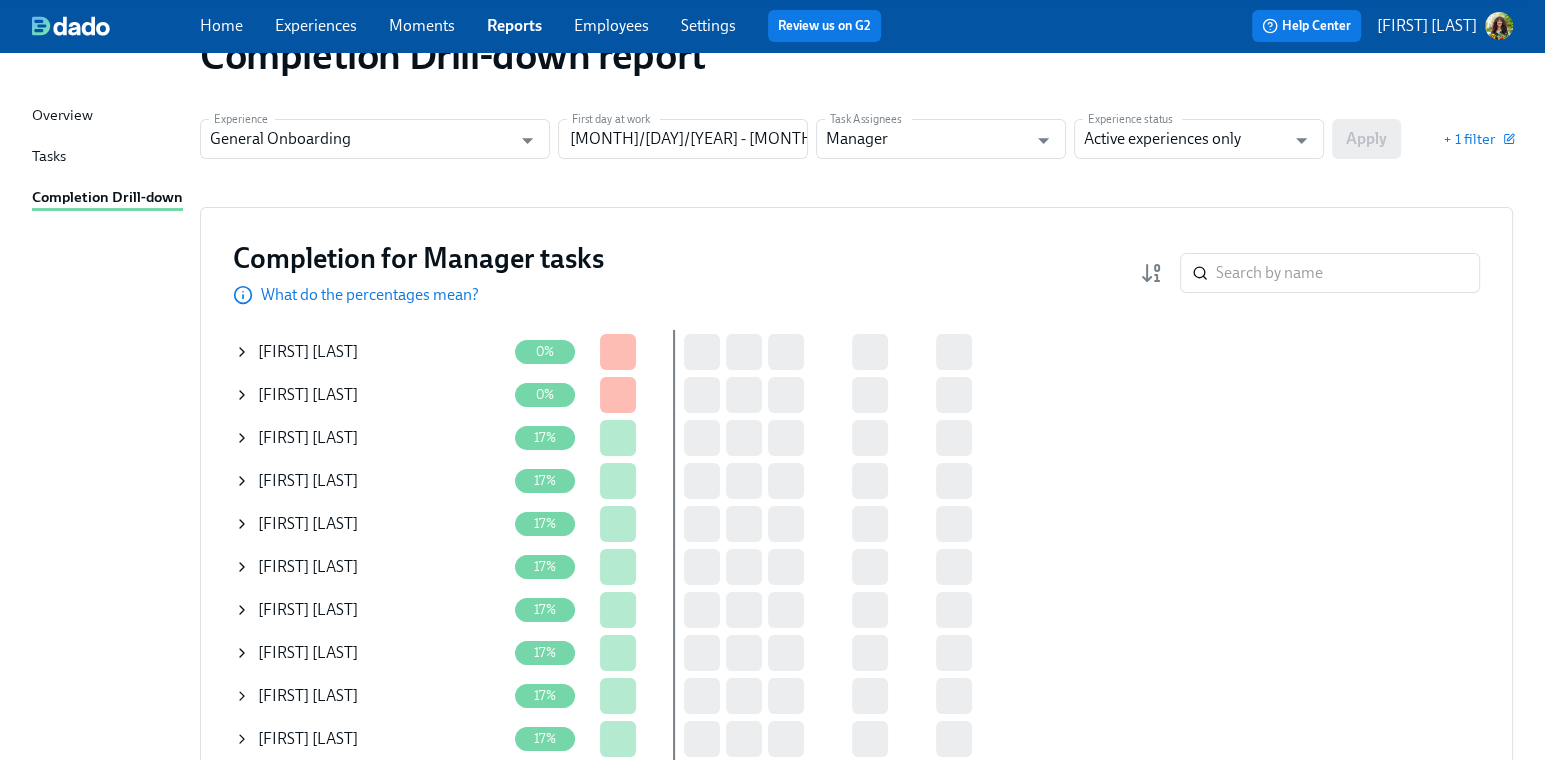 scroll, scrollTop: 0, scrollLeft: 0, axis: both 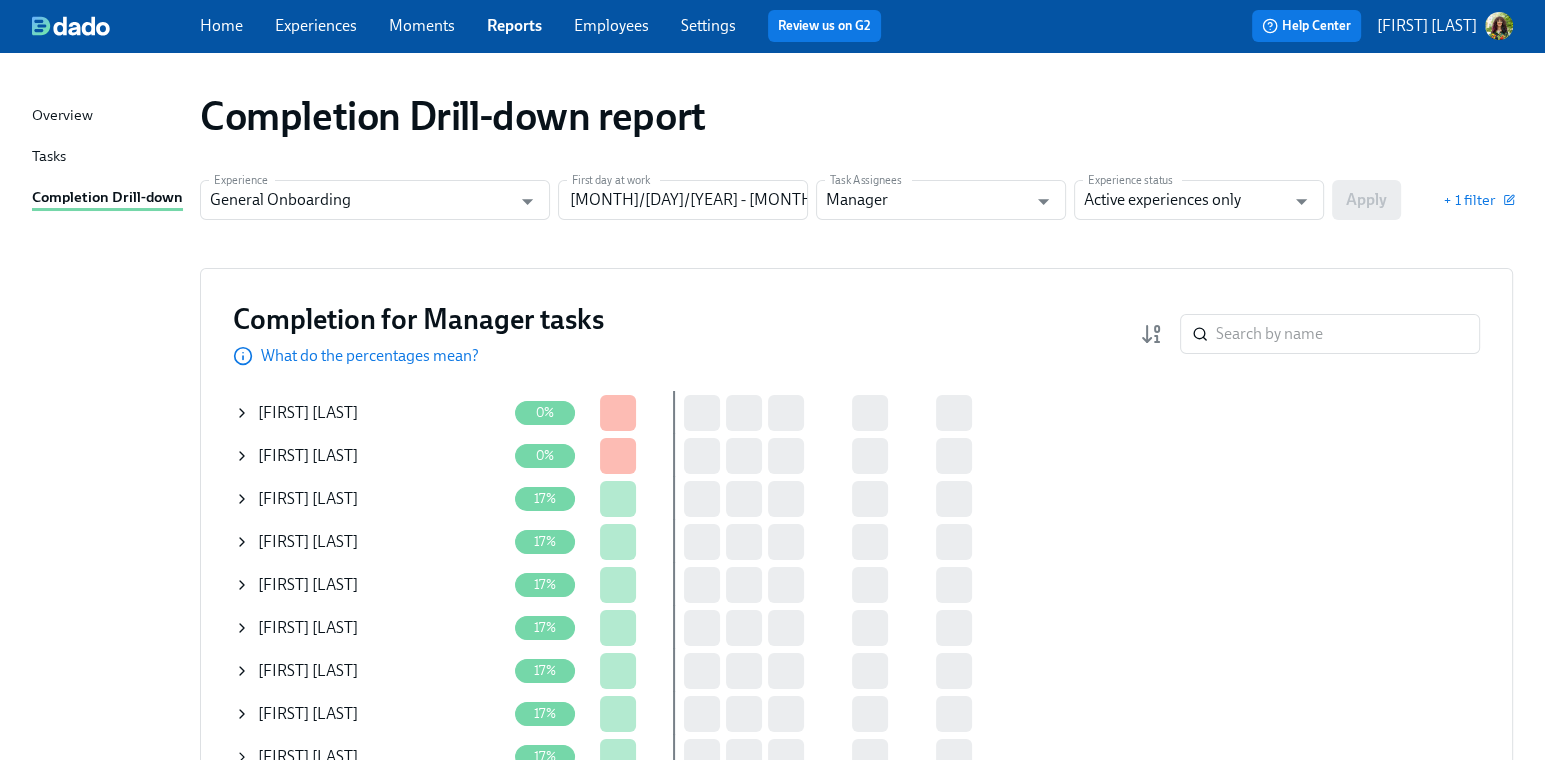 click on "Moments" at bounding box center [422, 25] 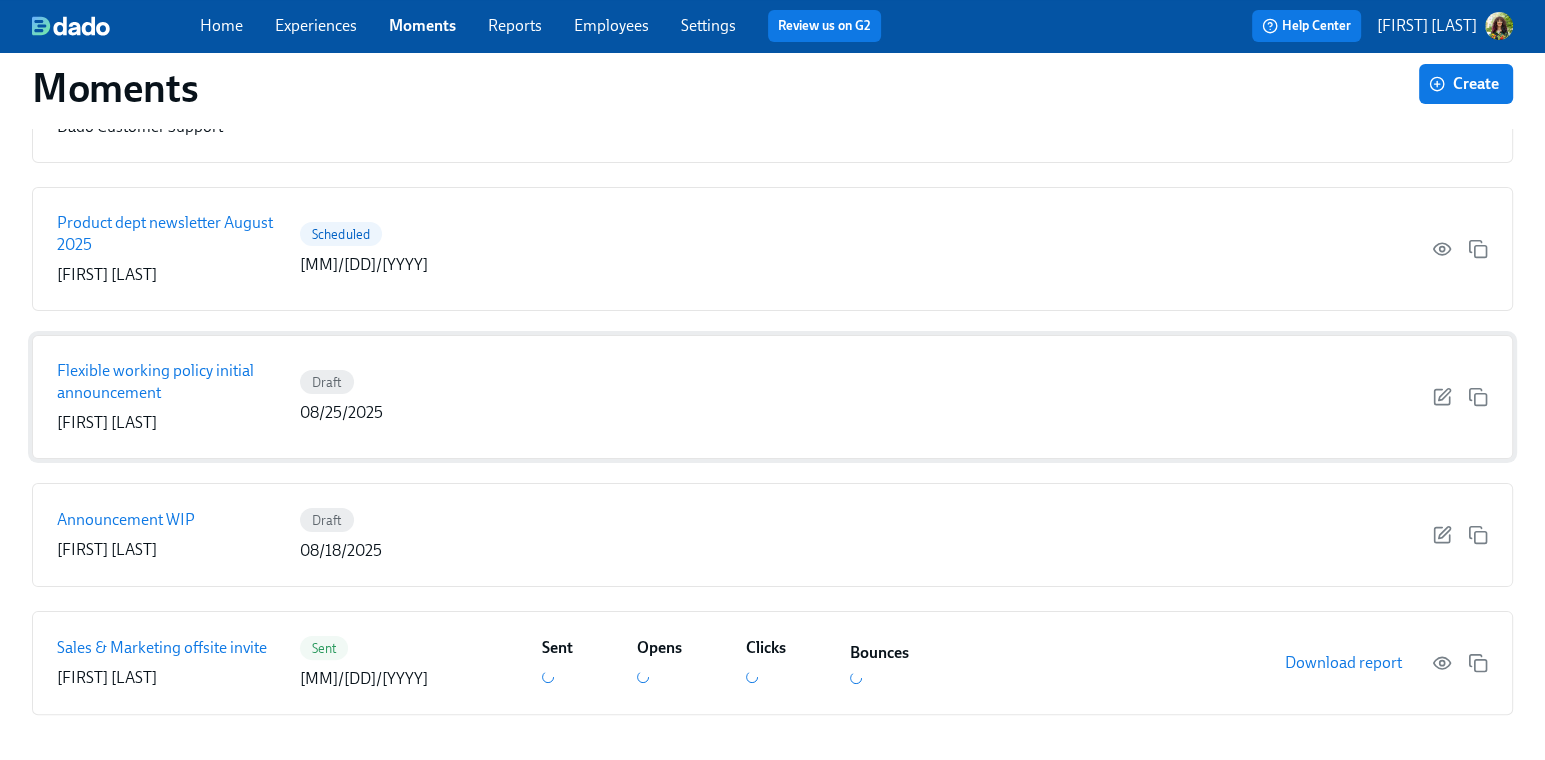 scroll, scrollTop: 0, scrollLeft: 0, axis: both 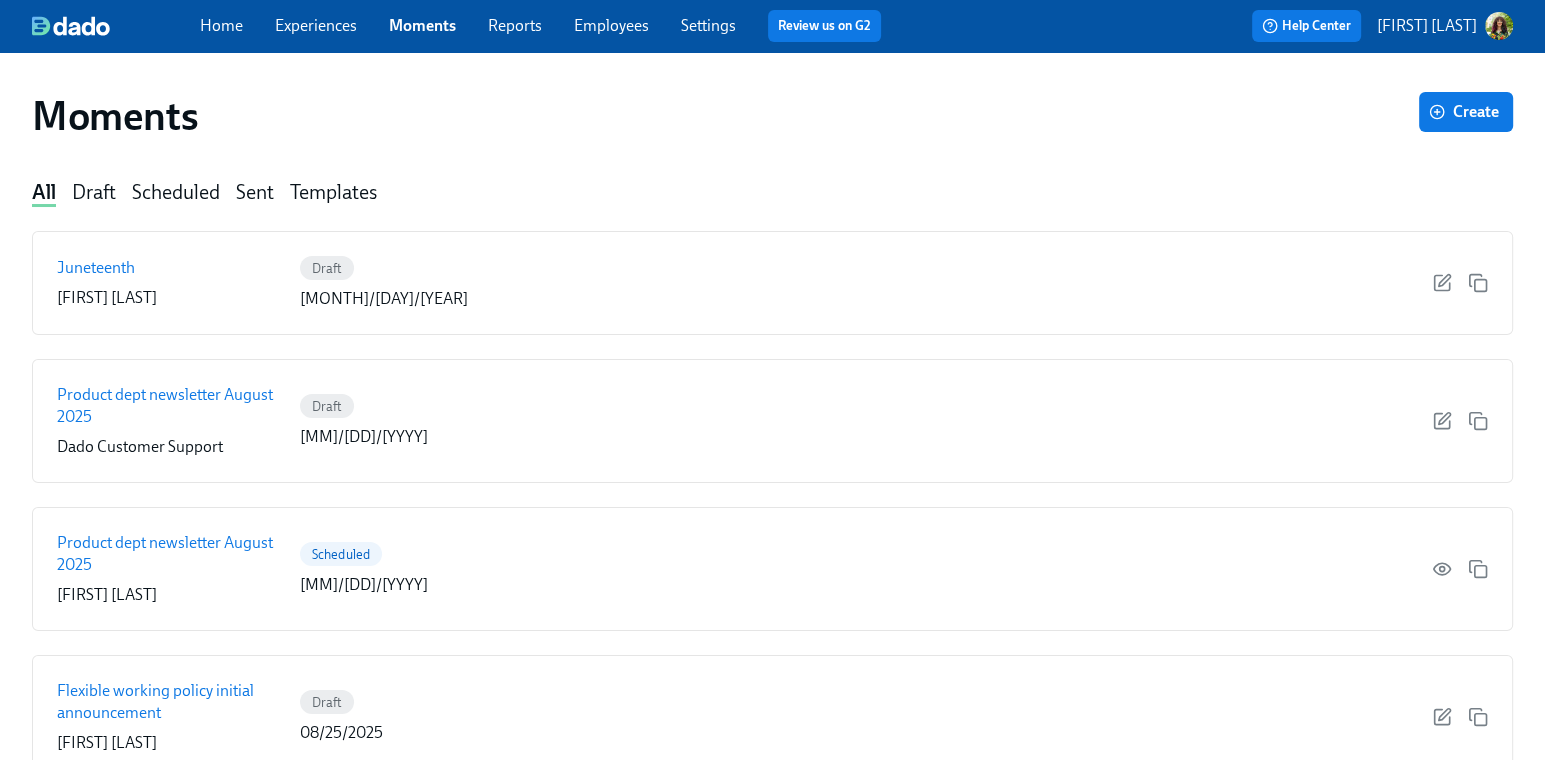 click on "Templates" at bounding box center [333, 193] 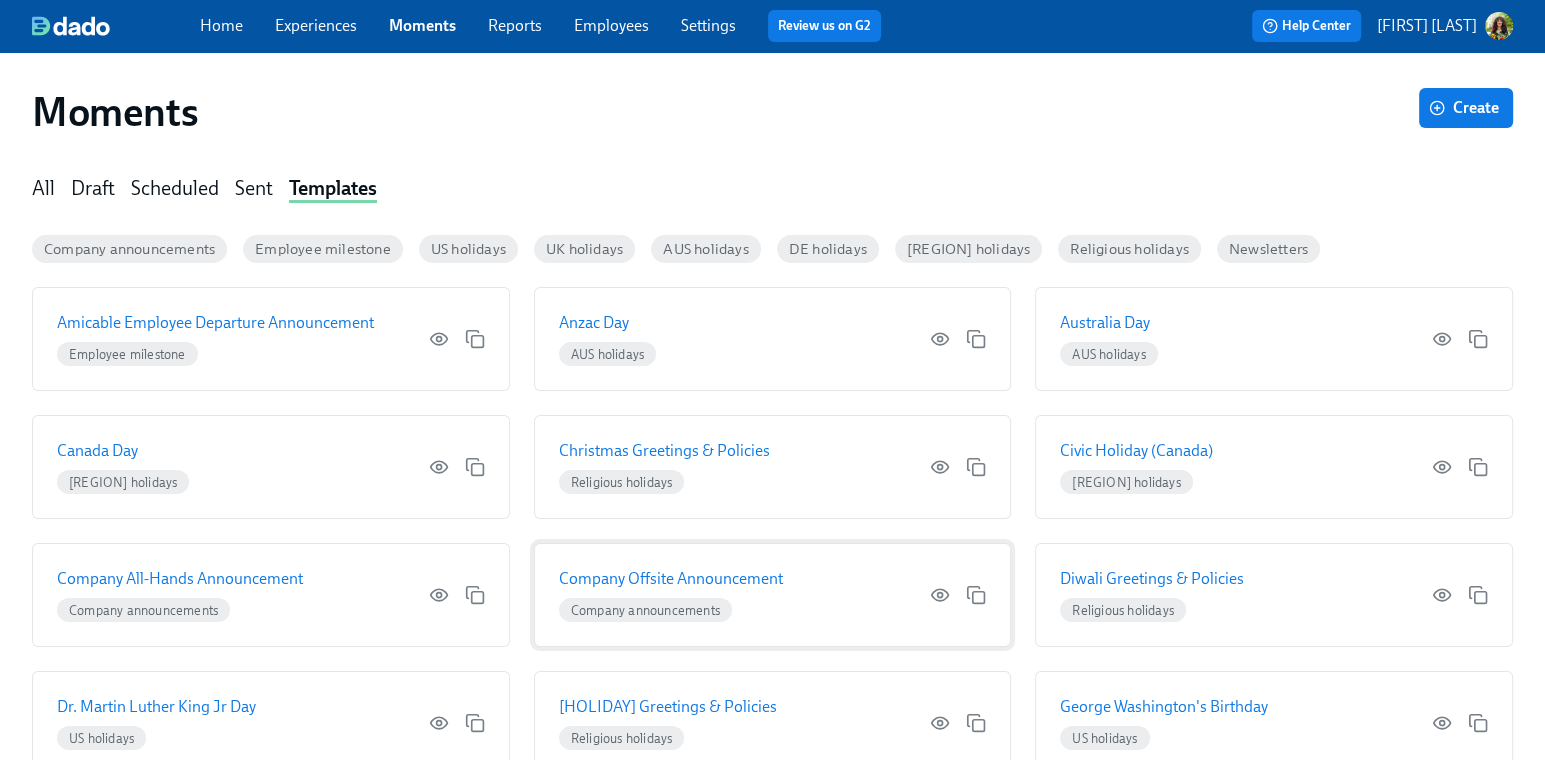 scroll, scrollTop: 0, scrollLeft: 0, axis: both 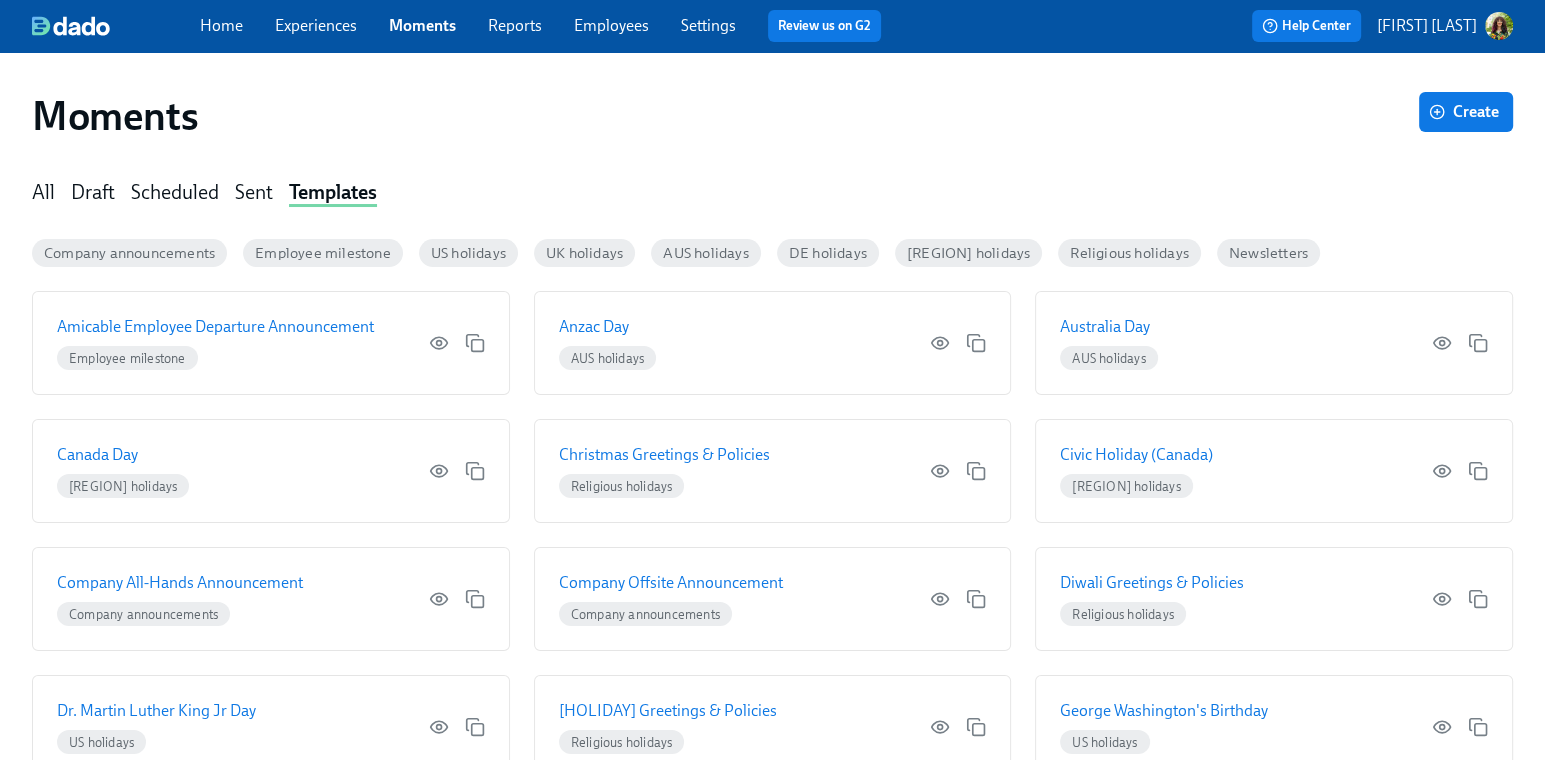 click on "All" at bounding box center [43, 193] 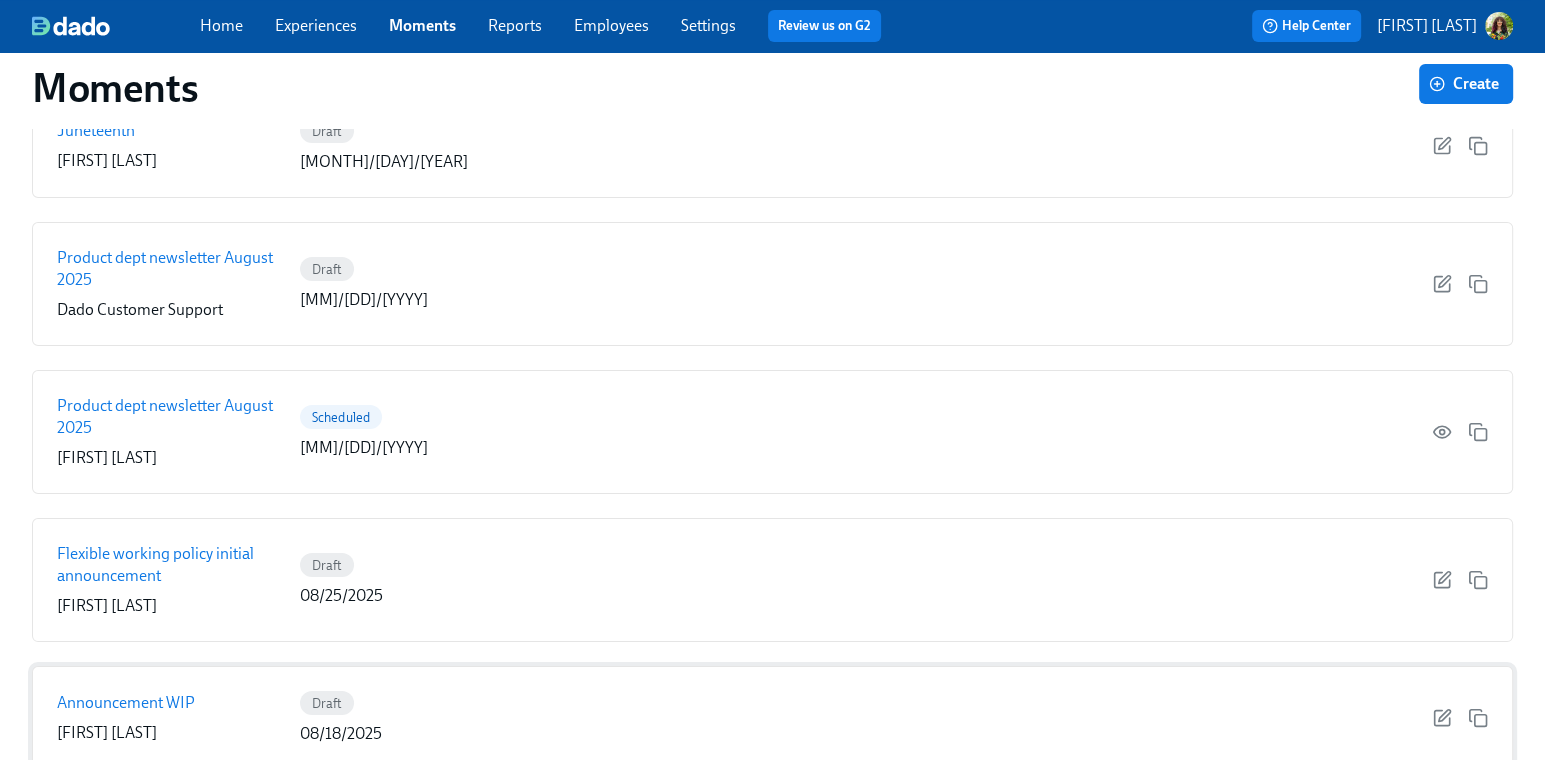 scroll, scrollTop: 320, scrollLeft: 0, axis: vertical 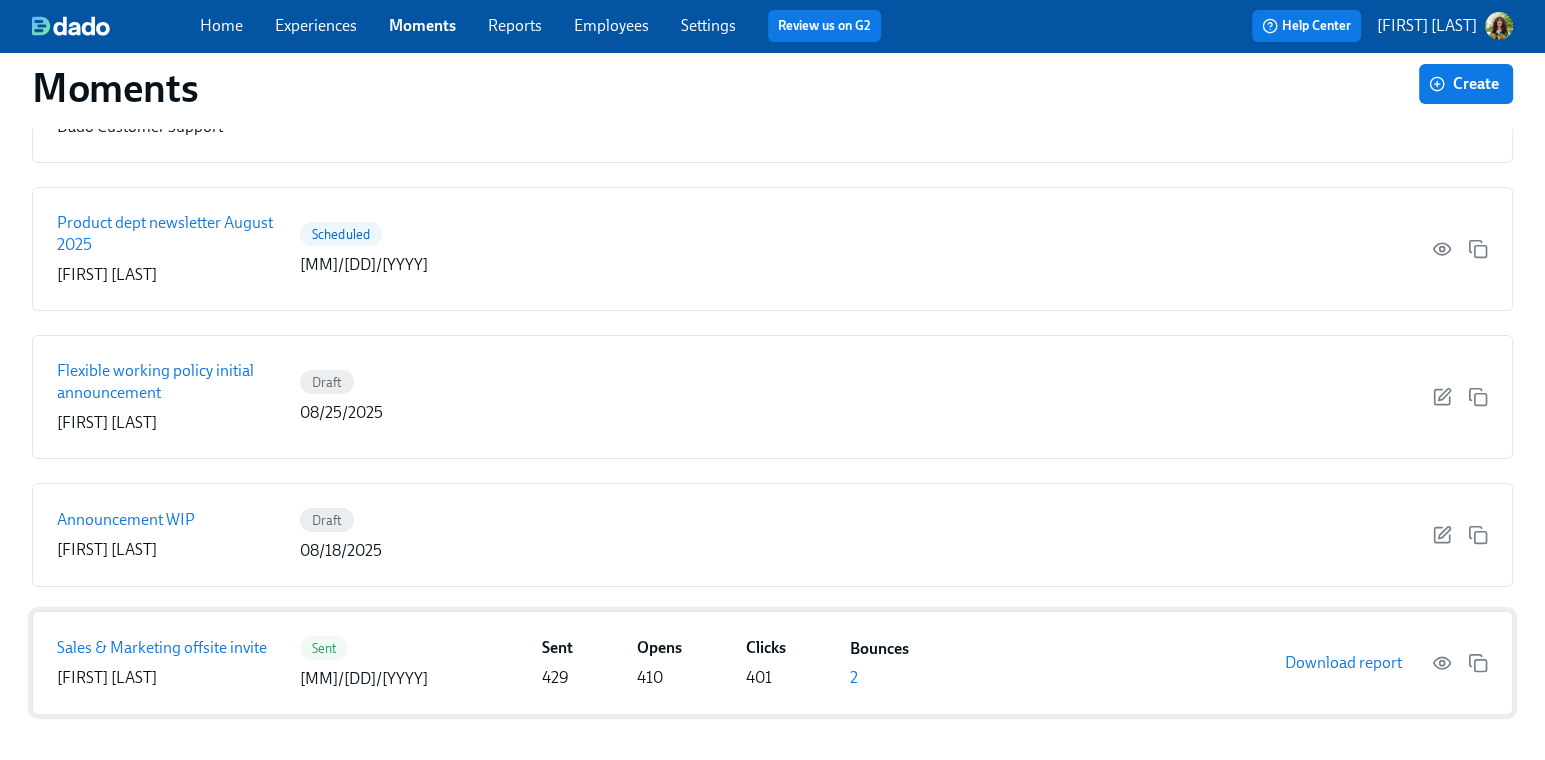 click on "Sales & Marketing offsite invite" at bounding box center (162, 648) 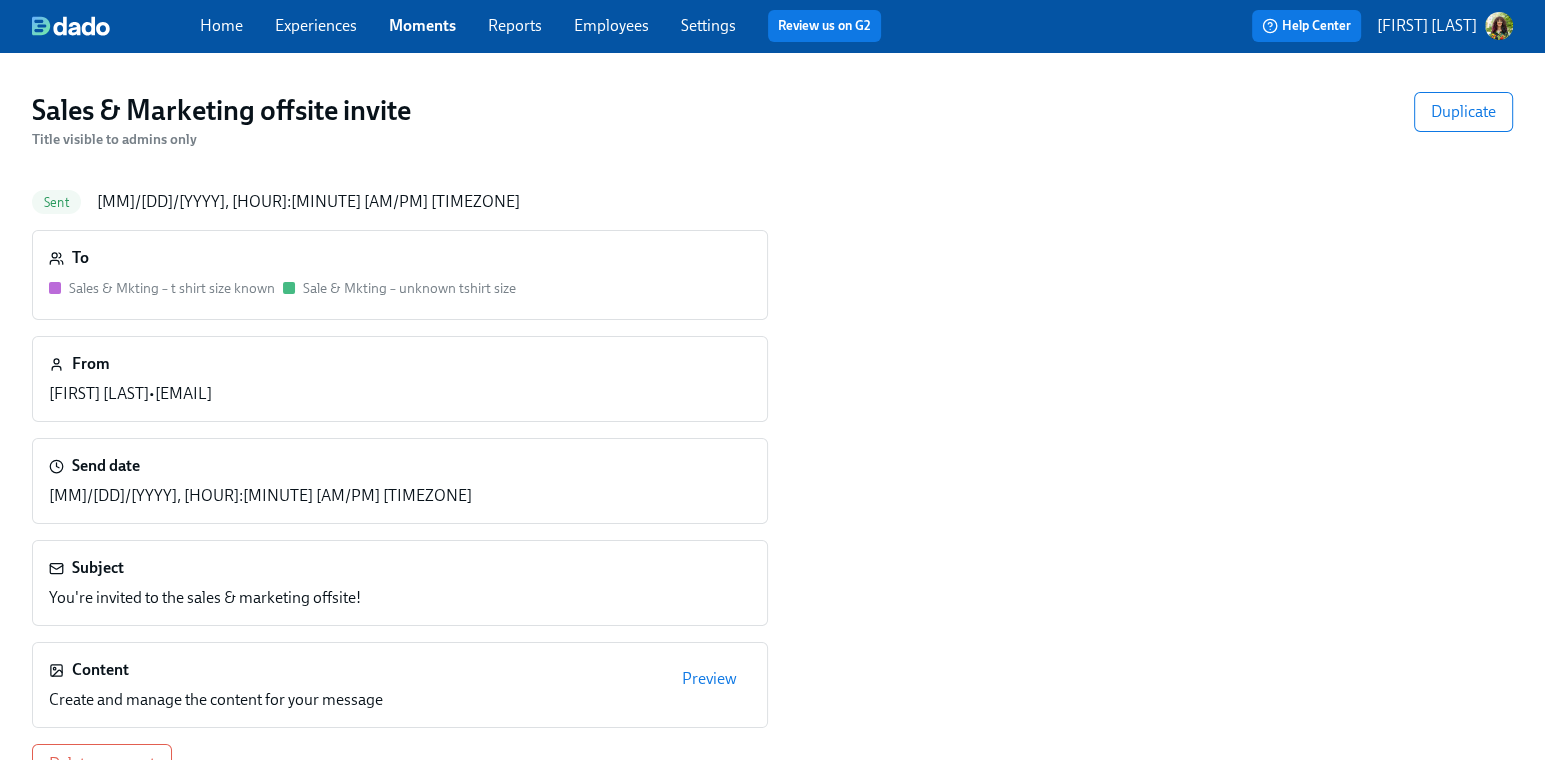 click on "Preview" at bounding box center (709, 679) 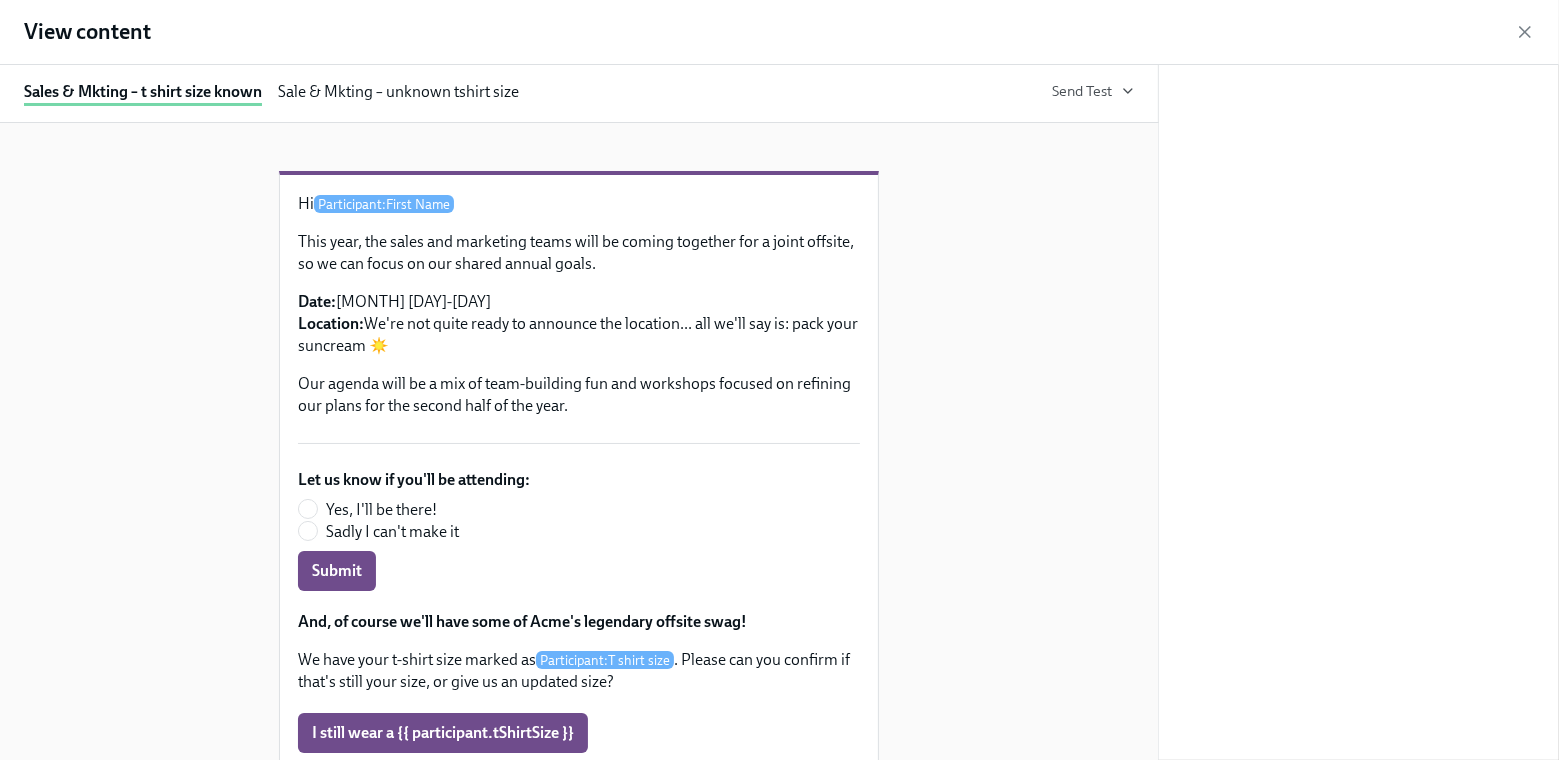 click 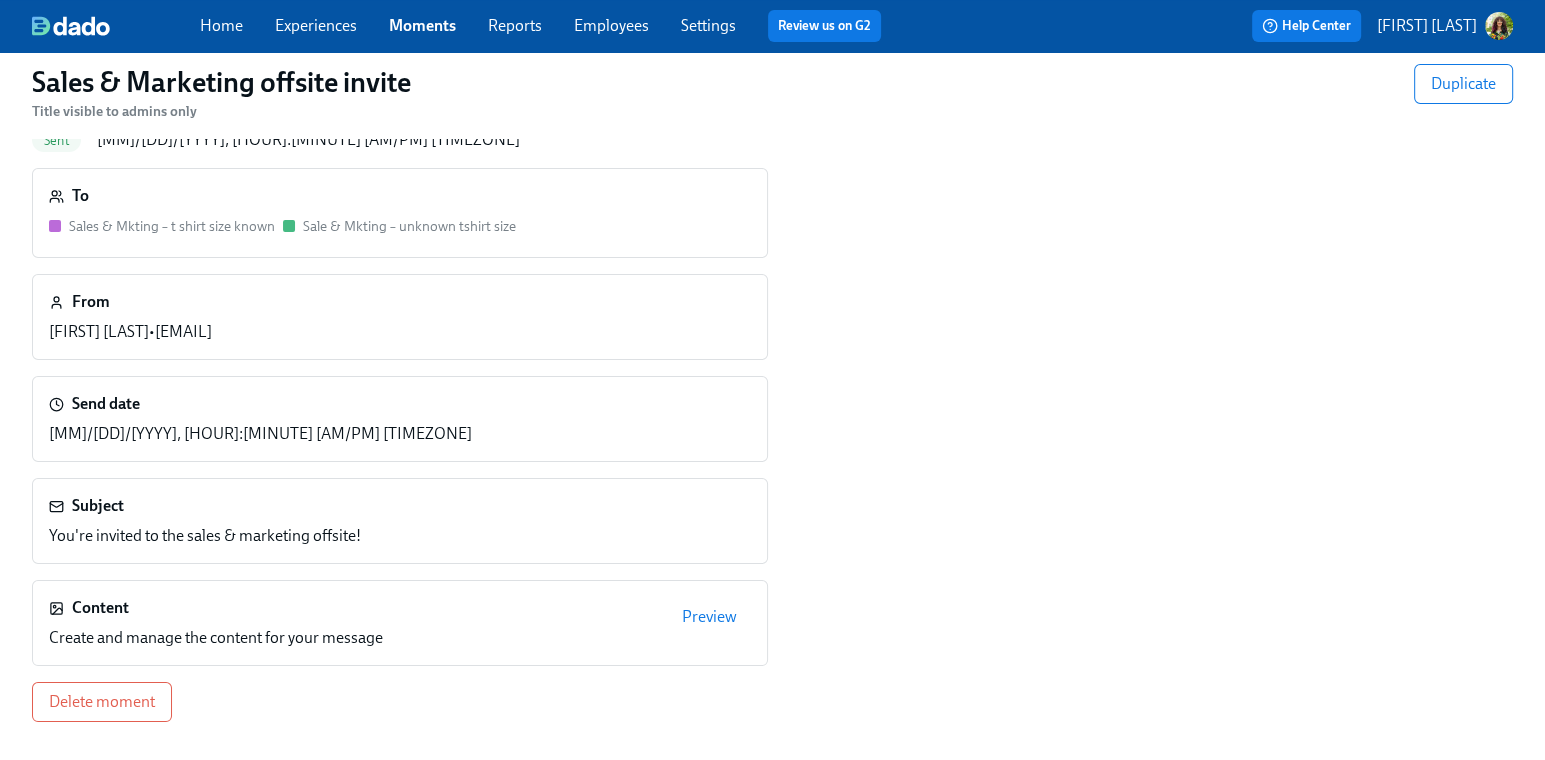 scroll, scrollTop: 0, scrollLeft: 0, axis: both 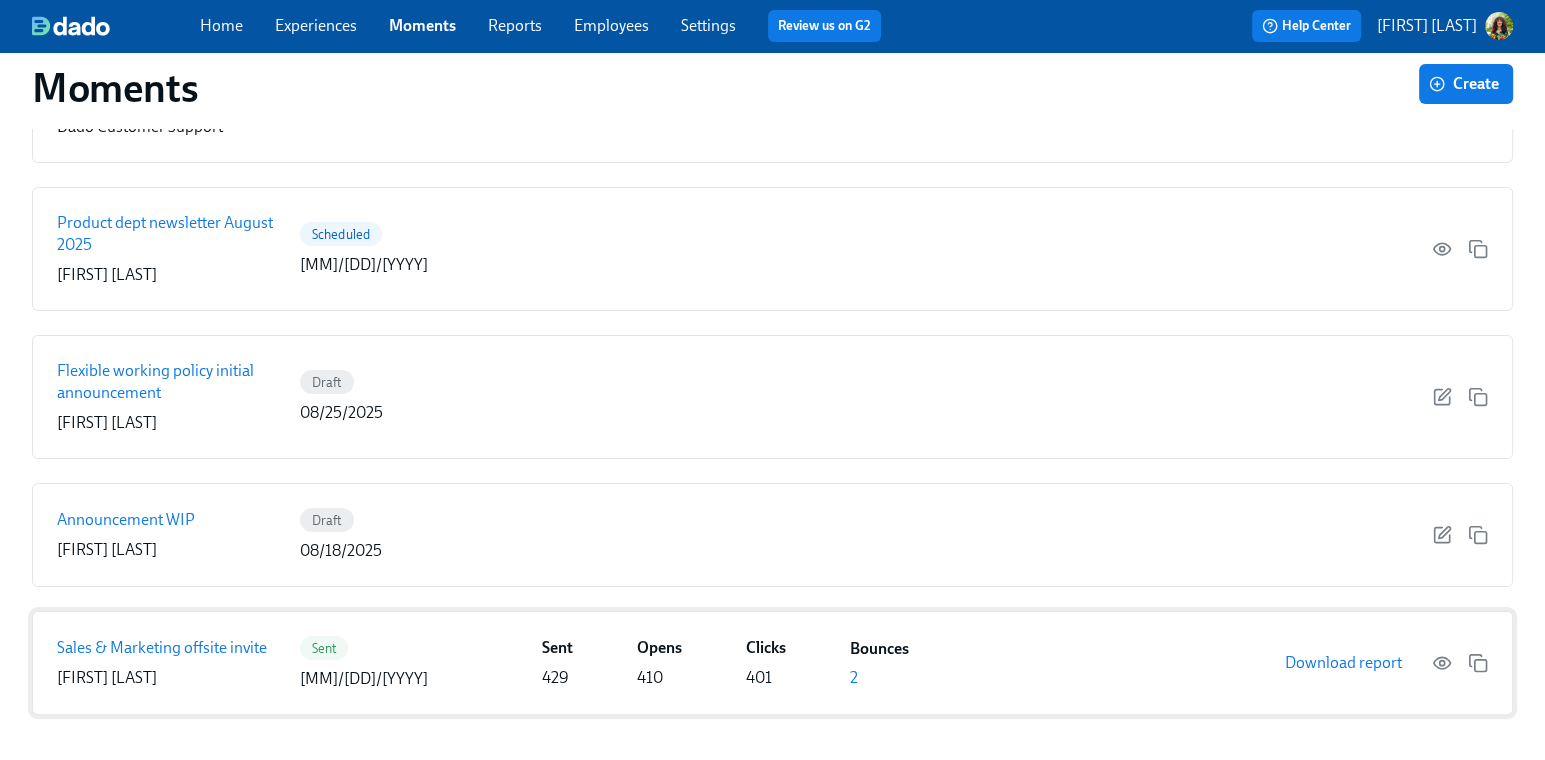 click on "Sales & Marketing offsite invite" at bounding box center (162, 648) 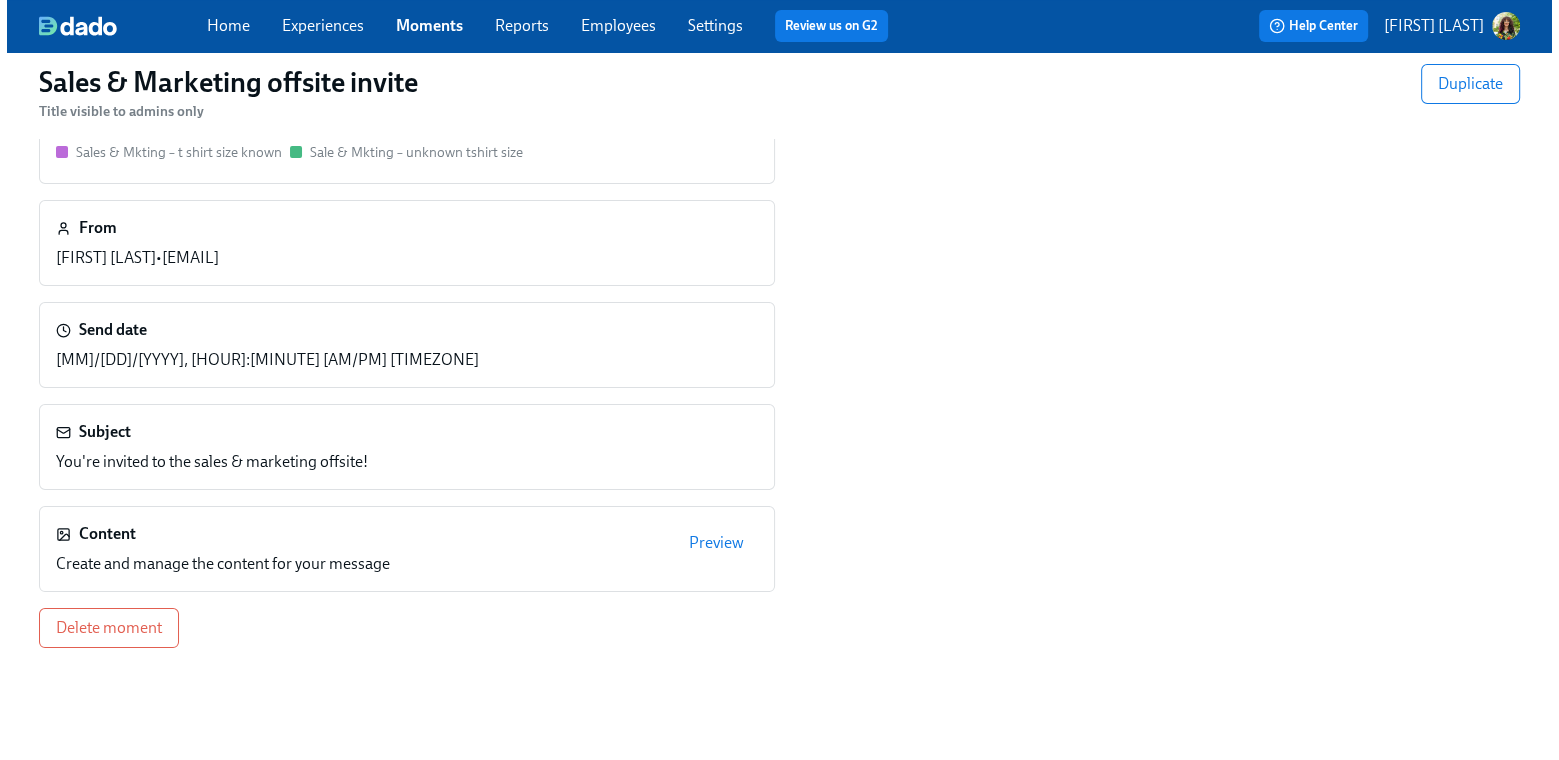 scroll, scrollTop: 0, scrollLeft: 0, axis: both 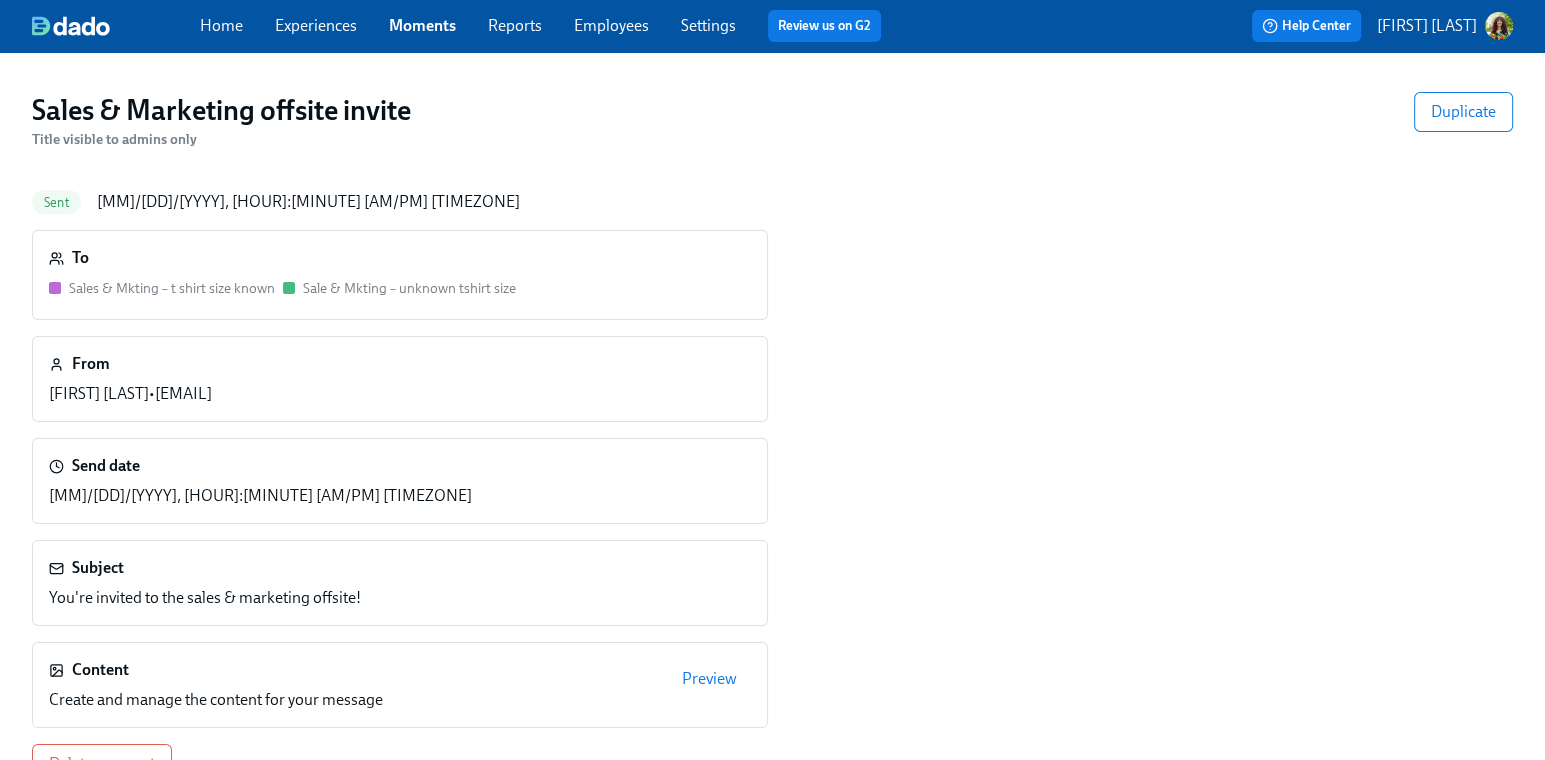 click on "Preview" at bounding box center [709, 679] 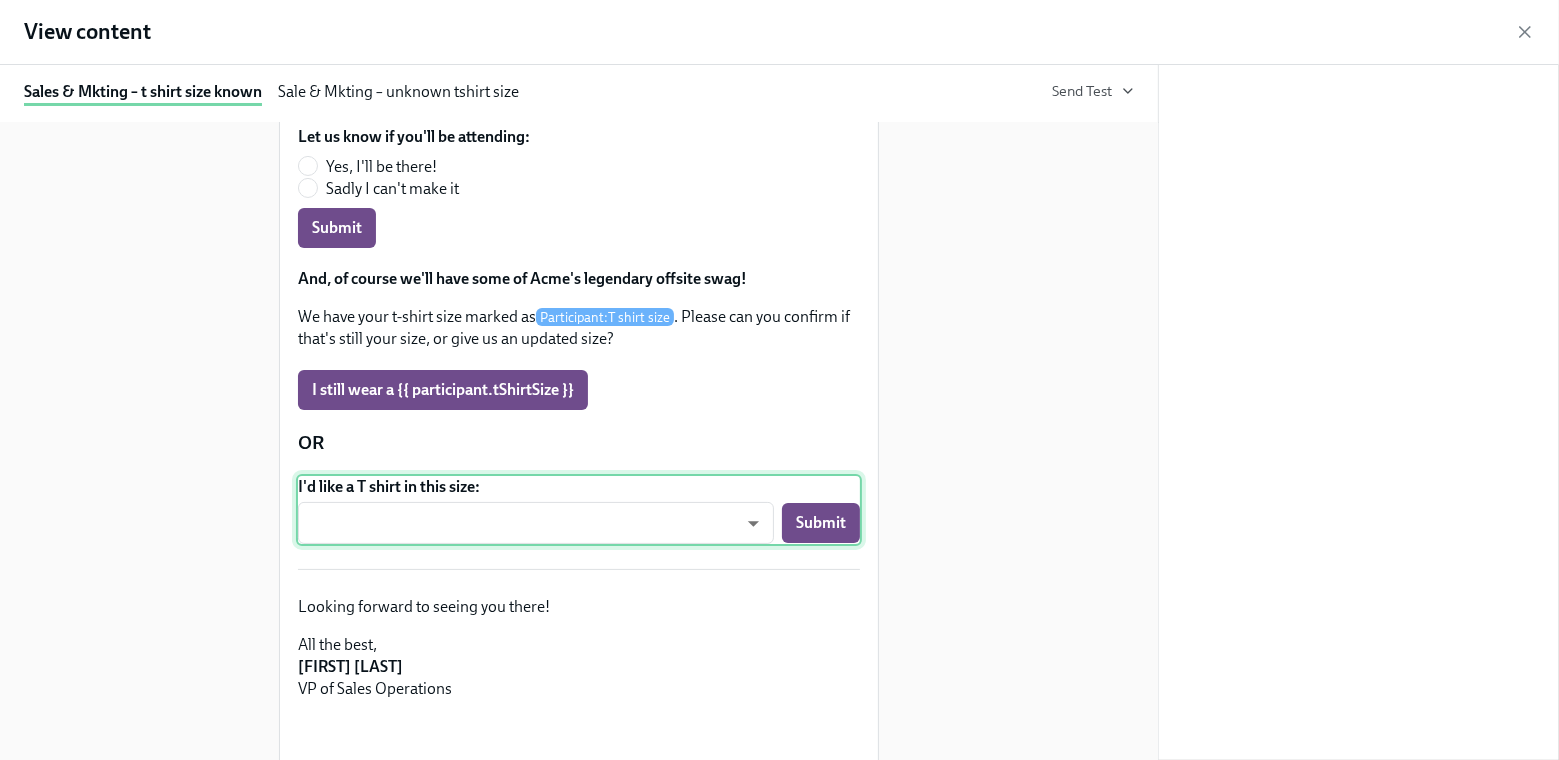 scroll, scrollTop: 188, scrollLeft: 0, axis: vertical 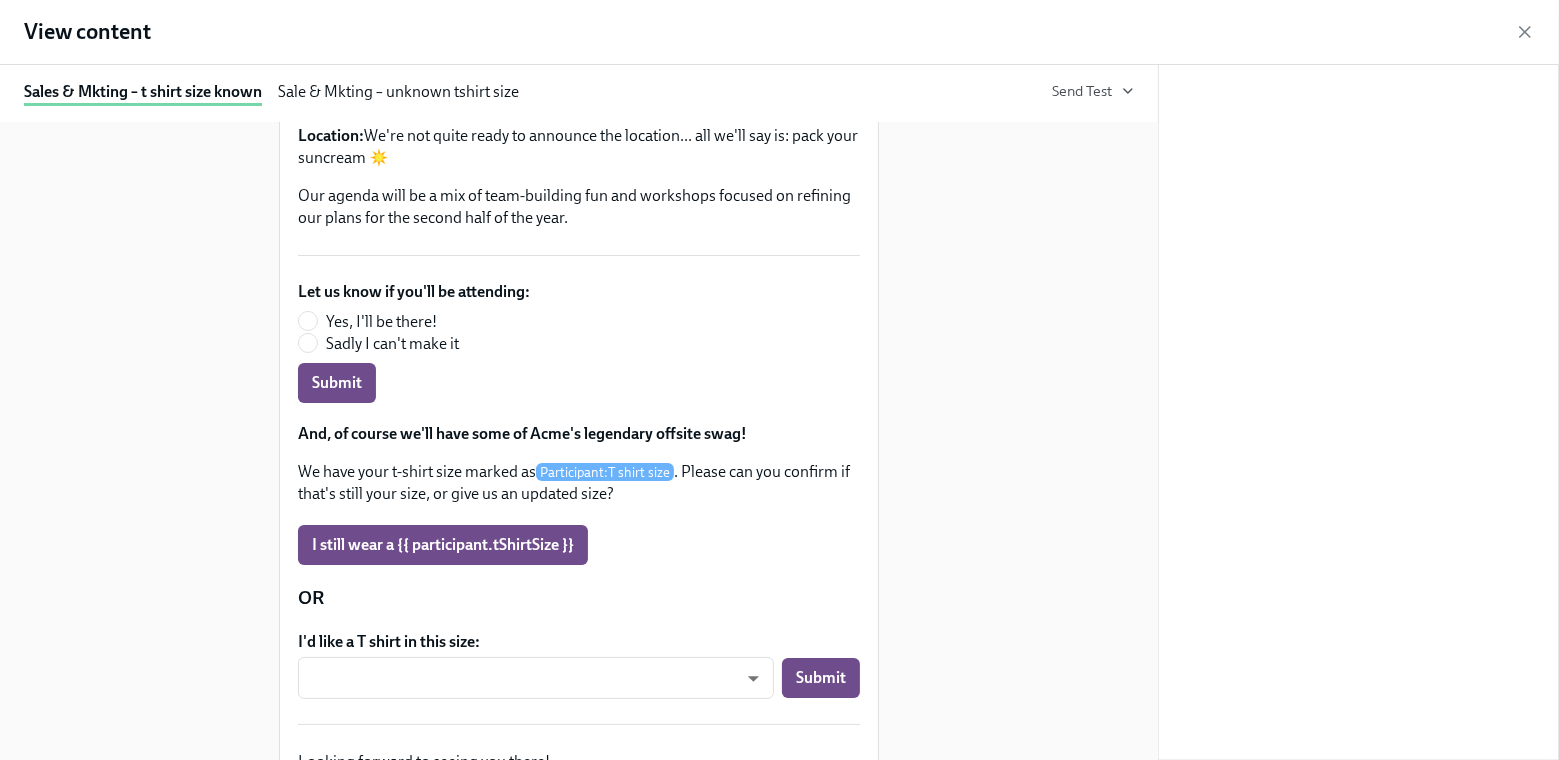 click on "Sale & Mkting – unknown tshirt size" at bounding box center [398, 93] 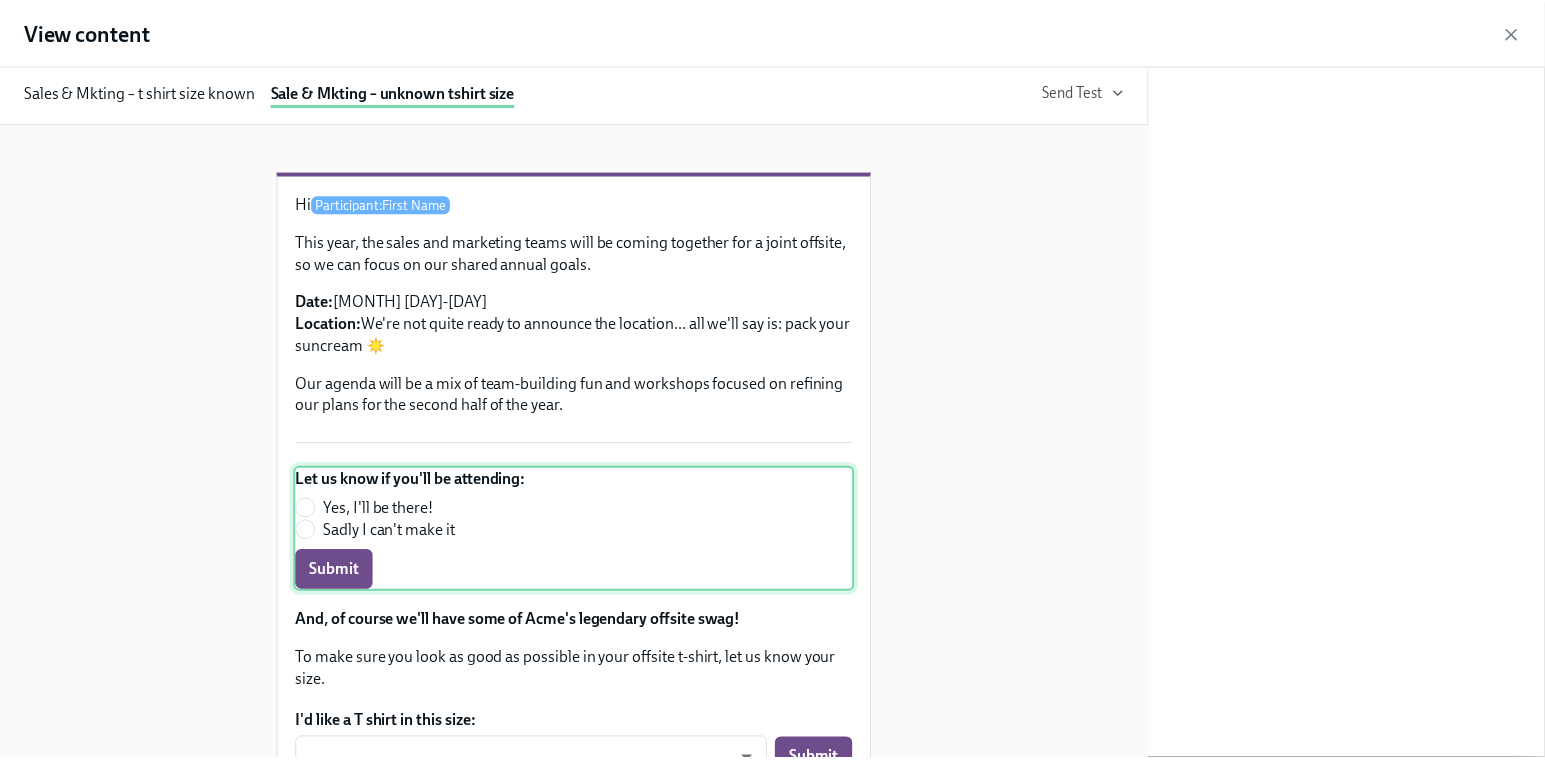 scroll, scrollTop: 0, scrollLeft: 0, axis: both 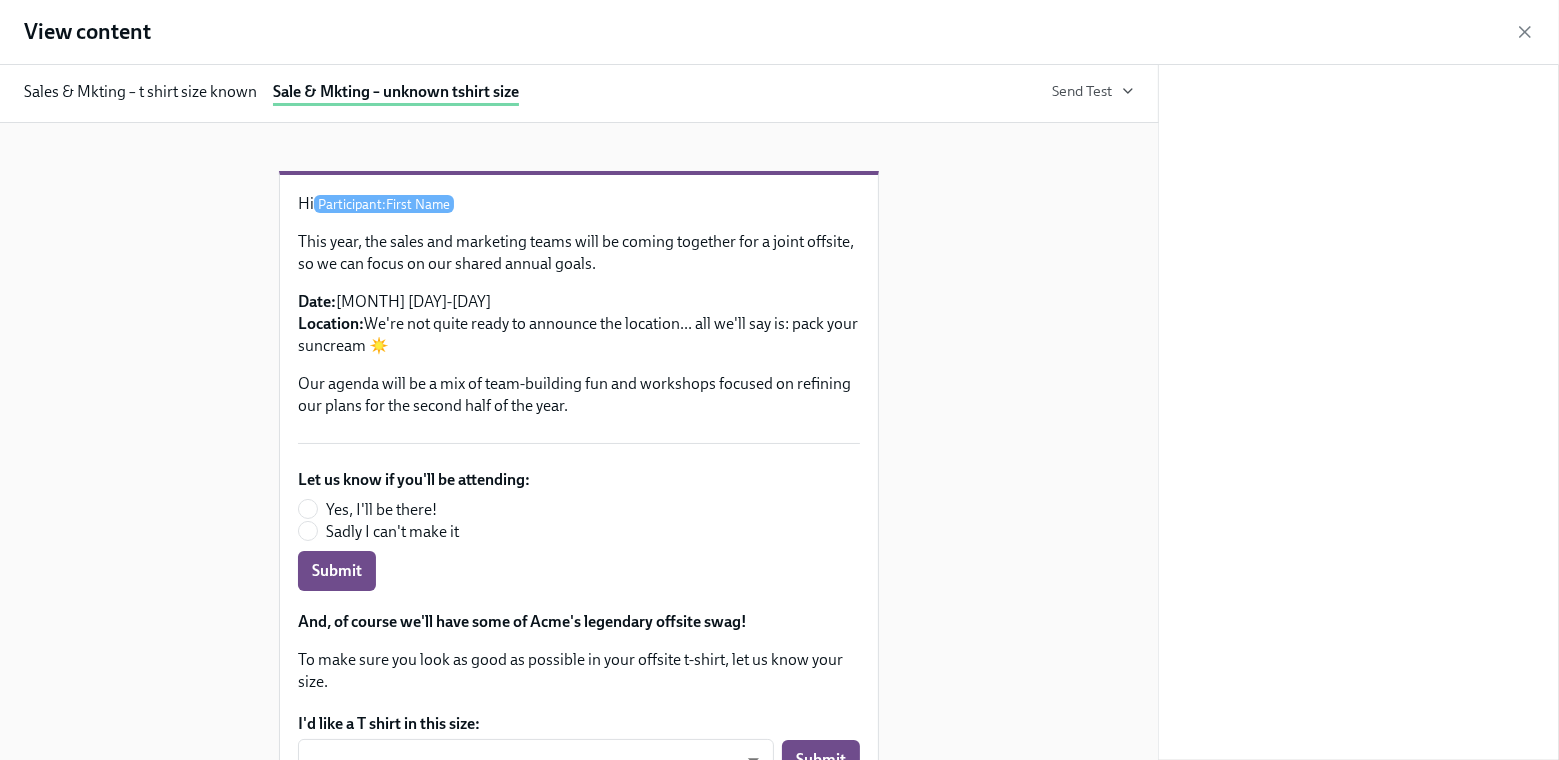 click 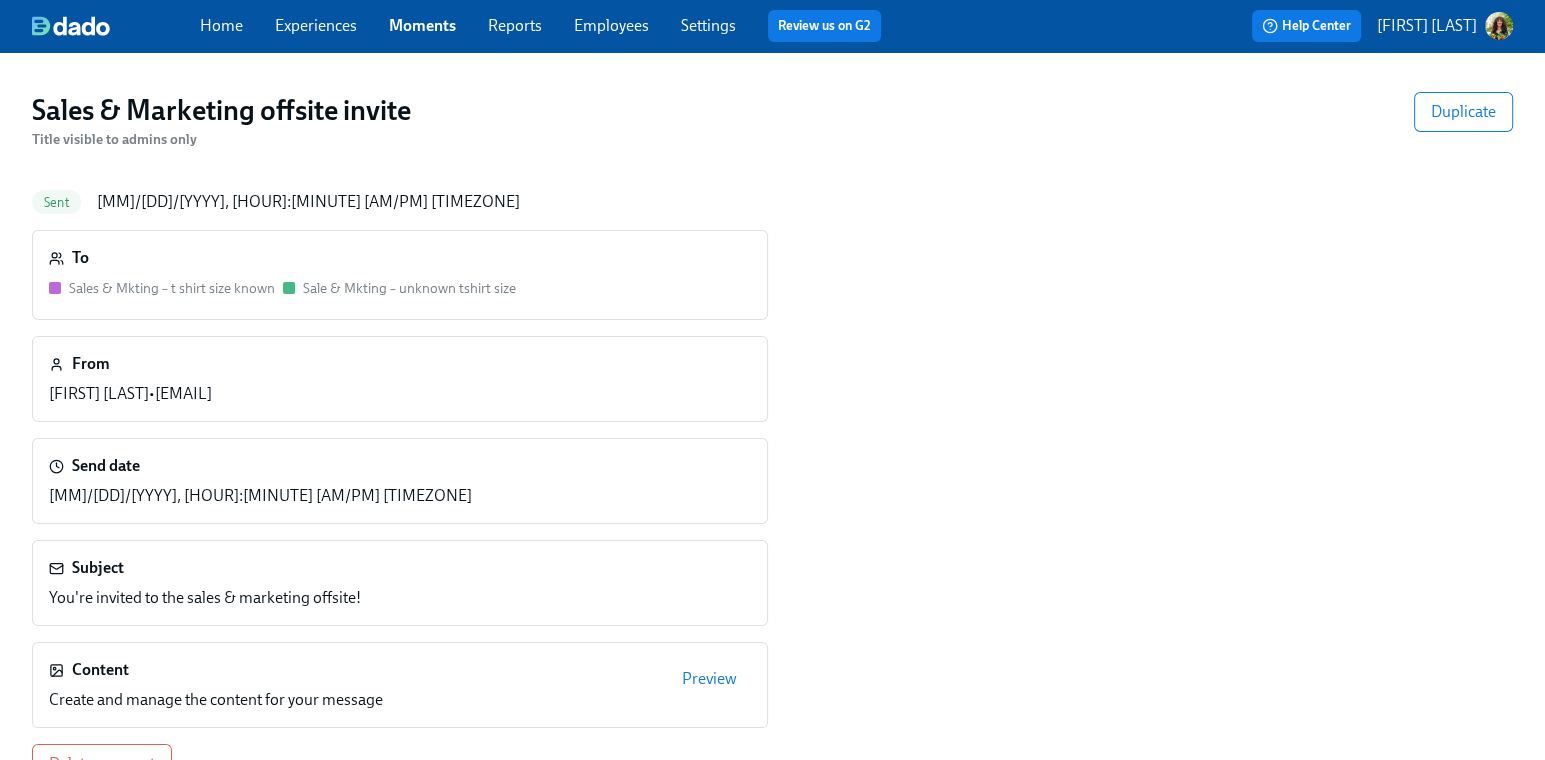 click on "Experiences" at bounding box center (316, 25) 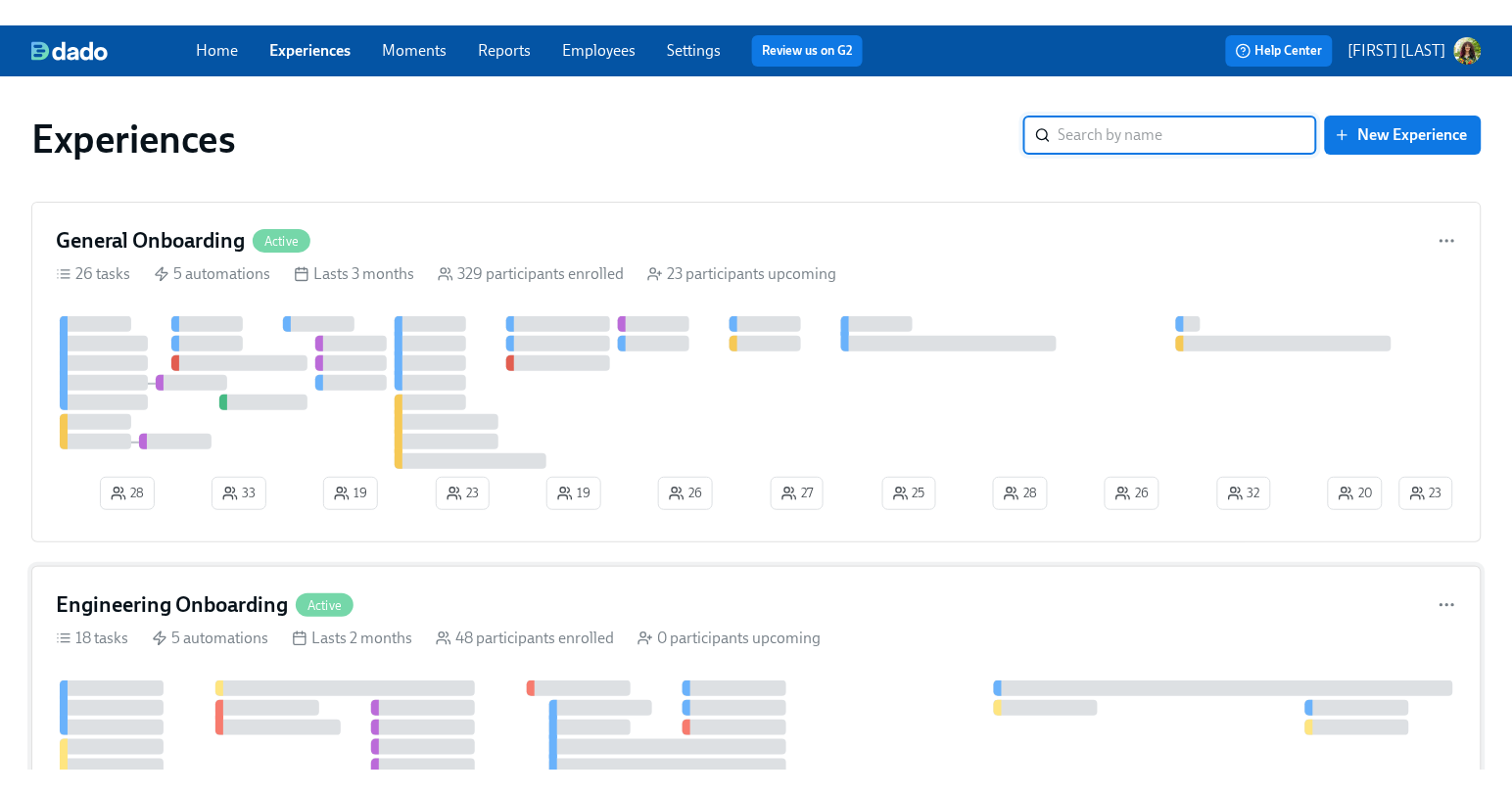scroll, scrollTop: 0, scrollLeft: 0, axis: both 